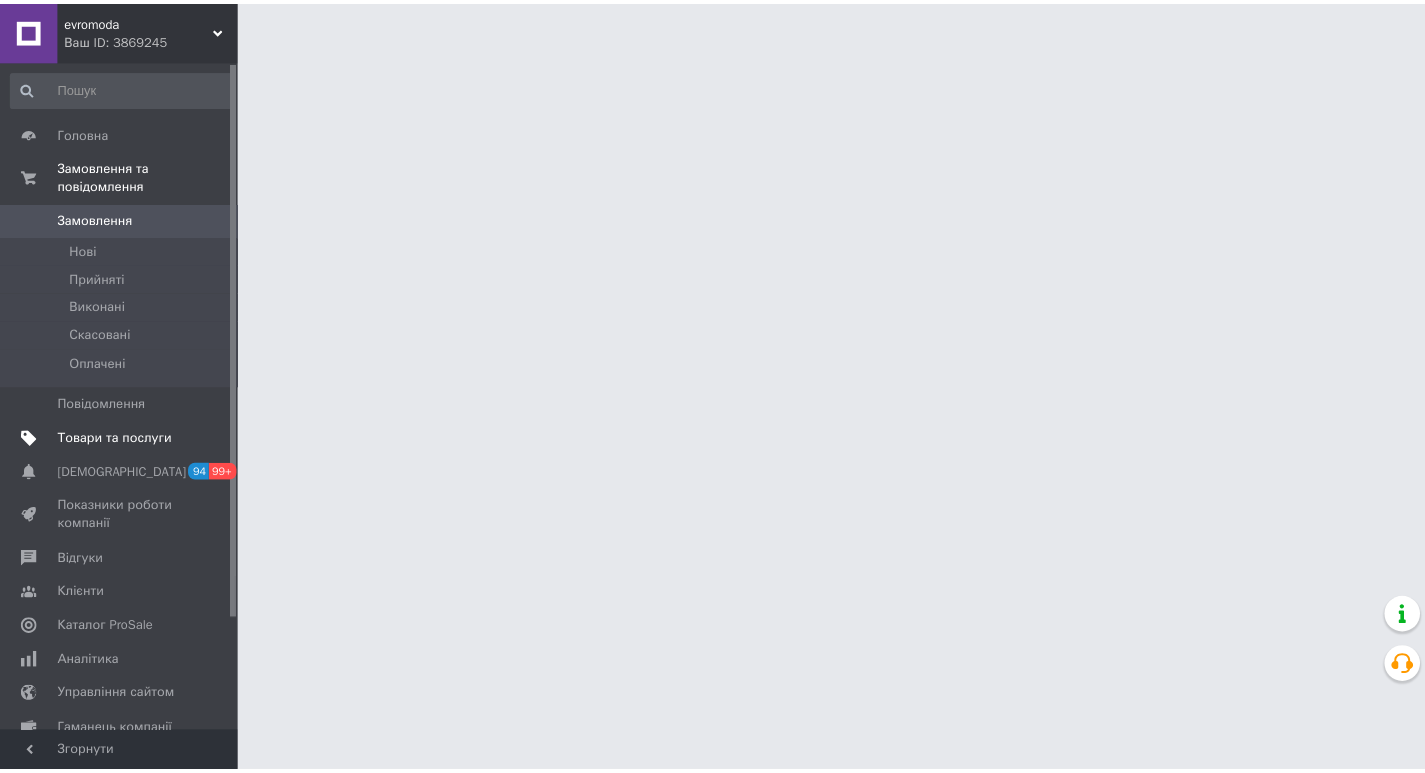 scroll, scrollTop: 0, scrollLeft: 0, axis: both 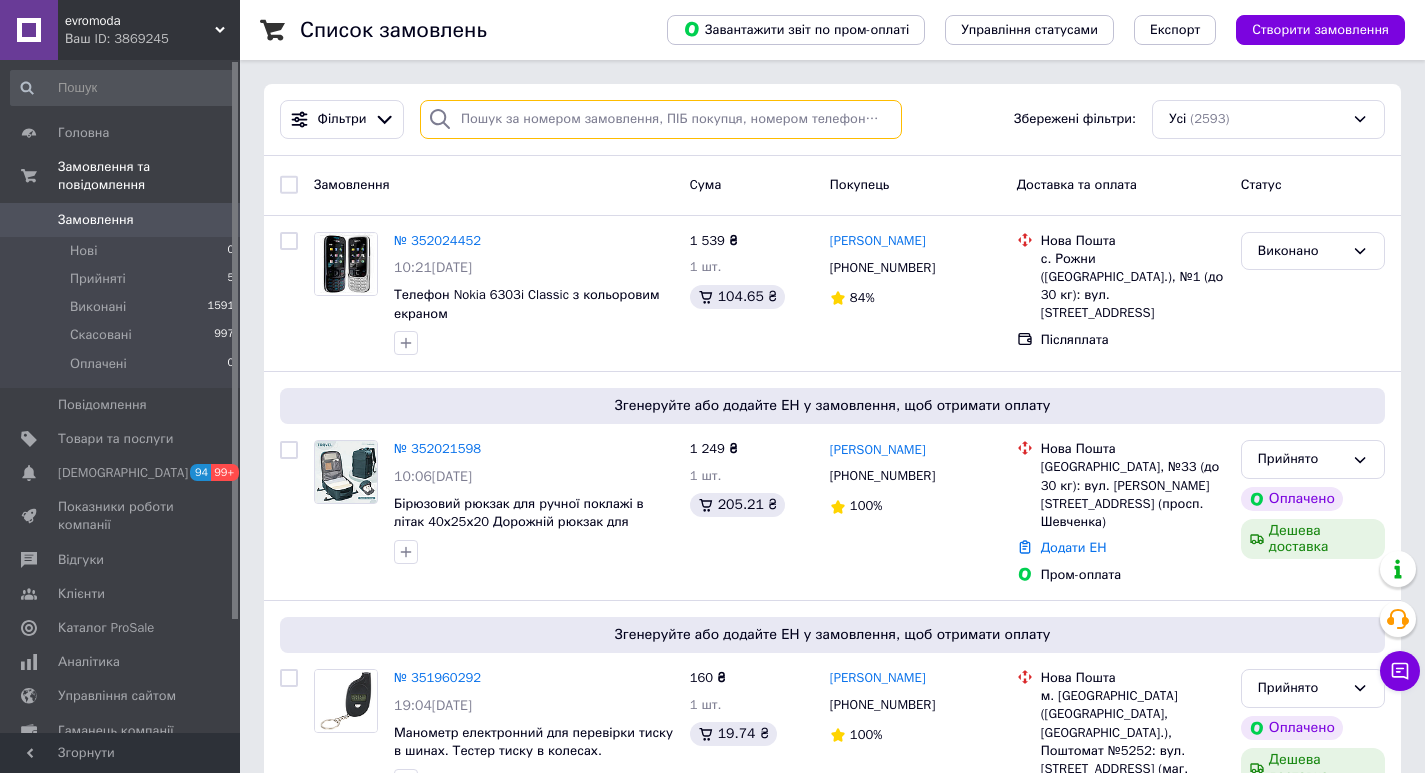 click at bounding box center (661, 119) 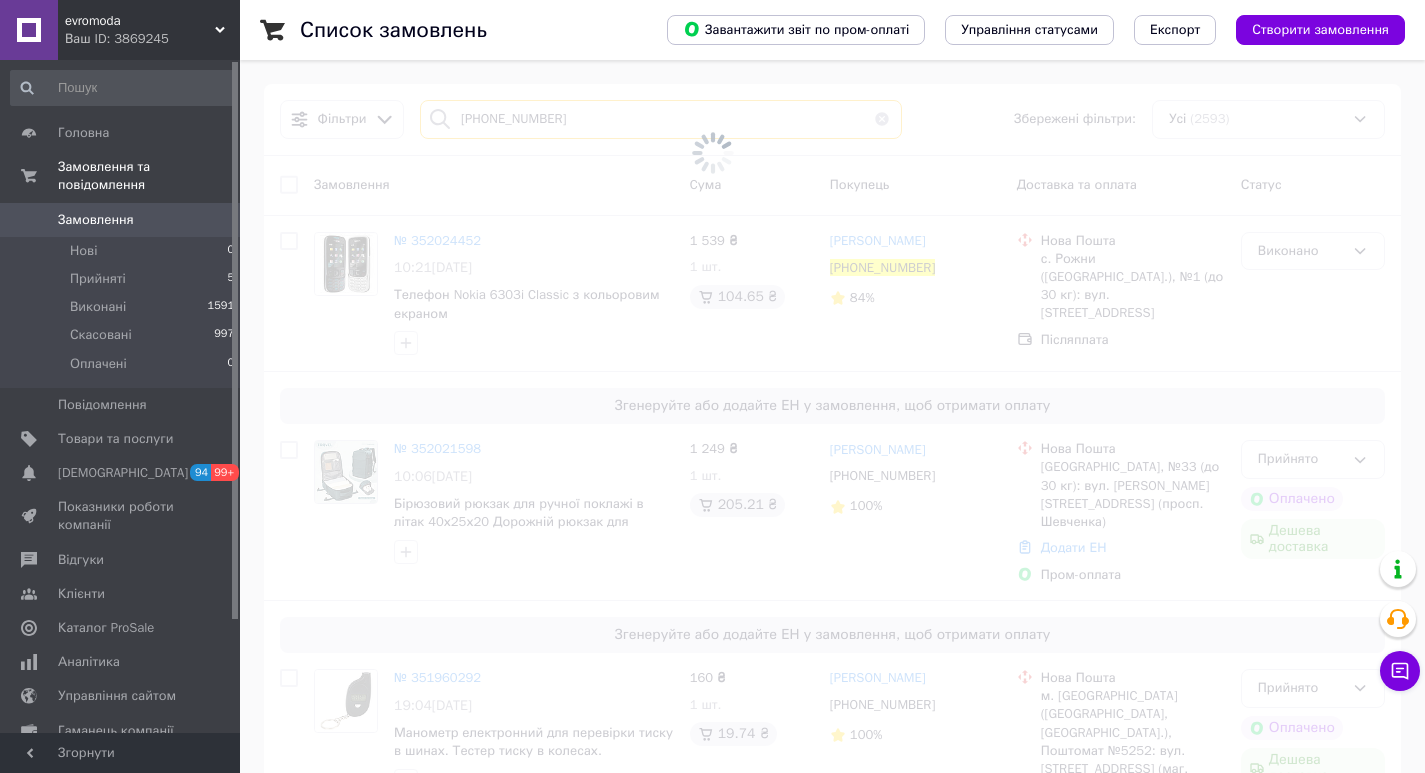 type on "+380965326610" 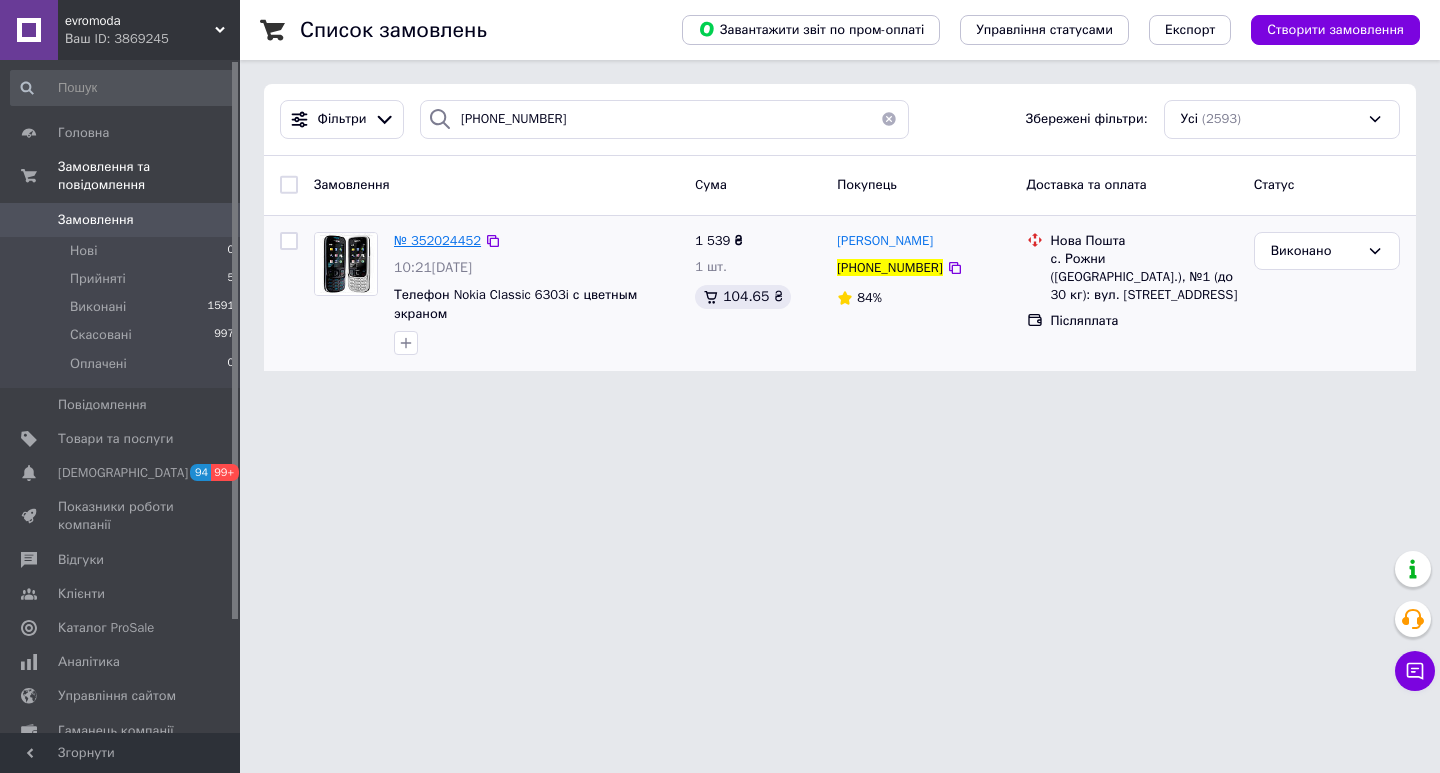 click on "№ 352024452" at bounding box center (437, 240) 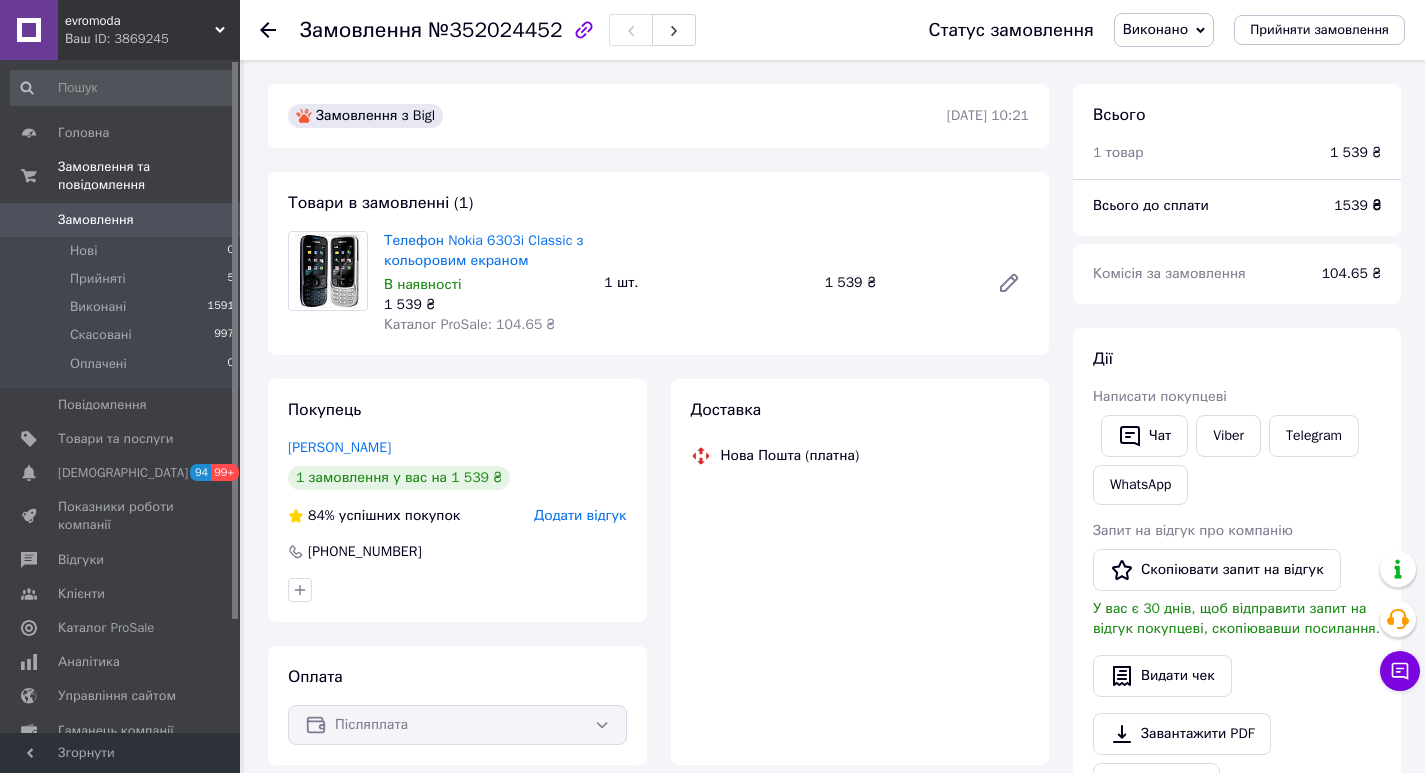 click on "Виконано" at bounding box center (1155, 29) 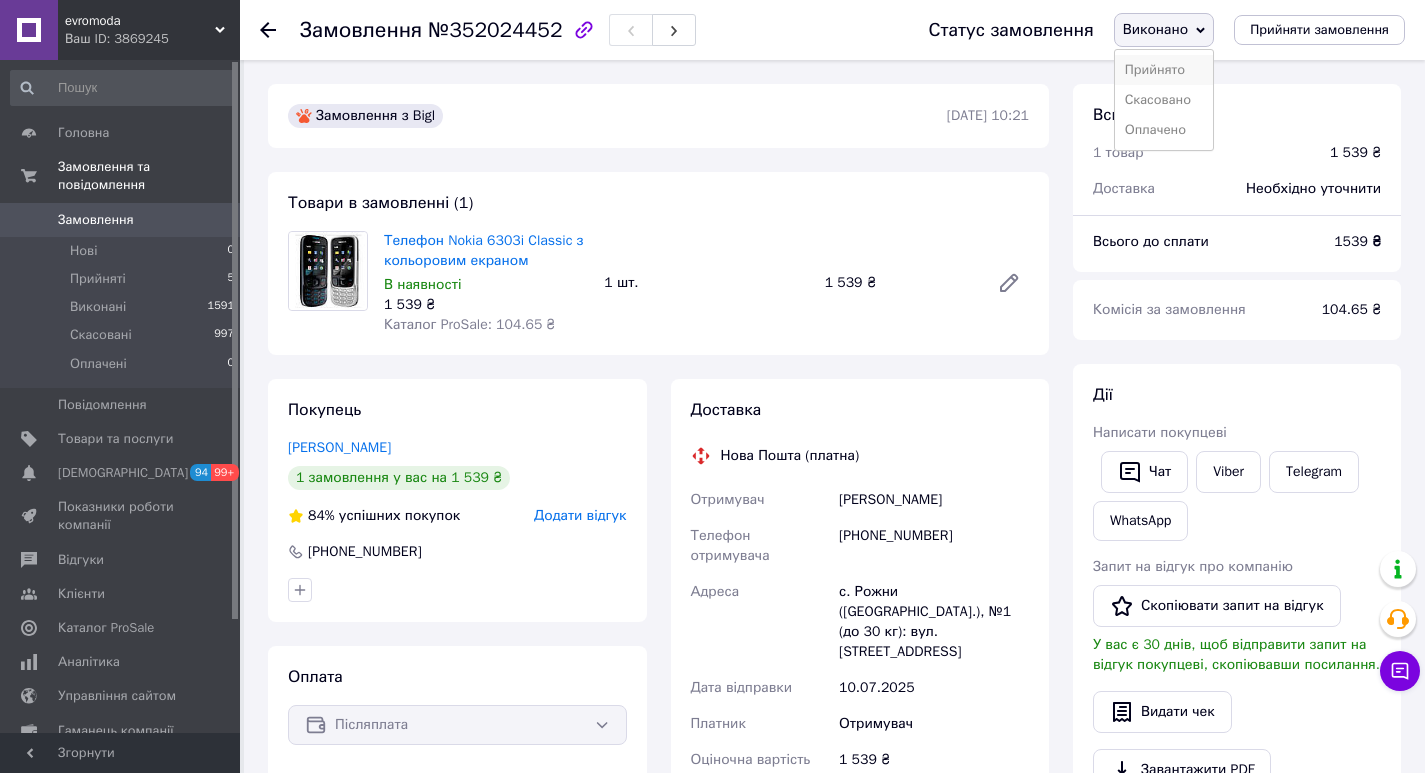 click on "Прийнято" at bounding box center [1164, 70] 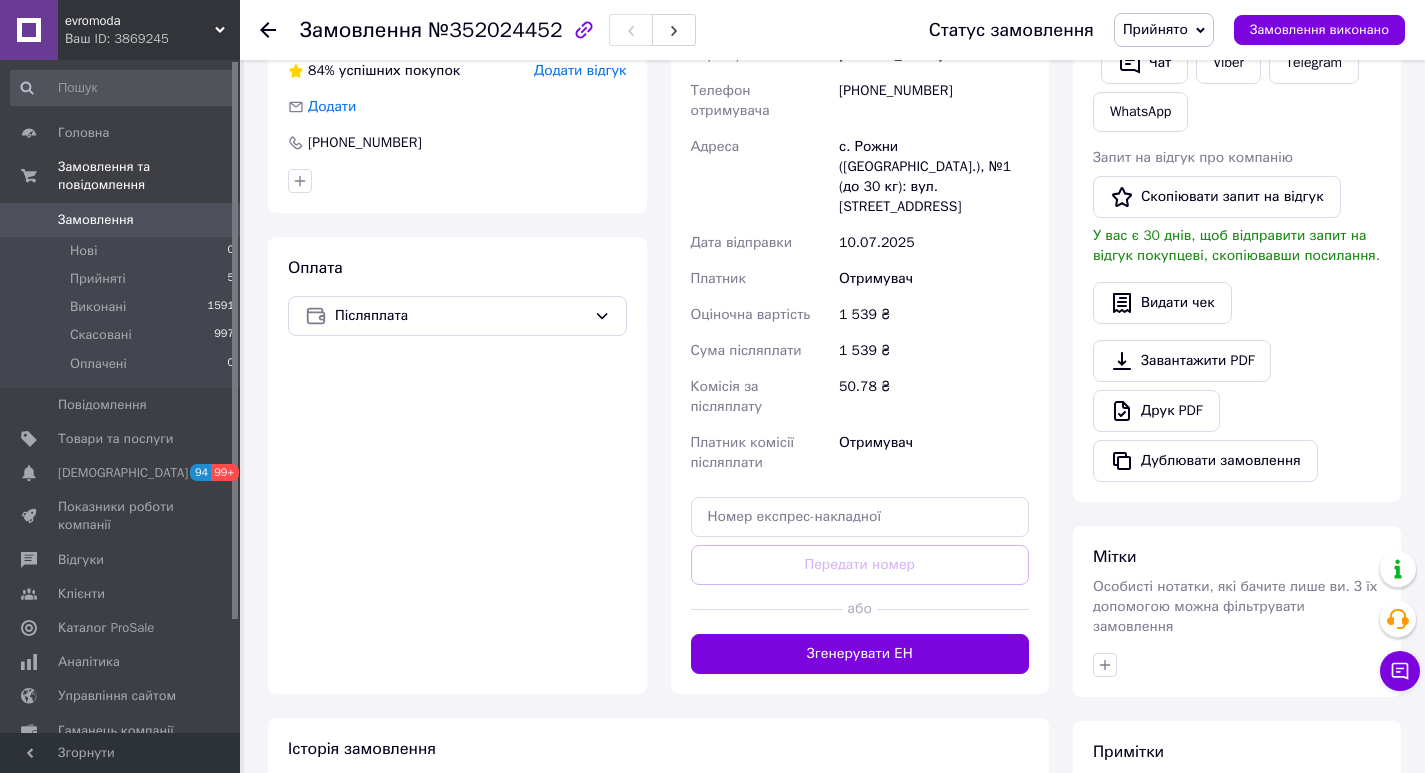 scroll, scrollTop: 500, scrollLeft: 0, axis: vertical 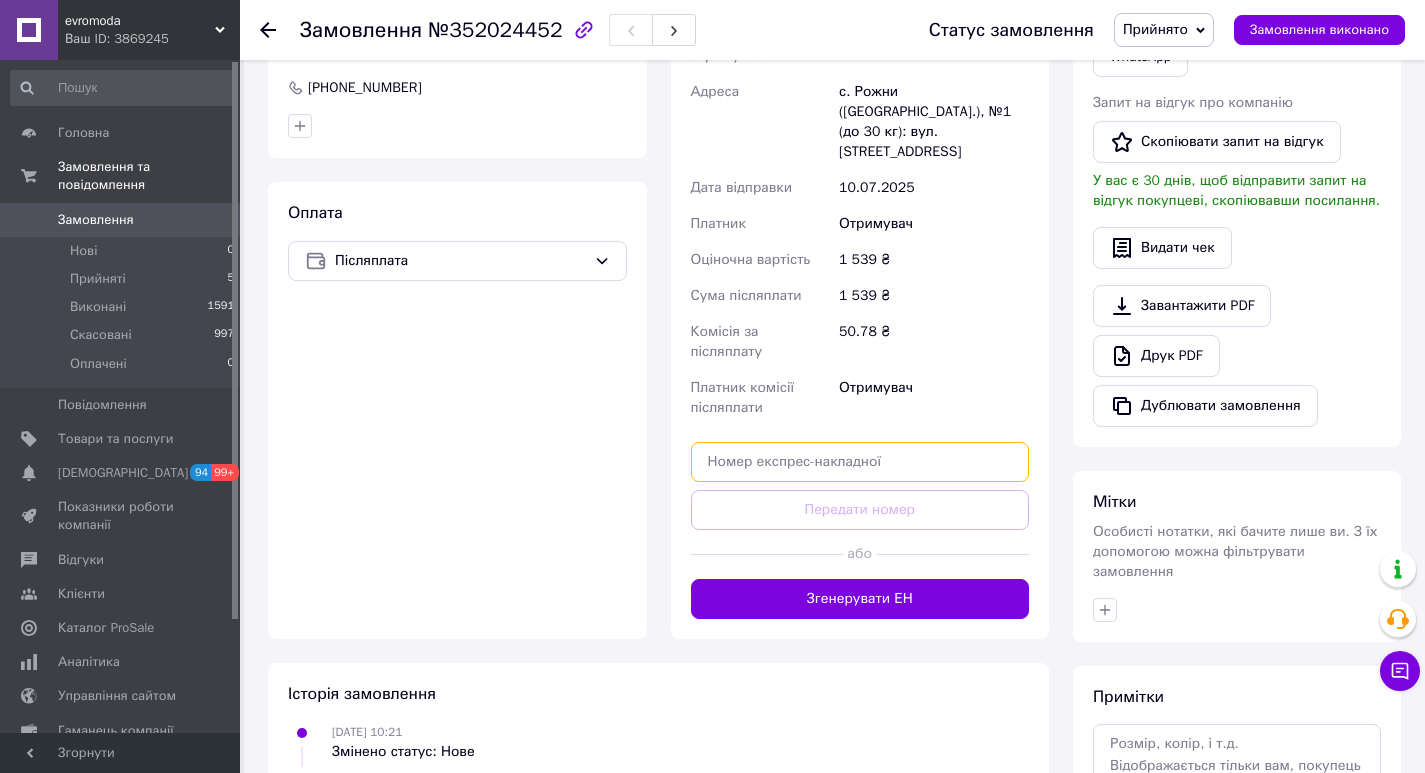 click at bounding box center [860, 462] 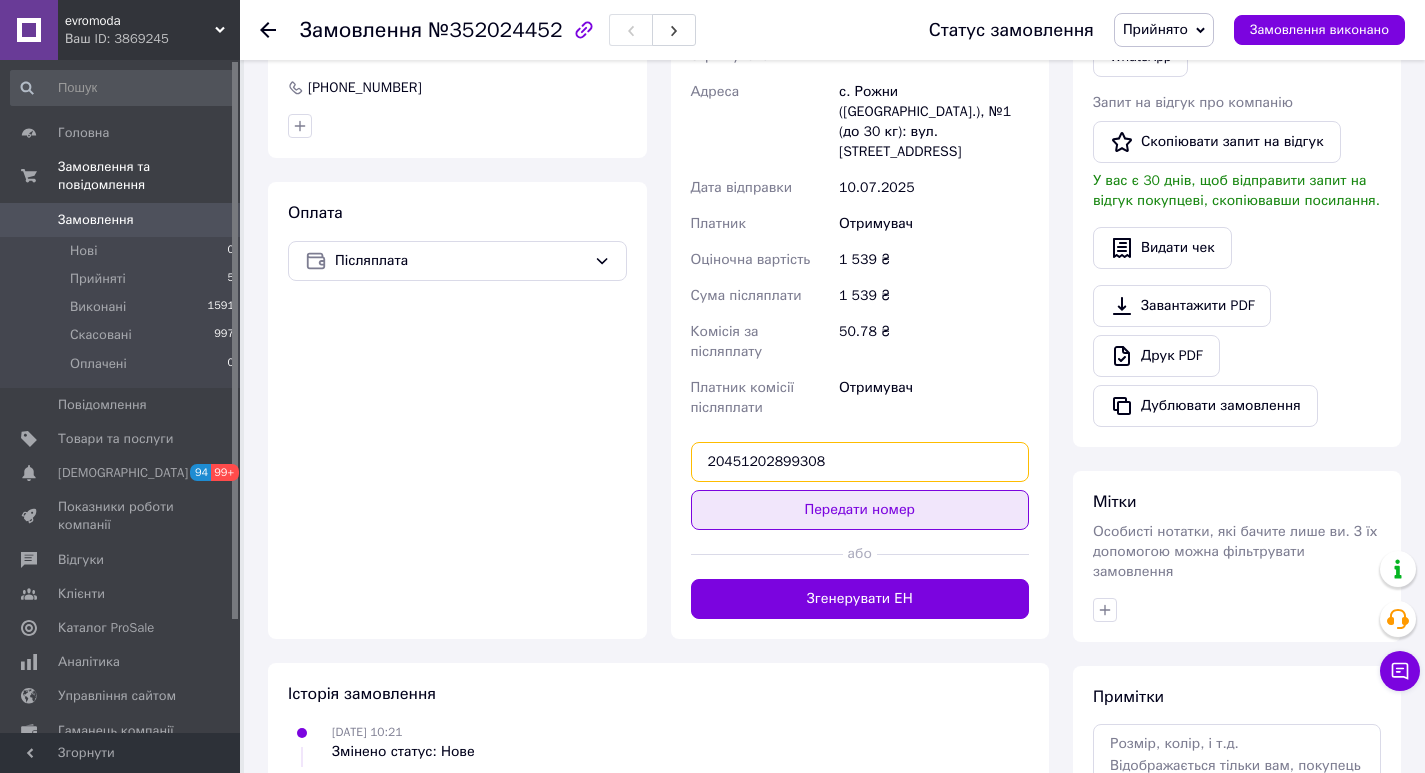 type on "20451202899308" 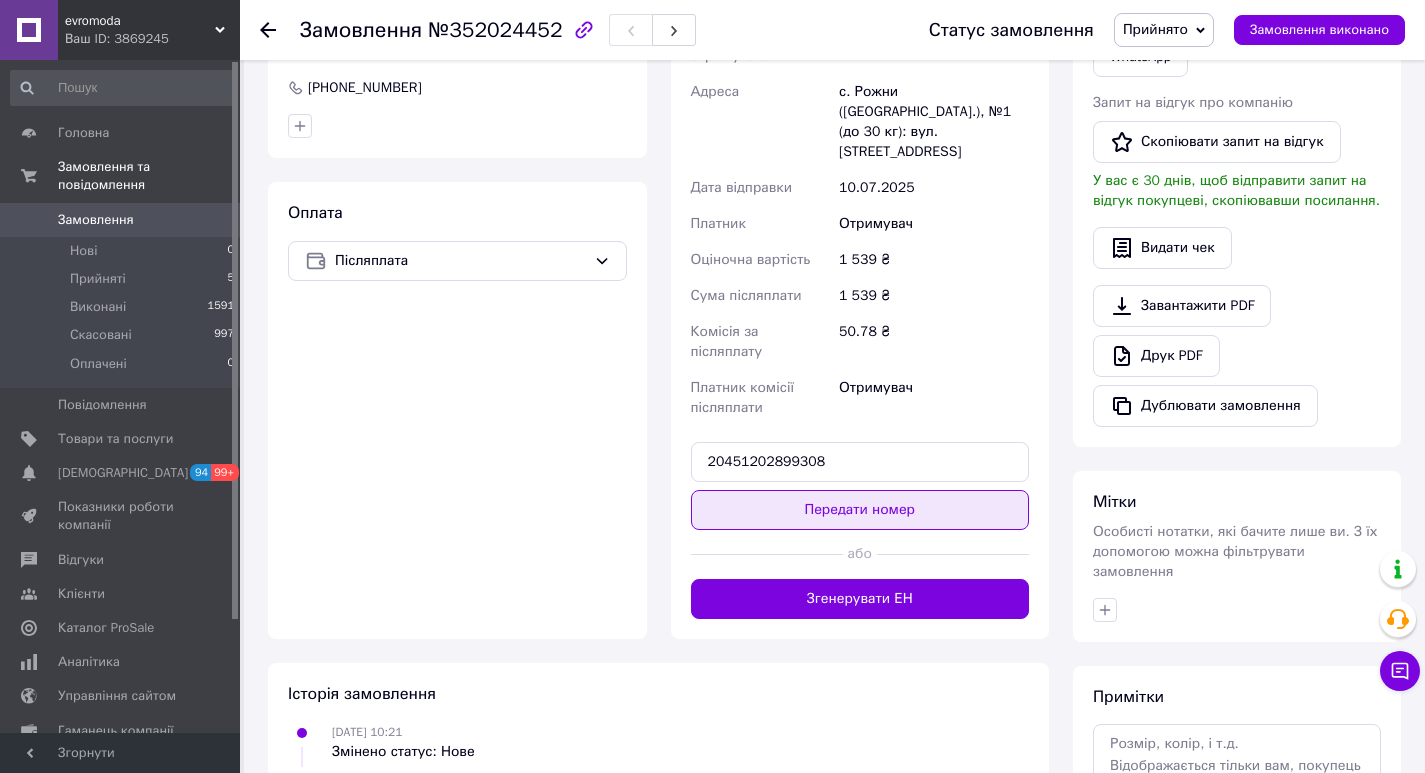 click on "Передати номер" at bounding box center [860, 510] 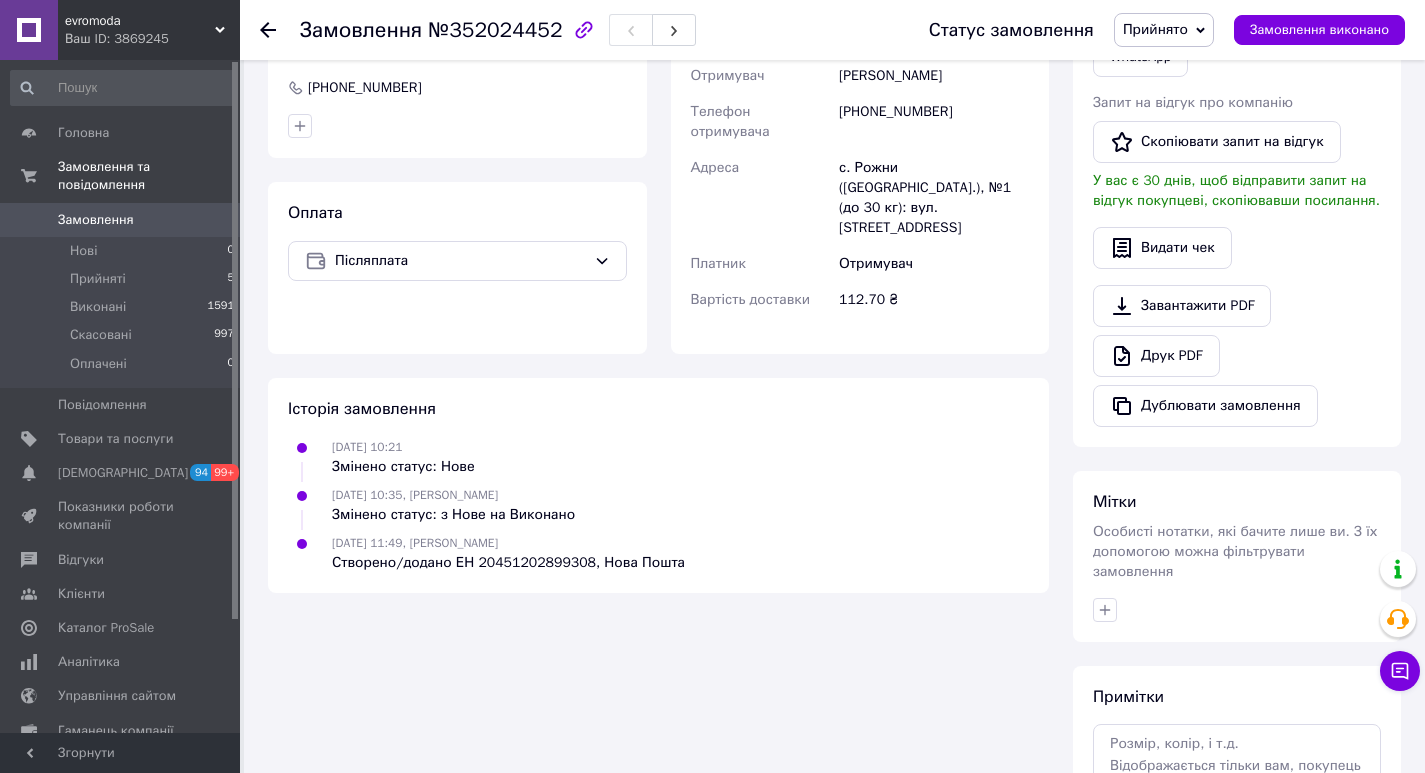 click on "Прийнято" at bounding box center (1155, 29) 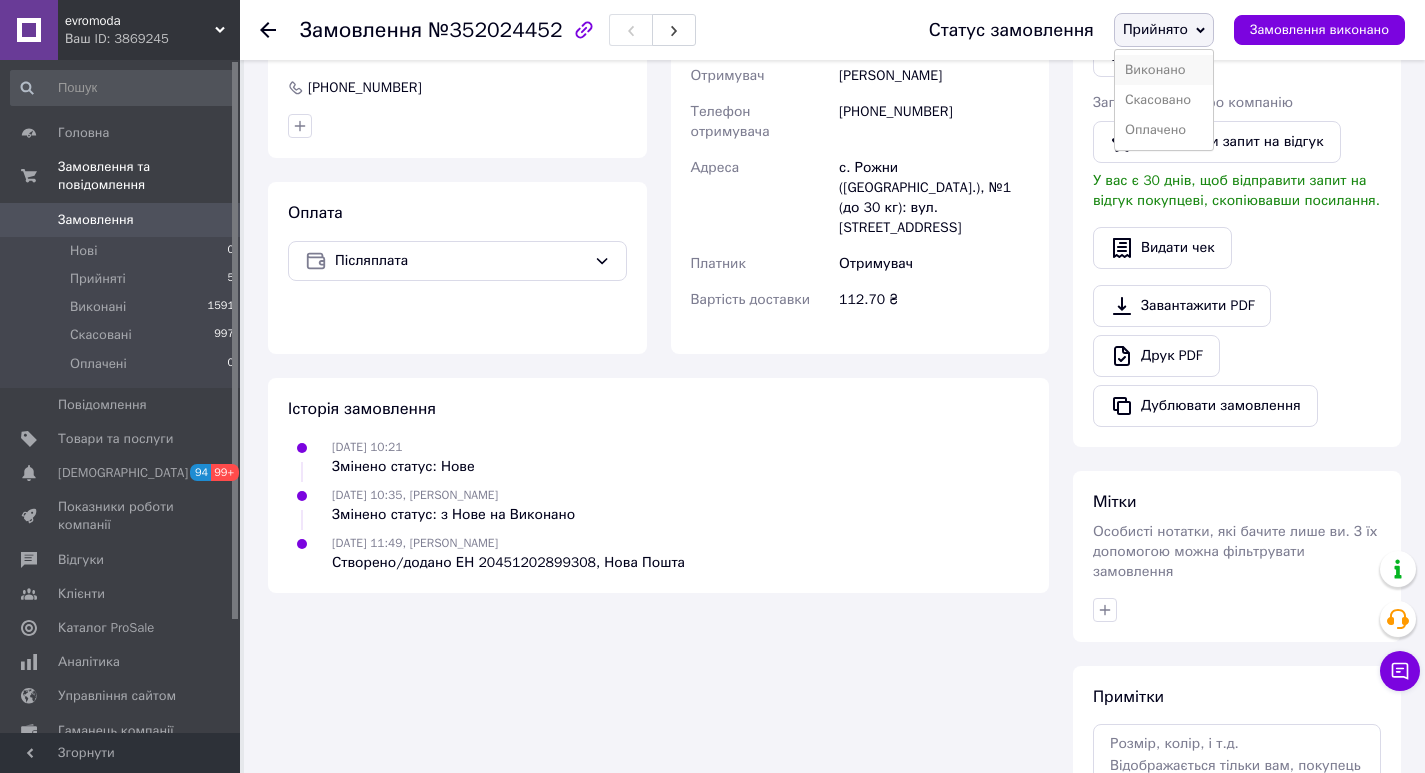 click on "Виконано" at bounding box center [1164, 70] 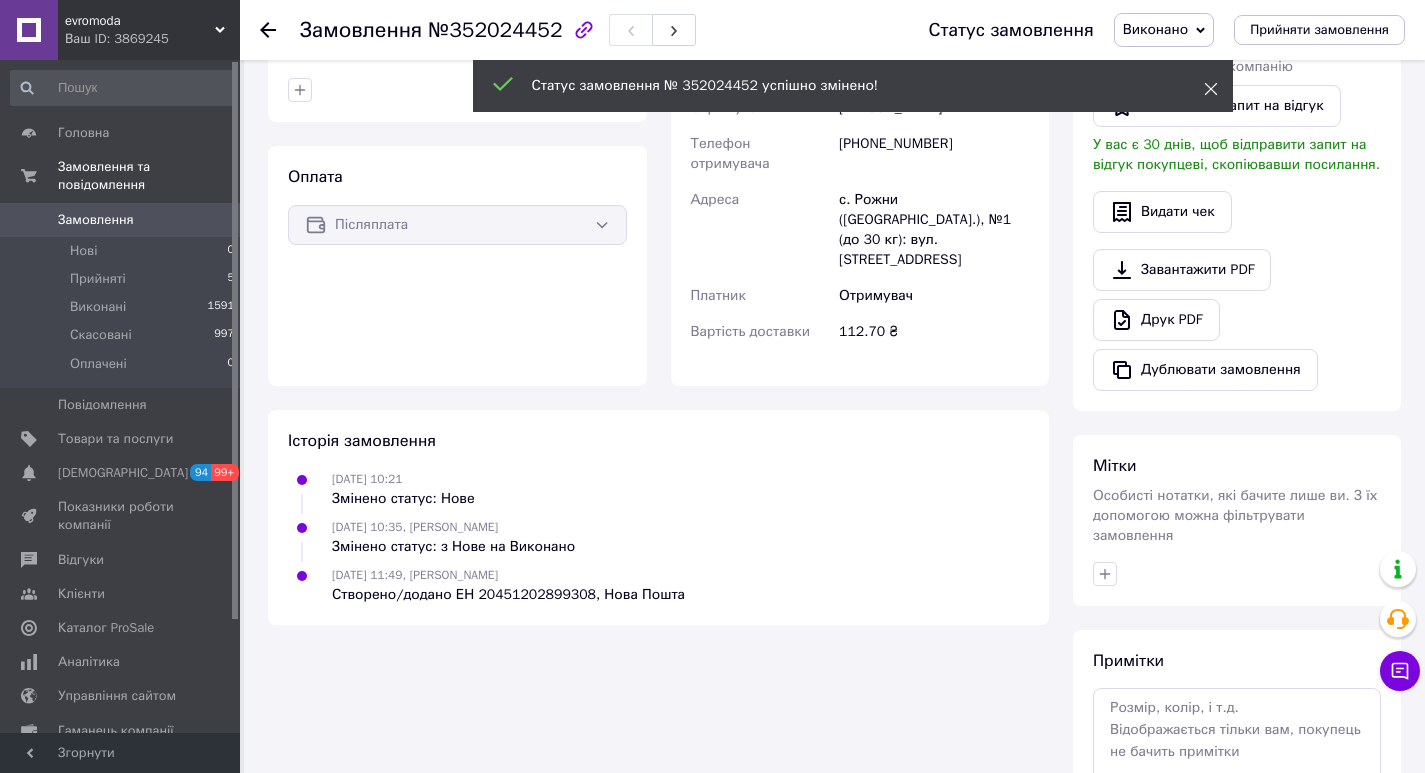 click 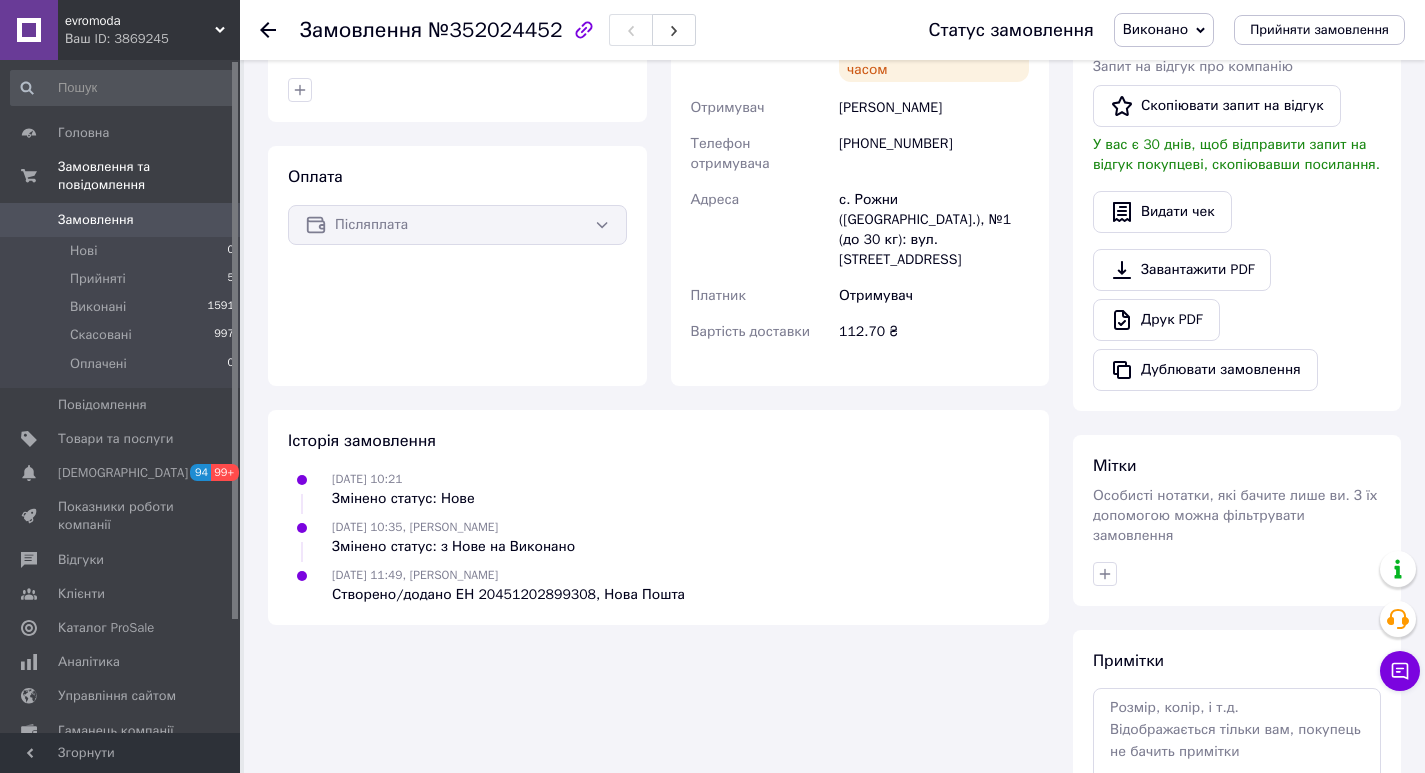 click 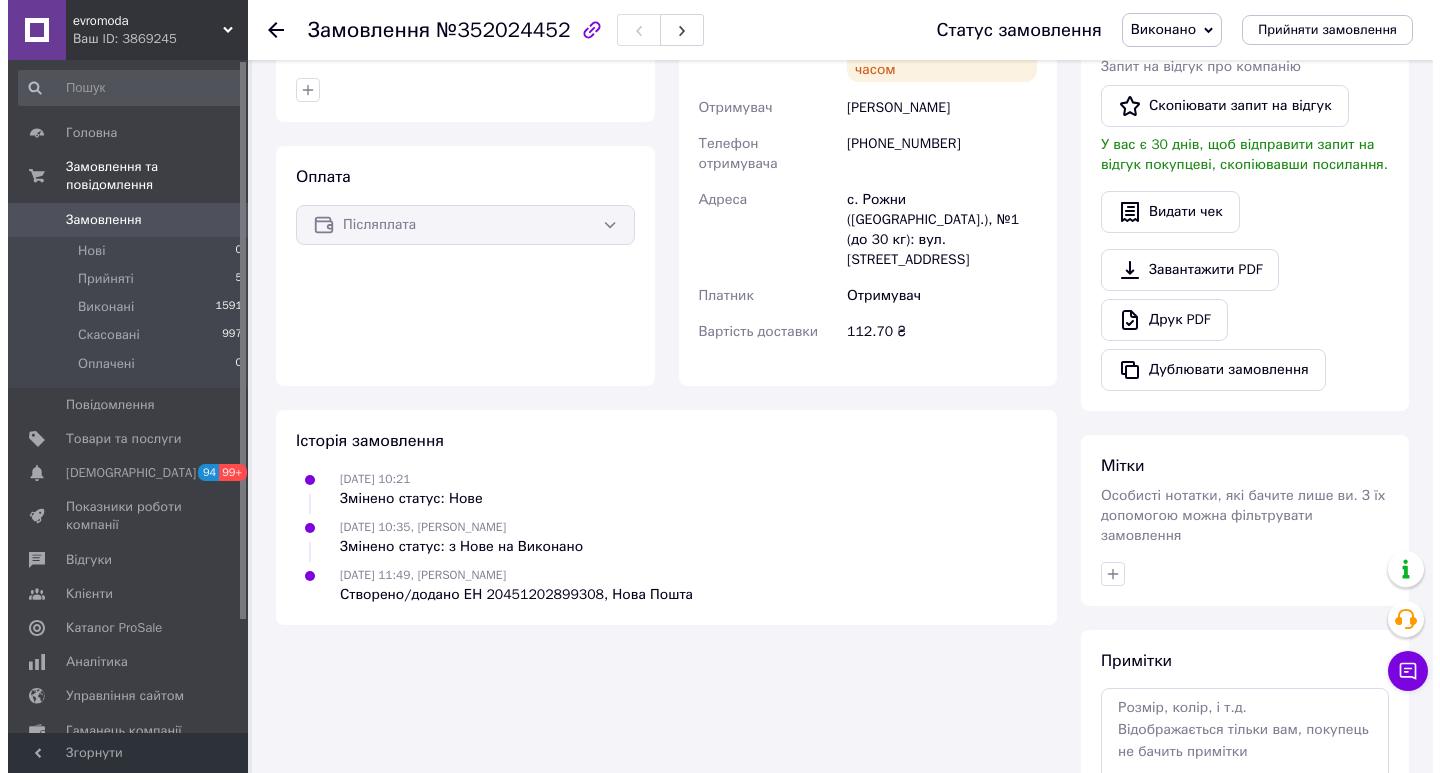scroll, scrollTop: 0, scrollLeft: 0, axis: both 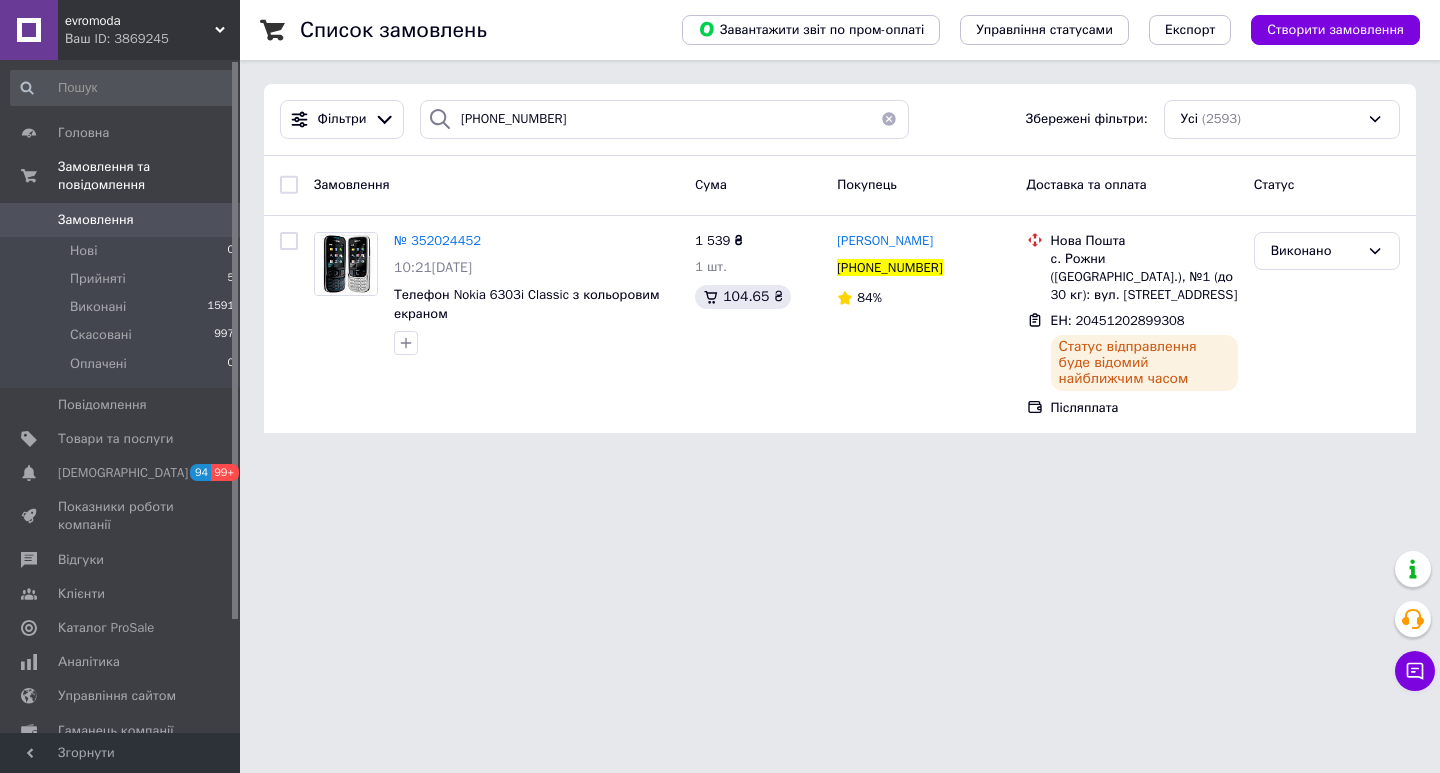 click on "evromoda" at bounding box center [140, 21] 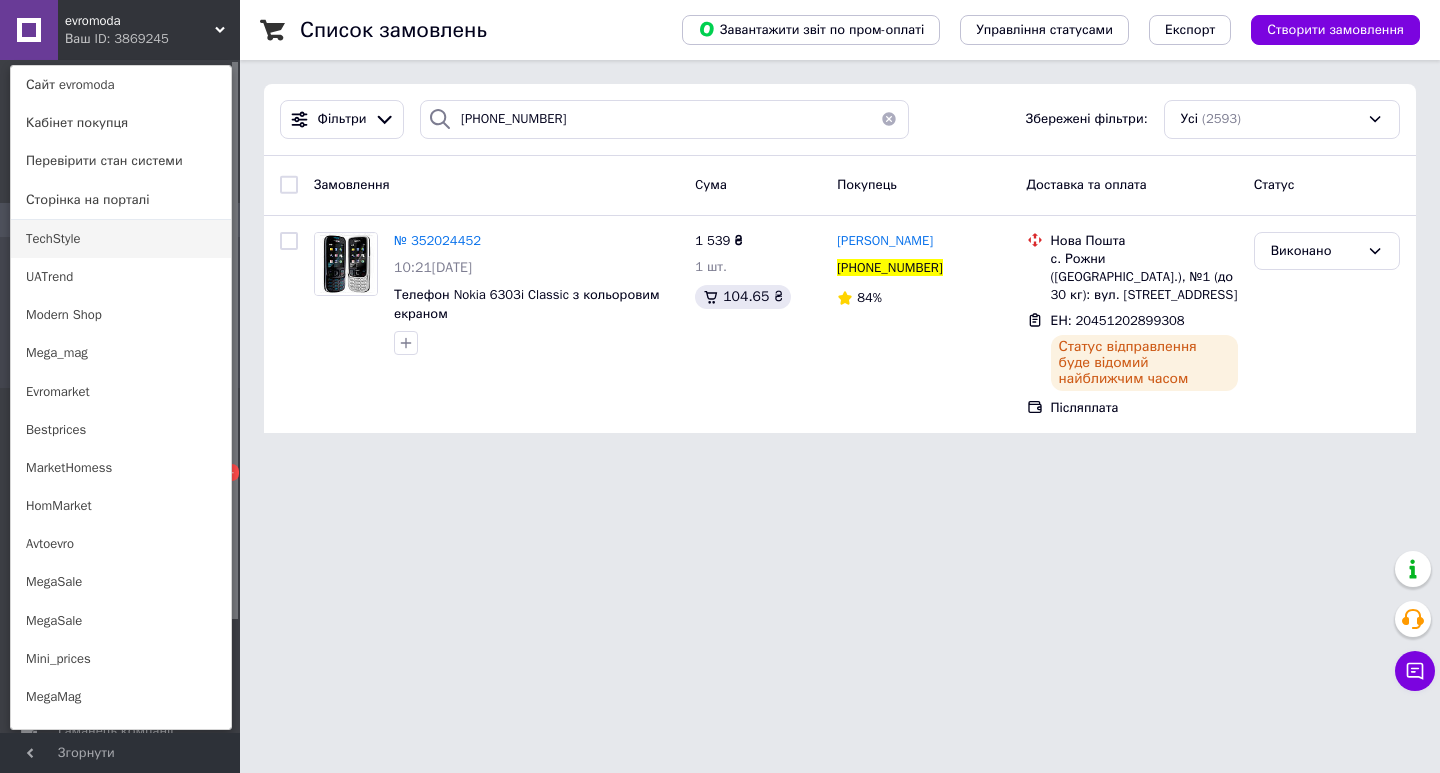 click on "TechStyle" at bounding box center [121, 239] 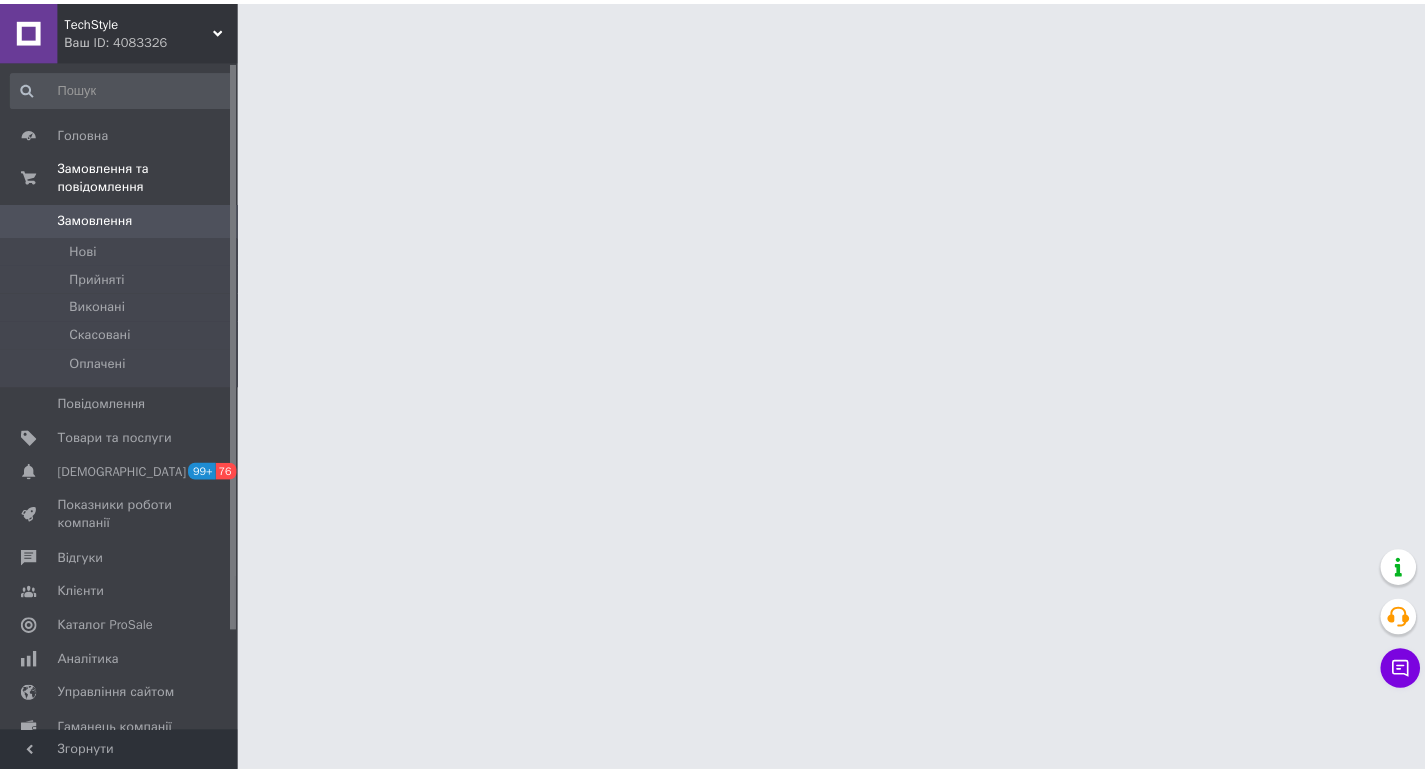 scroll, scrollTop: 0, scrollLeft: 0, axis: both 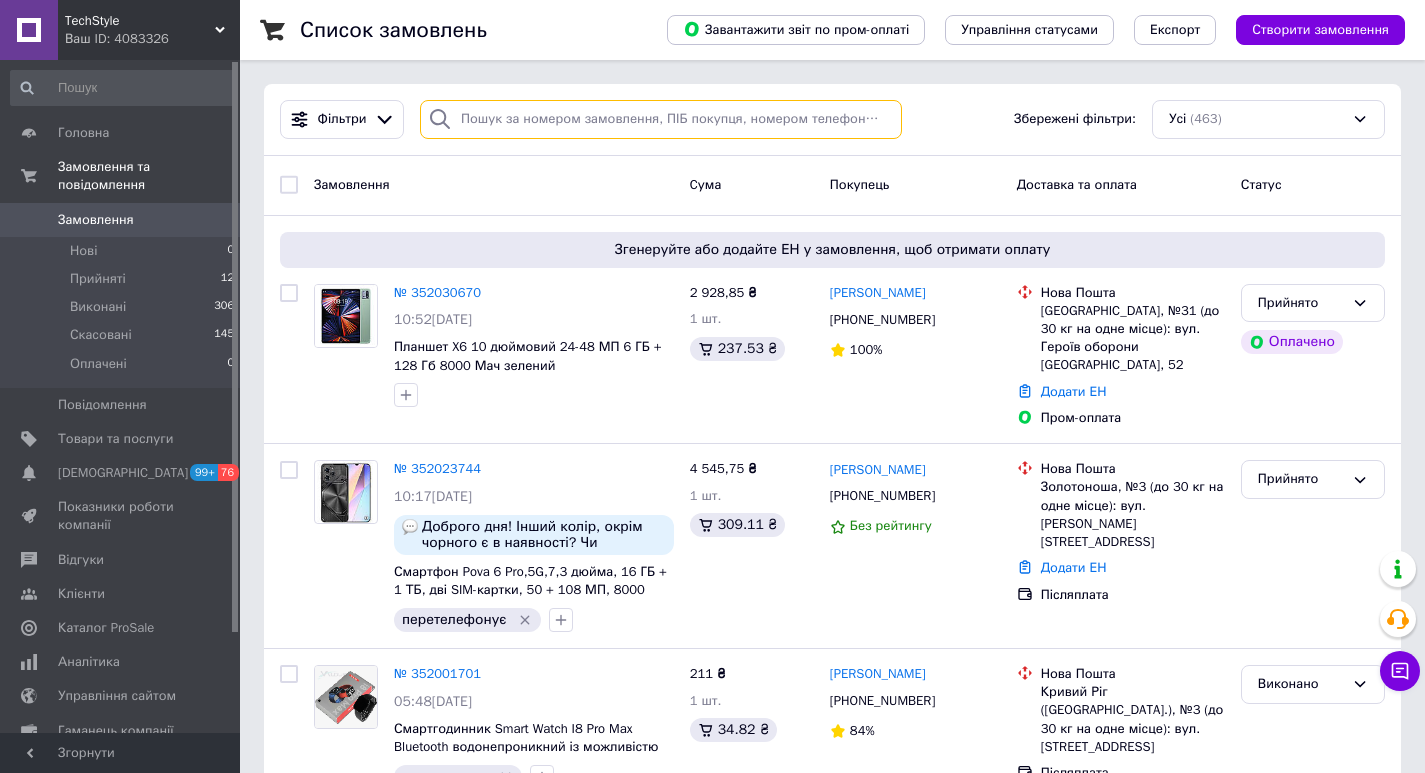 click at bounding box center [661, 119] 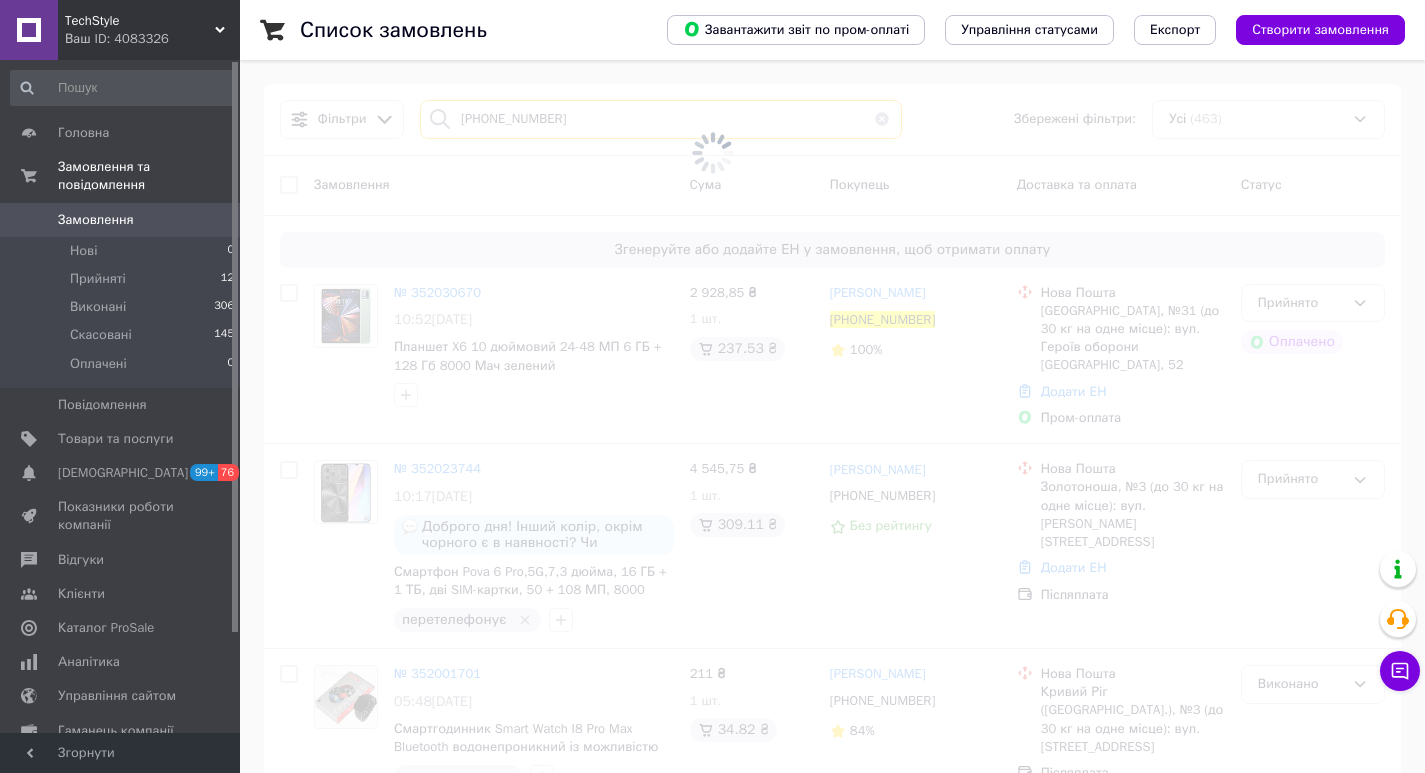type on "[PHONE_NUMBER]" 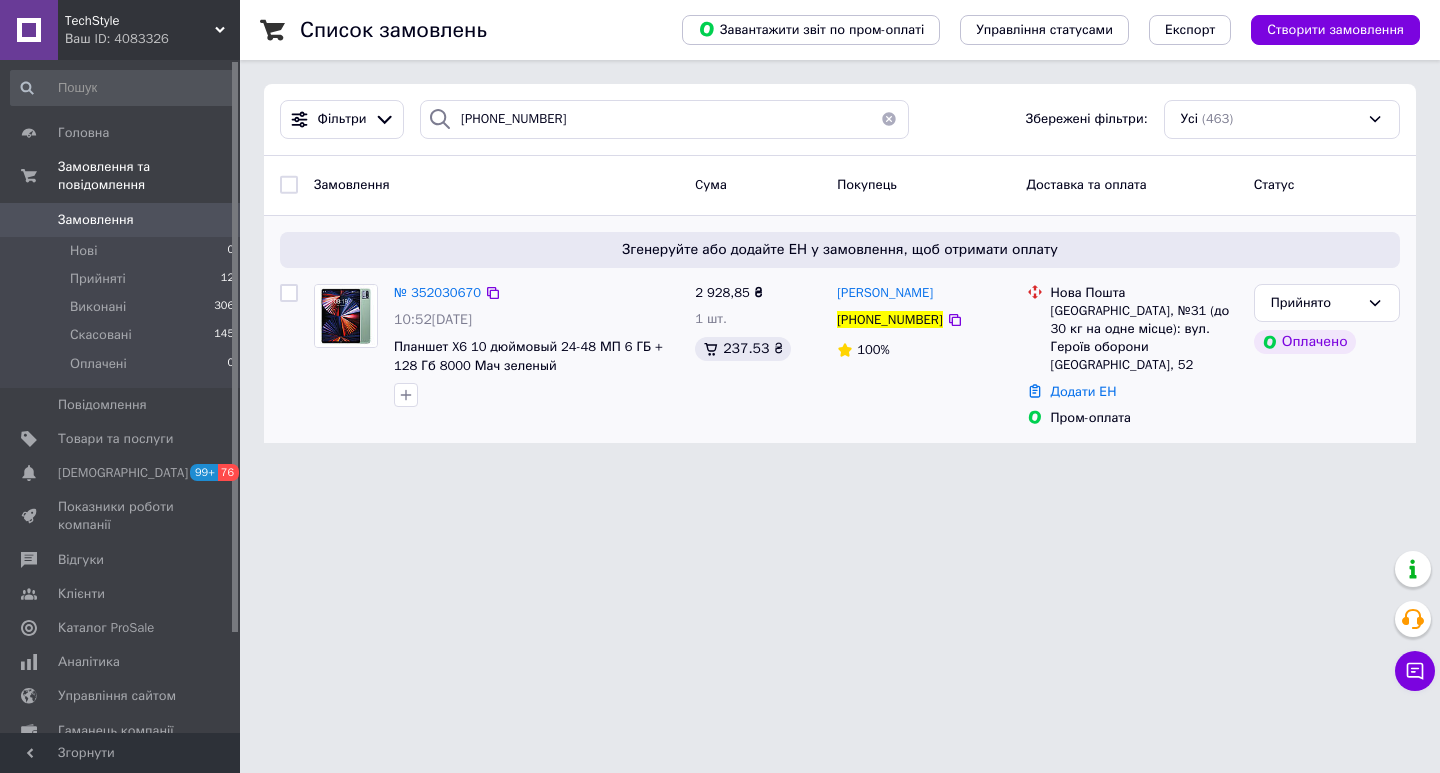 click on "№ 352030670 10:52, 10.07.2025 Планшет X6 10 дюймовый 24-48 МП 6 ГБ + 128 Гб 8000 Мач зеленый" at bounding box center (536, 346) 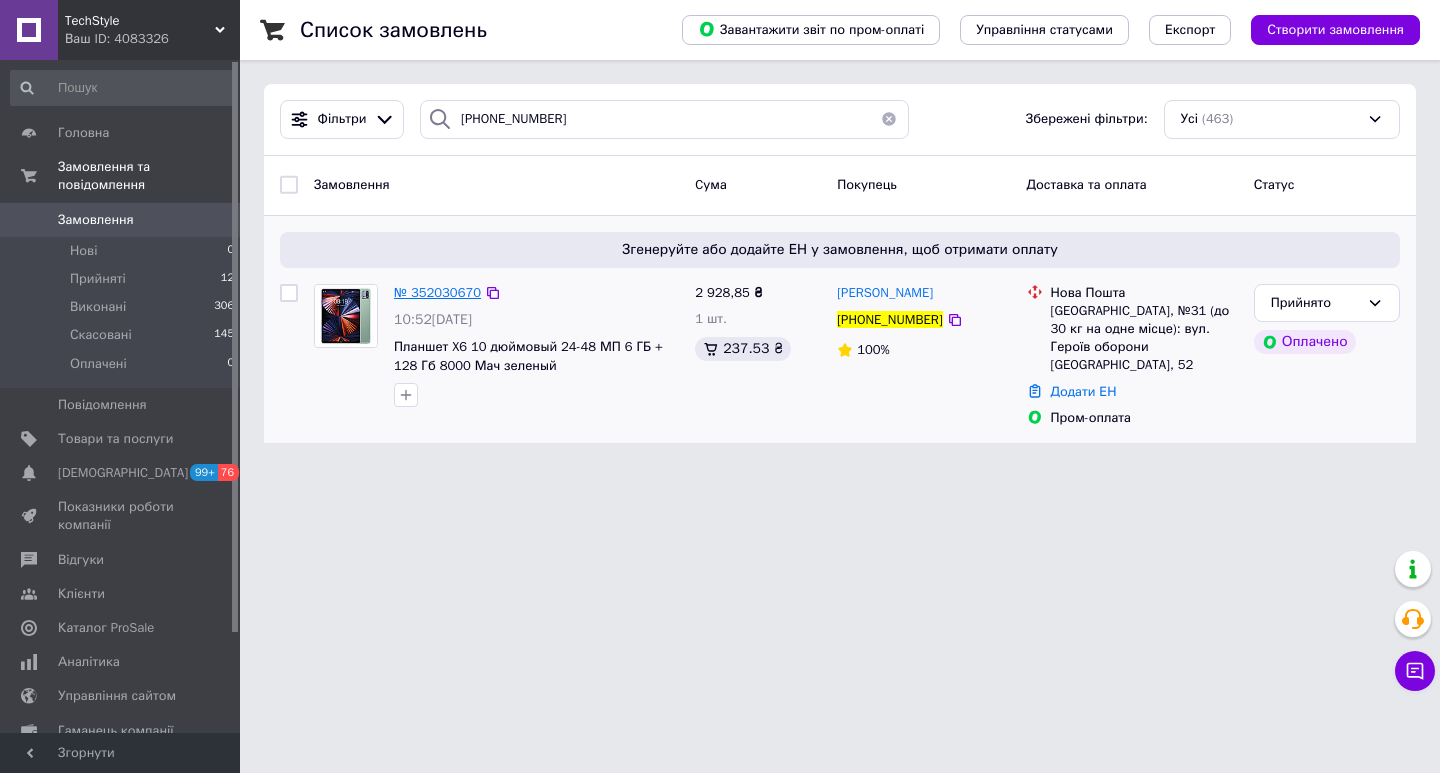 click on "№ 352030670" at bounding box center (437, 292) 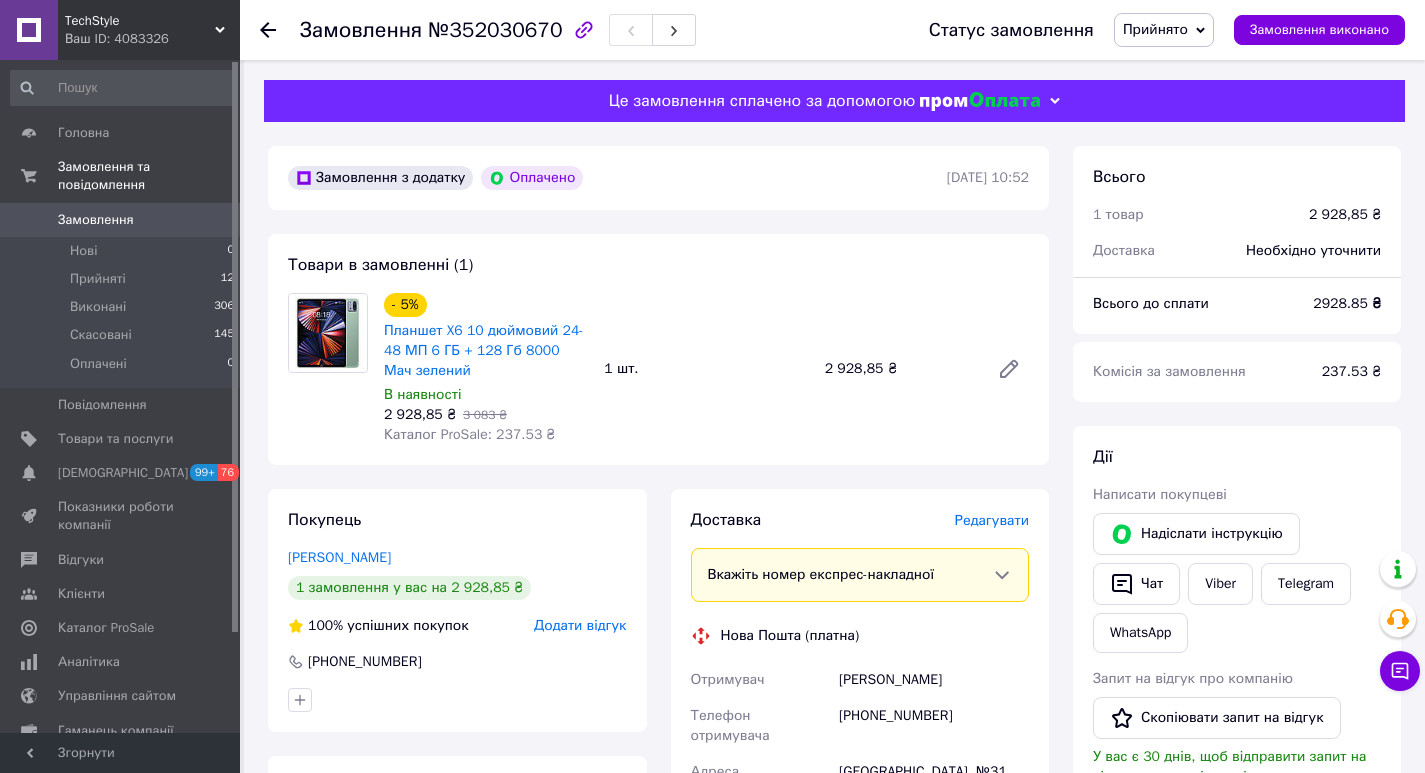 scroll, scrollTop: 600, scrollLeft: 0, axis: vertical 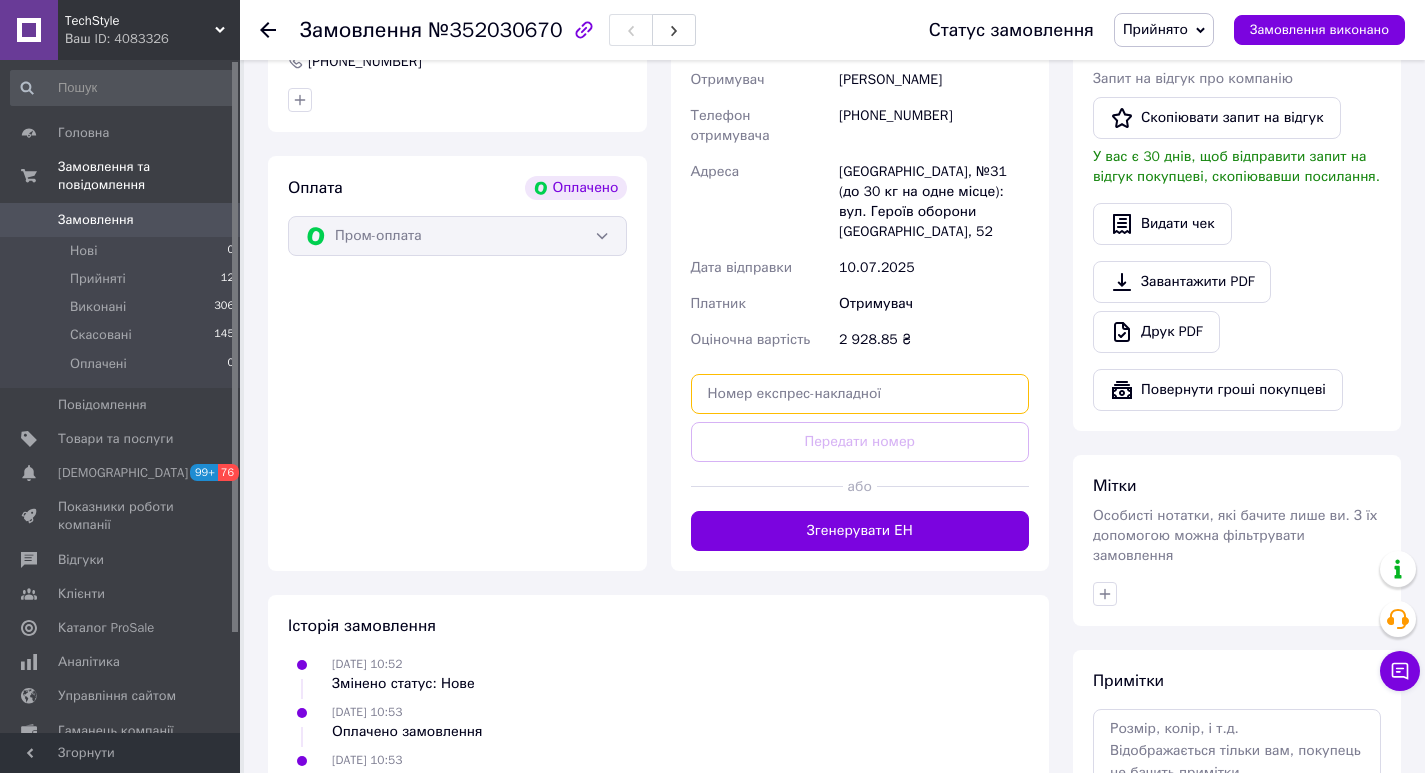 click at bounding box center [860, 394] 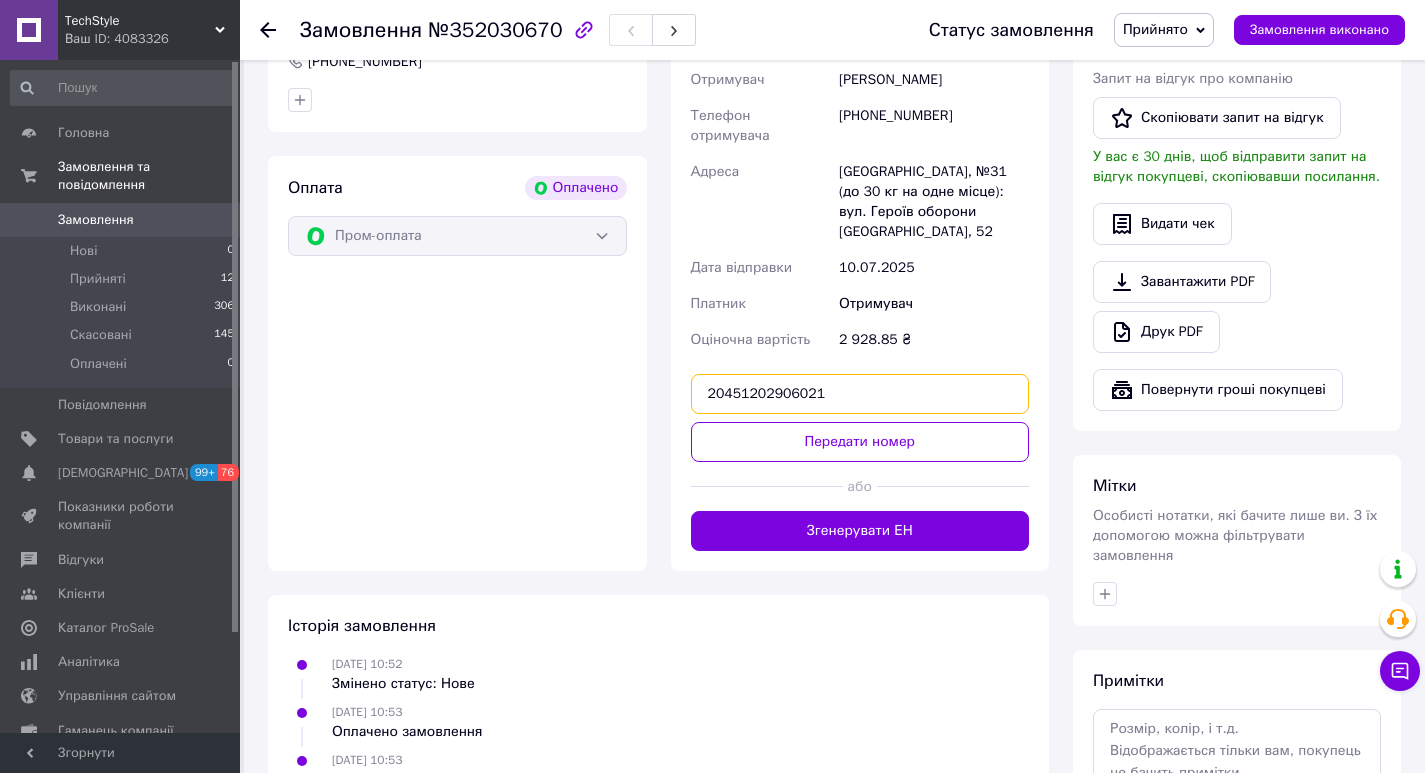 type on "20451202906021" 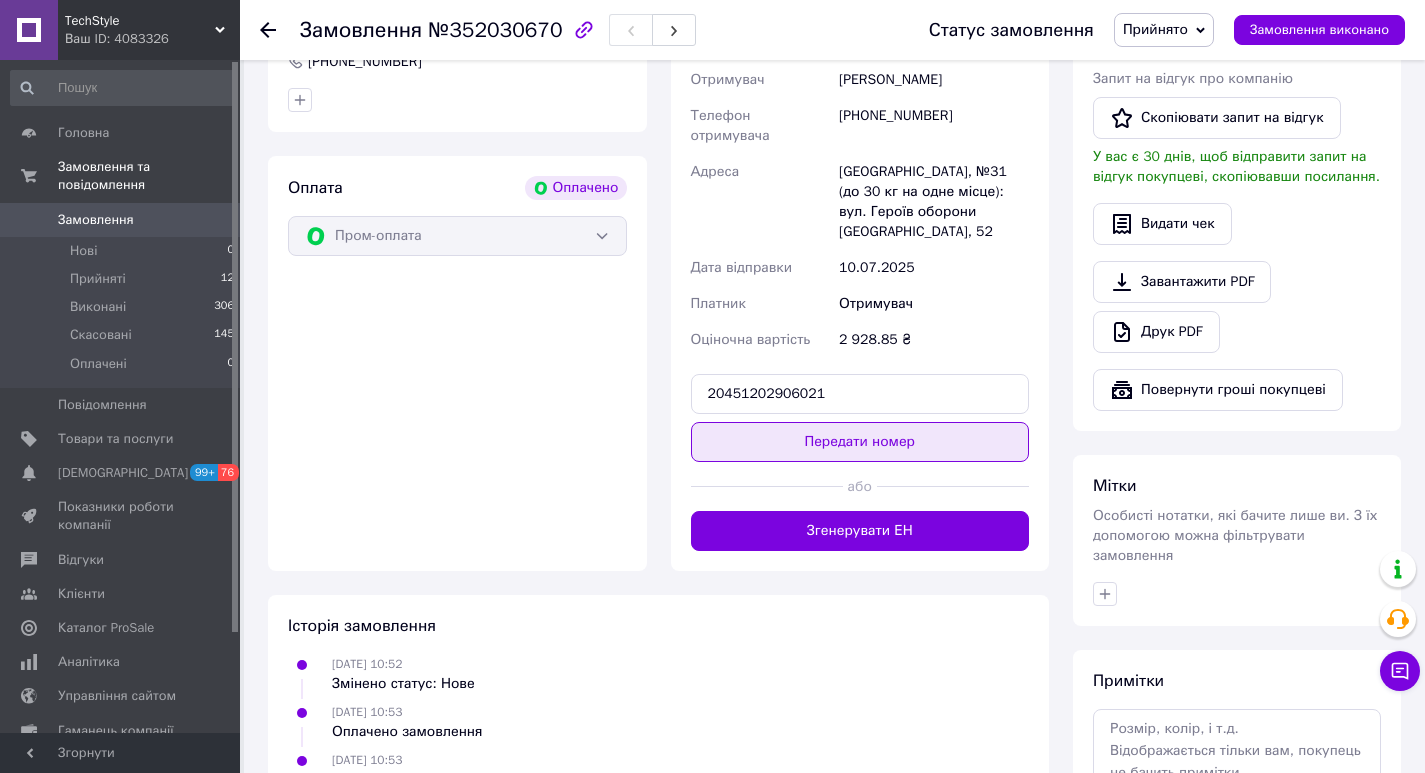 click on "Передати номер" at bounding box center [860, 442] 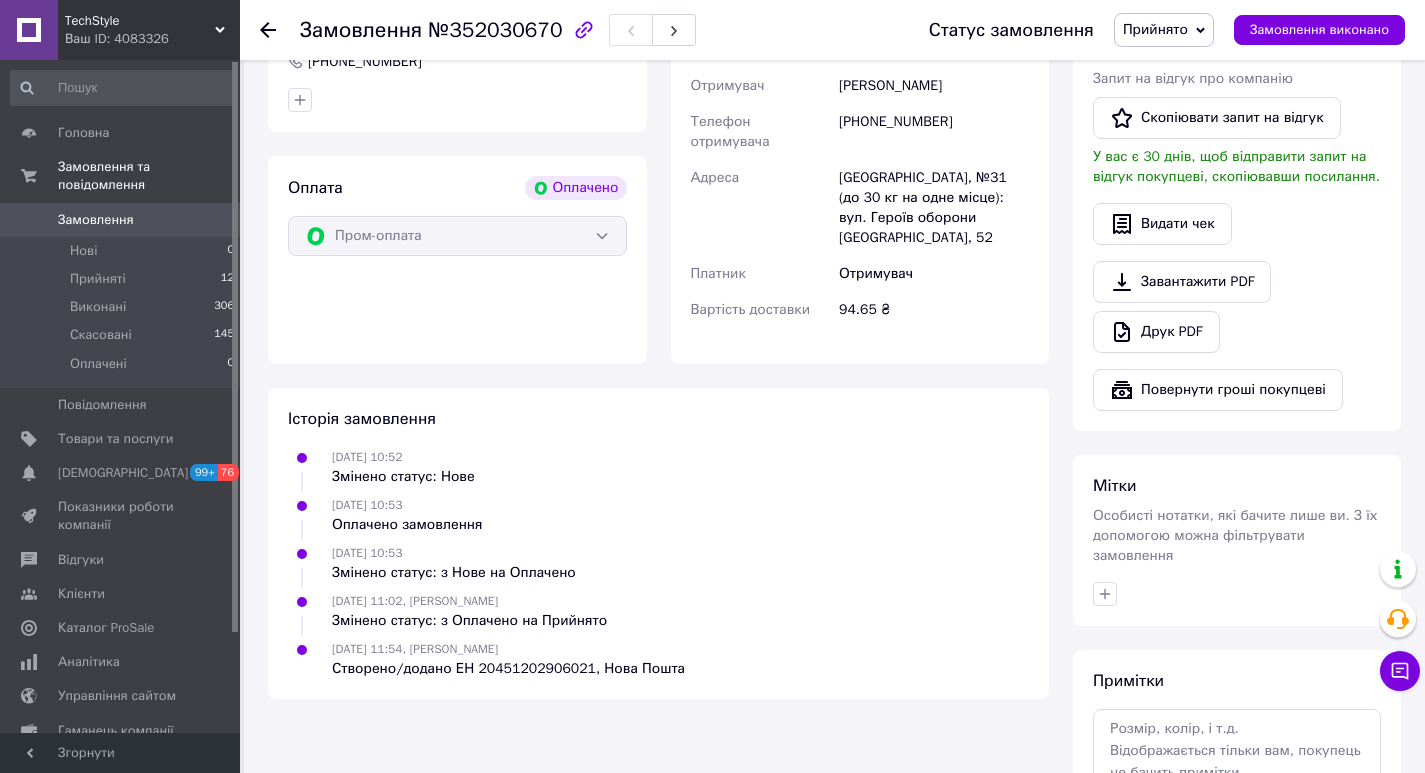click on "Прийнято" at bounding box center [1155, 29] 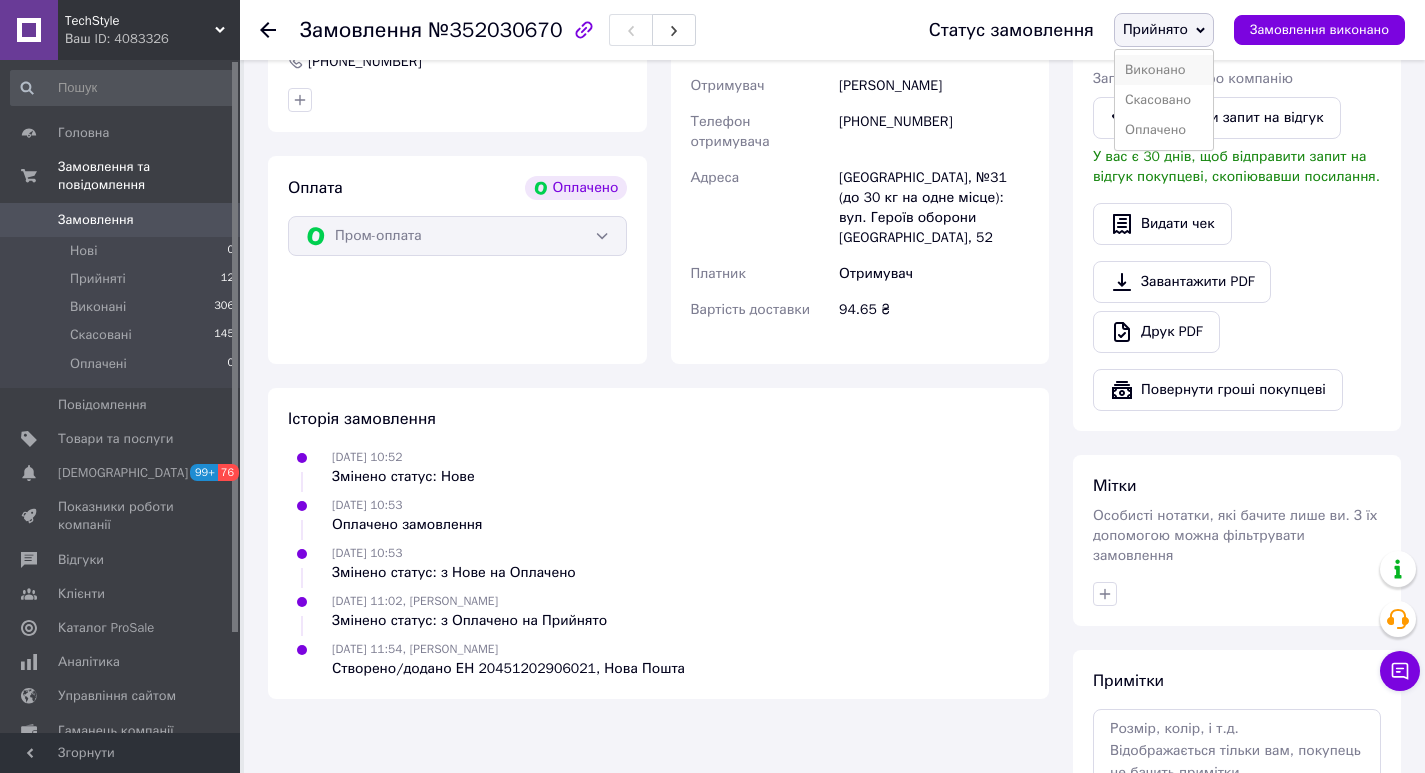 click on "Виконано" at bounding box center (1164, 70) 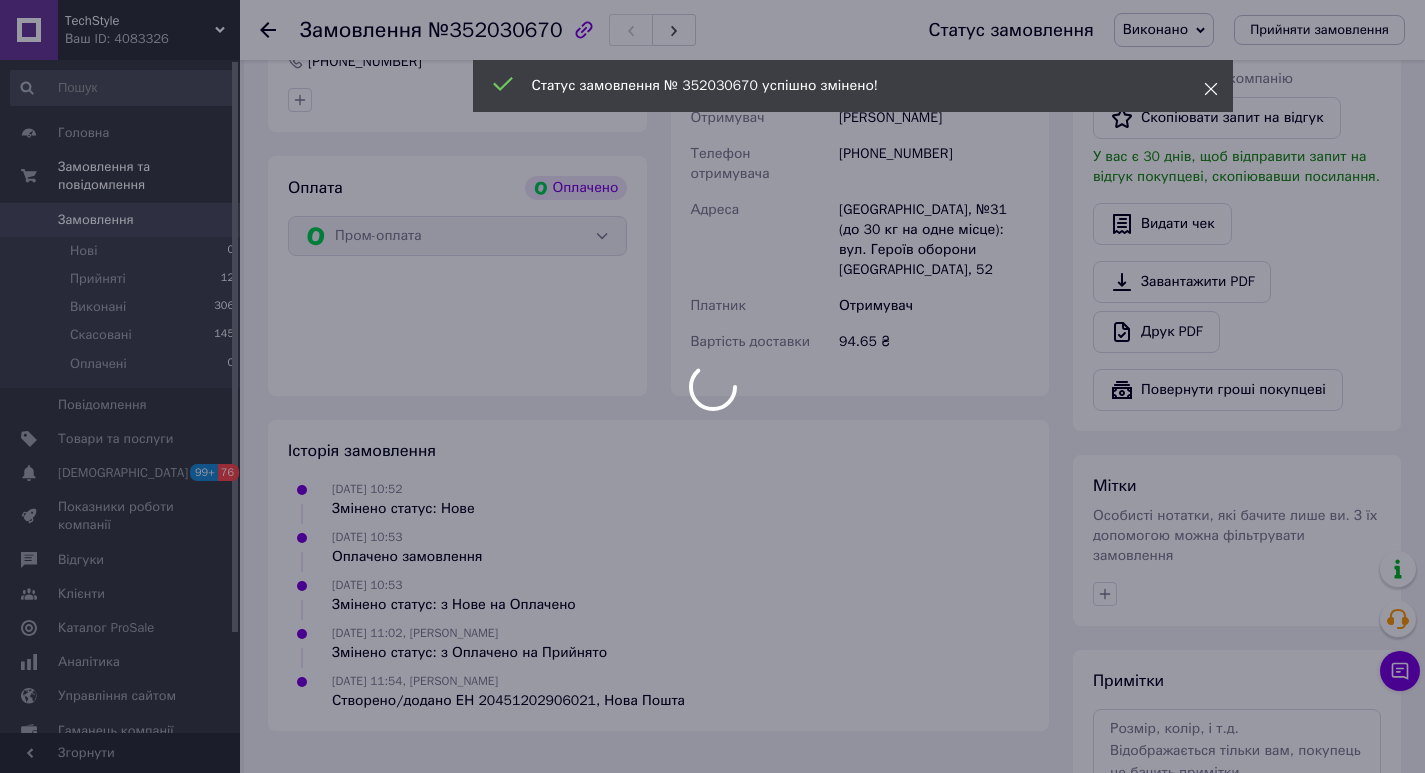 click 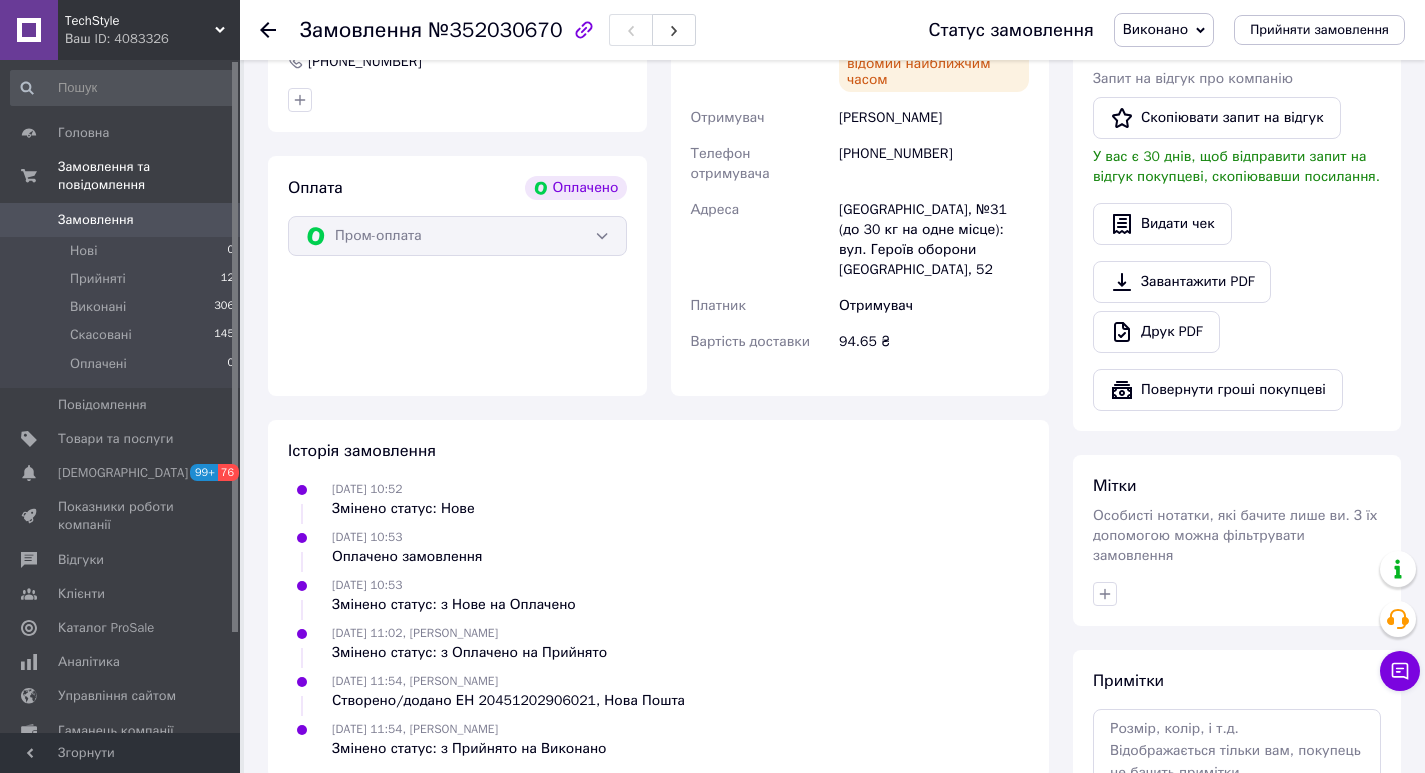 click 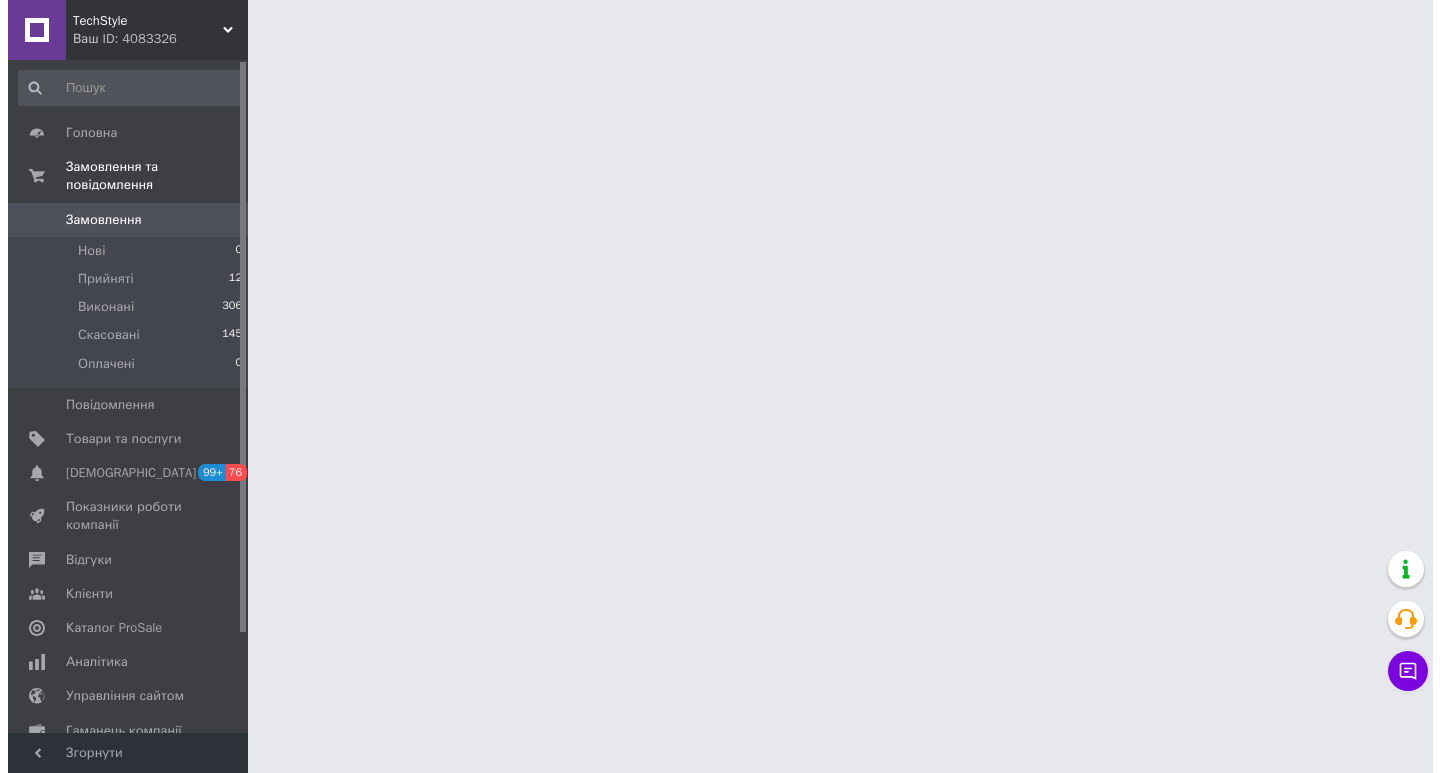 scroll, scrollTop: 0, scrollLeft: 0, axis: both 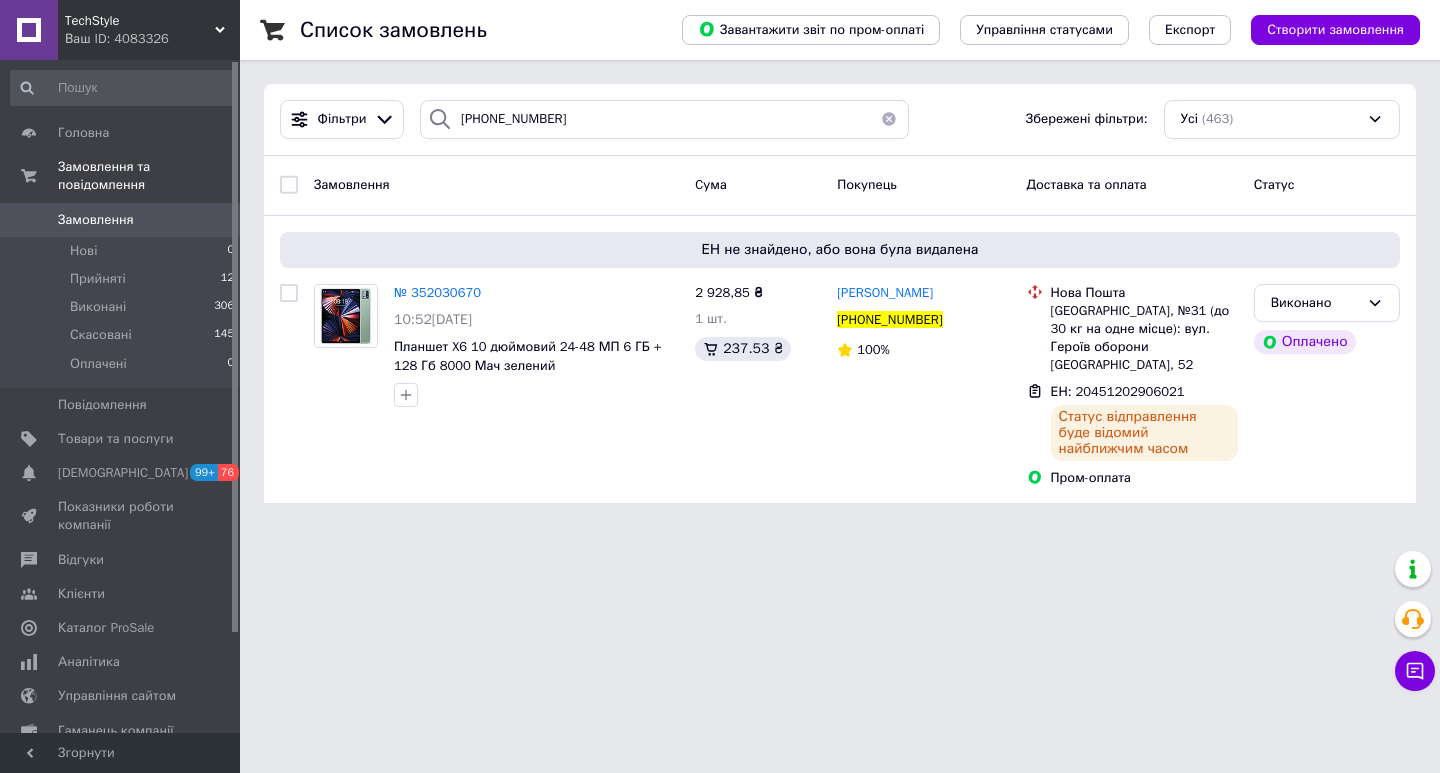 click on "TechStyle" at bounding box center [140, 21] 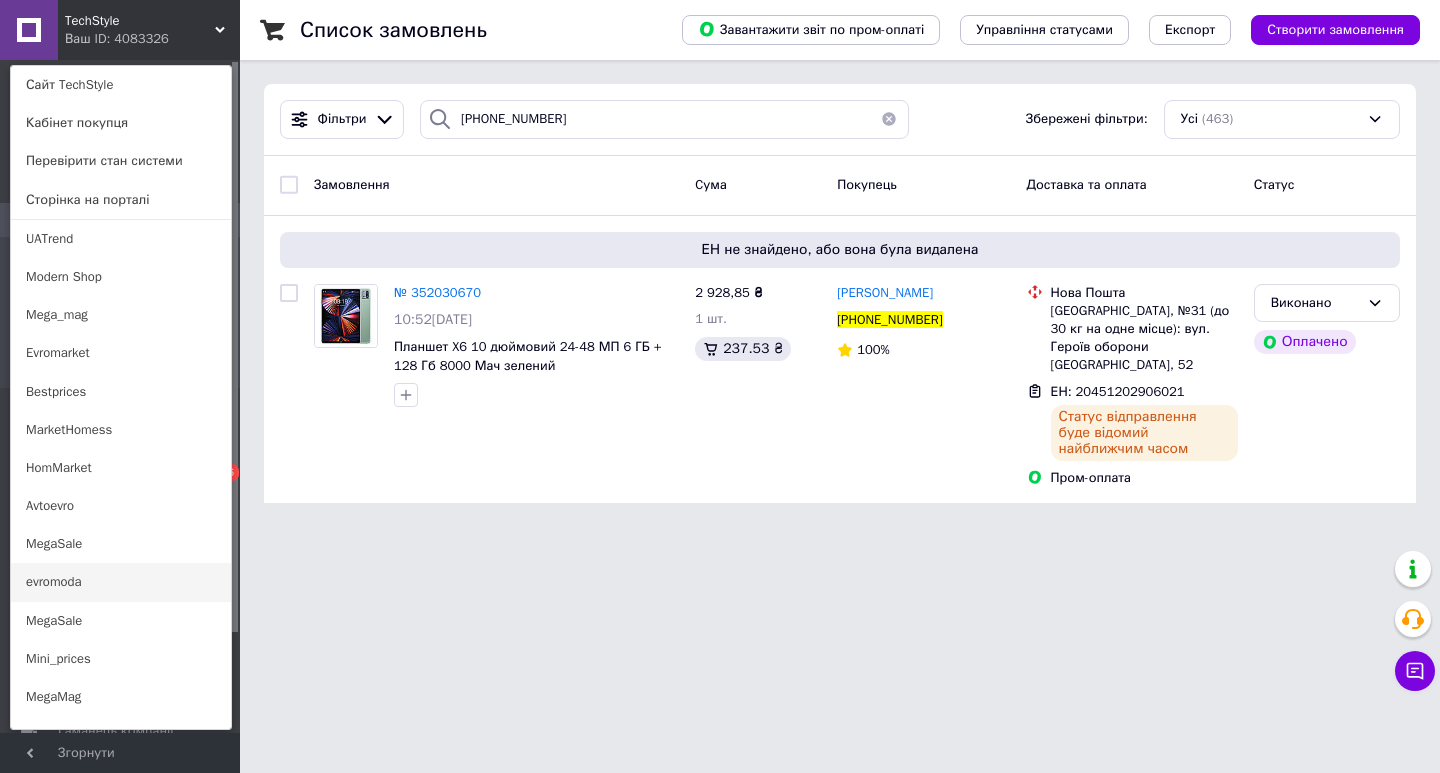 click on "evromoda" at bounding box center (121, 582) 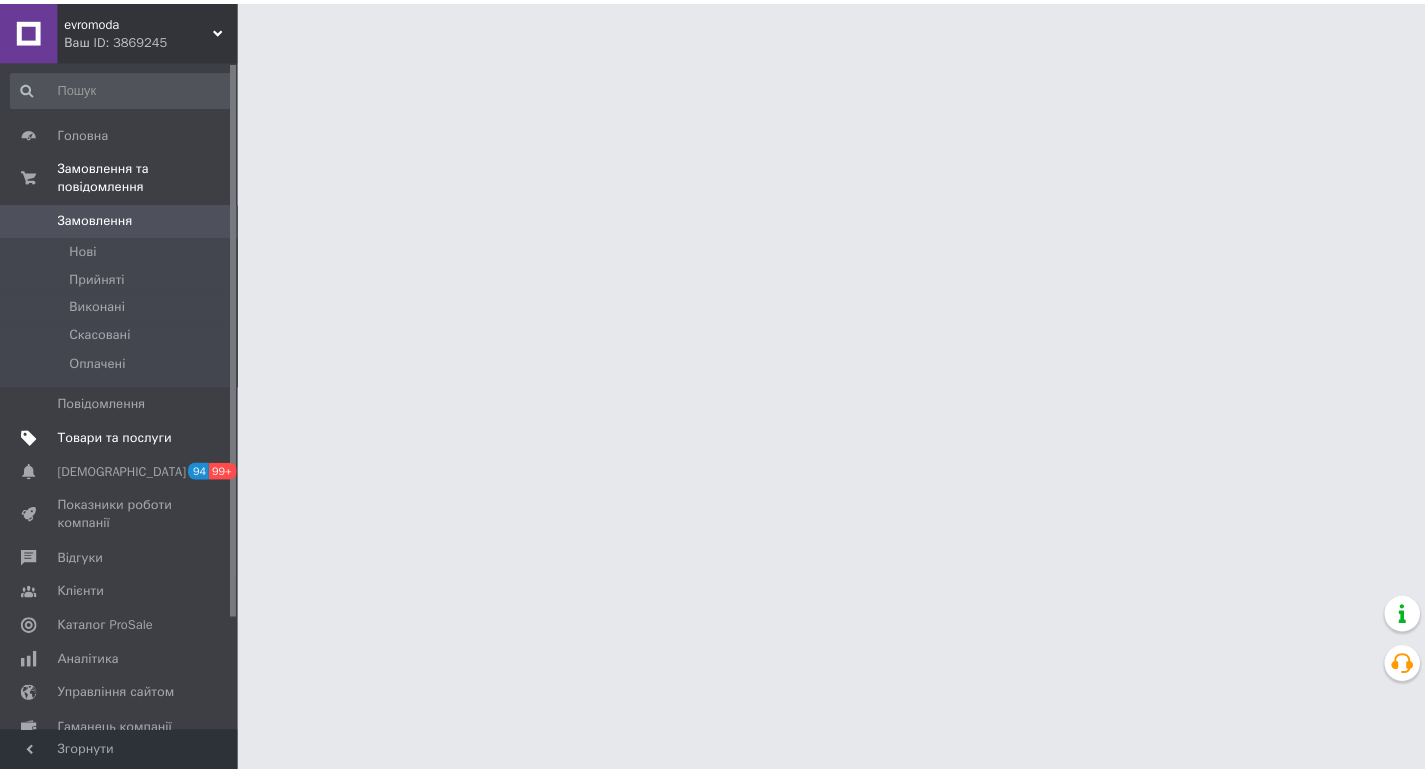 scroll, scrollTop: 0, scrollLeft: 0, axis: both 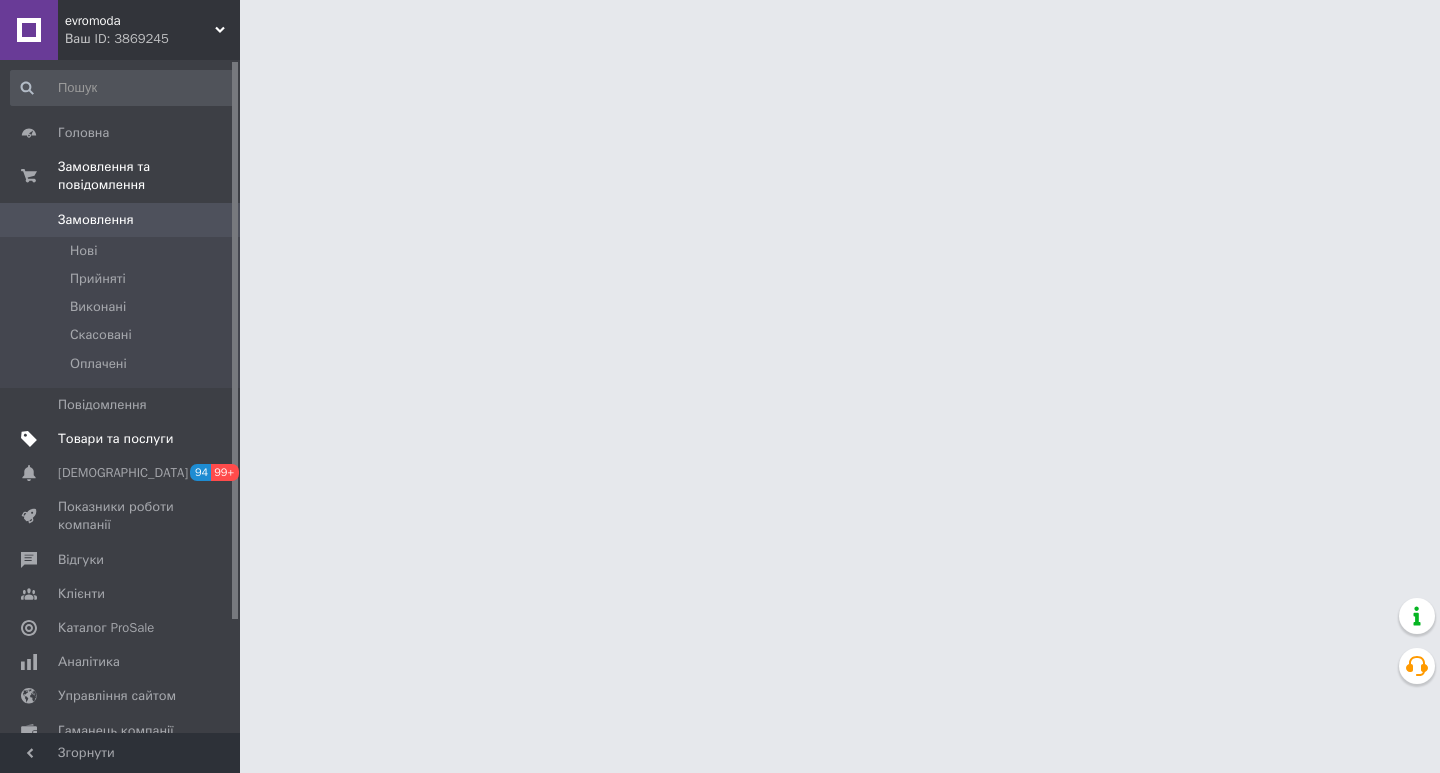 click on "Товари та послуги" at bounding box center (123, 439) 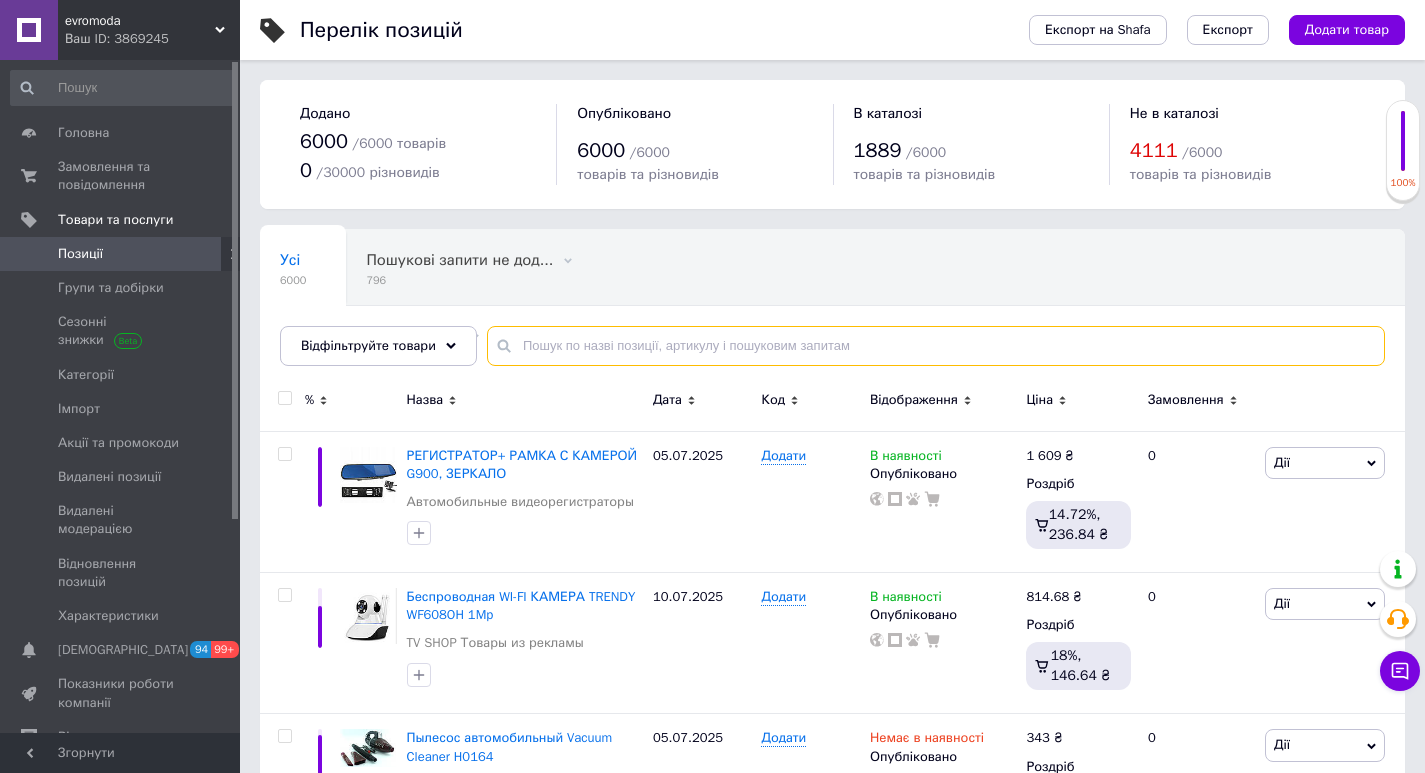 click at bounding box center [936, 346] 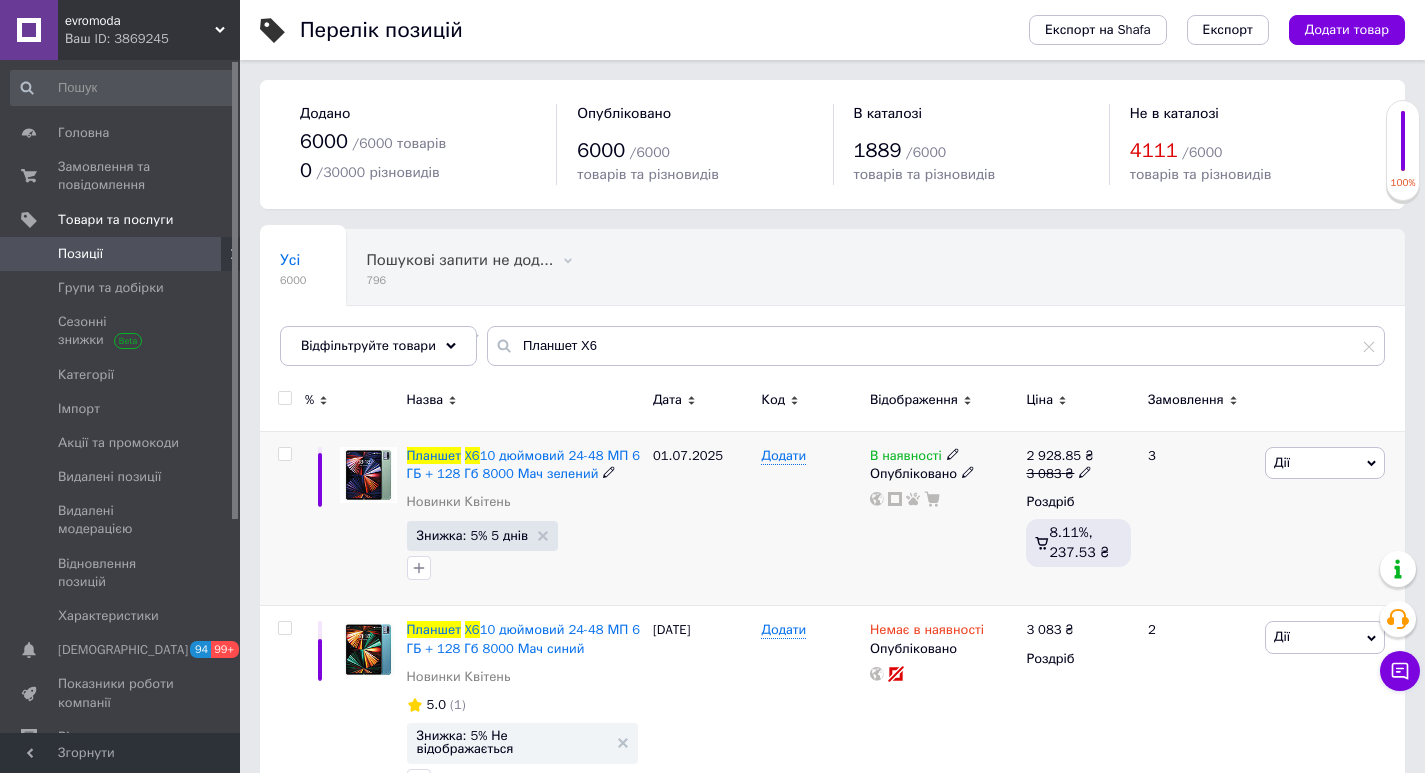 click 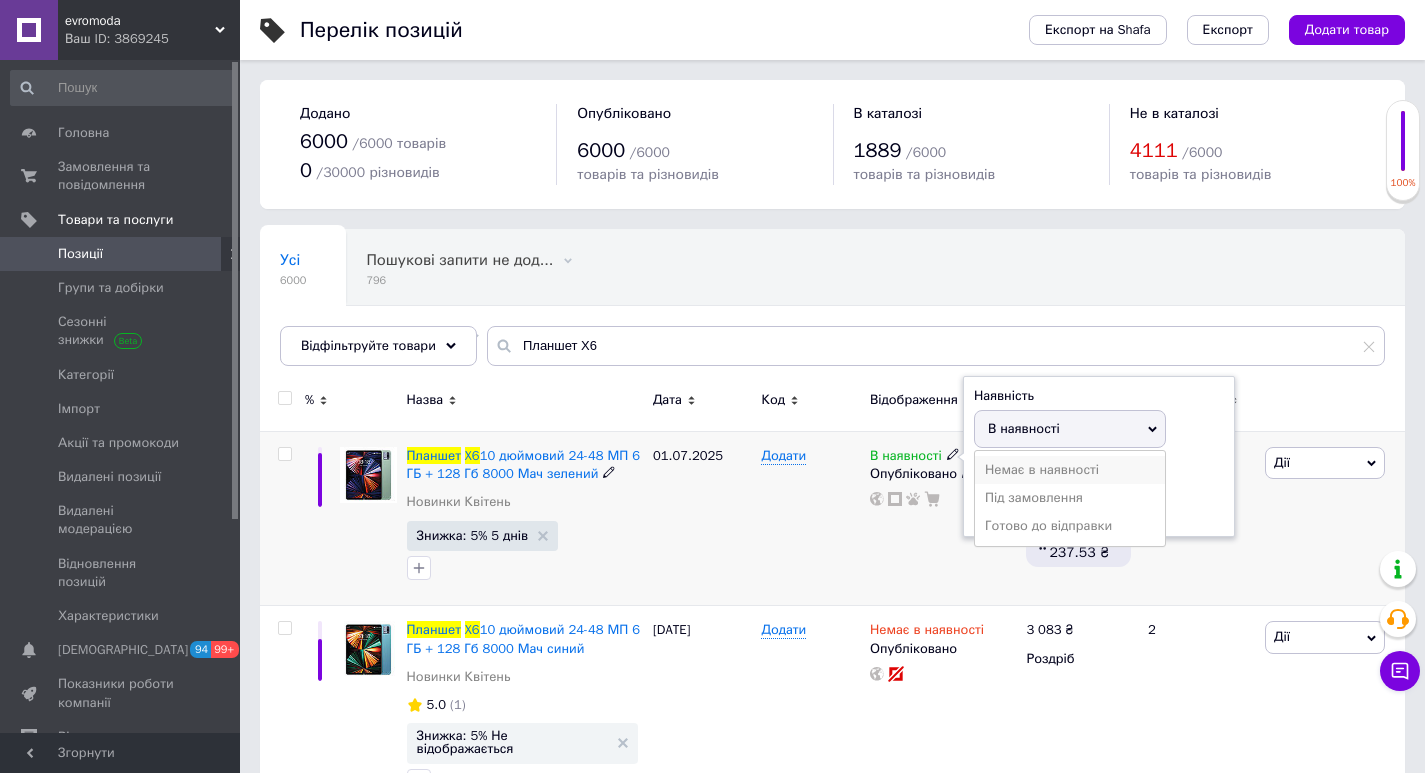 click on "Немає в наявності" at bounding box center (1070, 470) 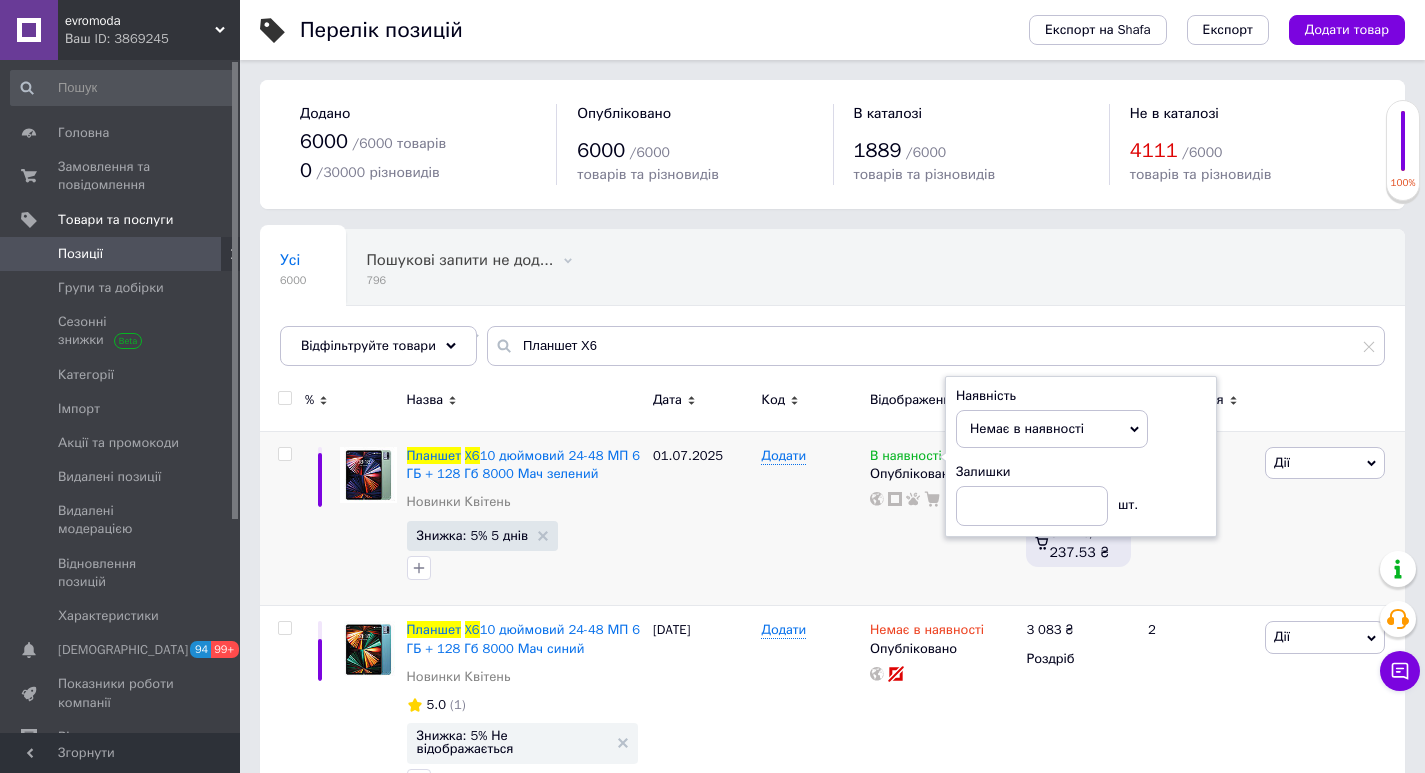 click on "Усі 6000 Пошукові запити не дод... 796 Видалити Редагувати Без характеристик, В н... 270 Видалити Редагувати Ok Відфільтровано...  Зберегти" at bounding box center [832, 307] 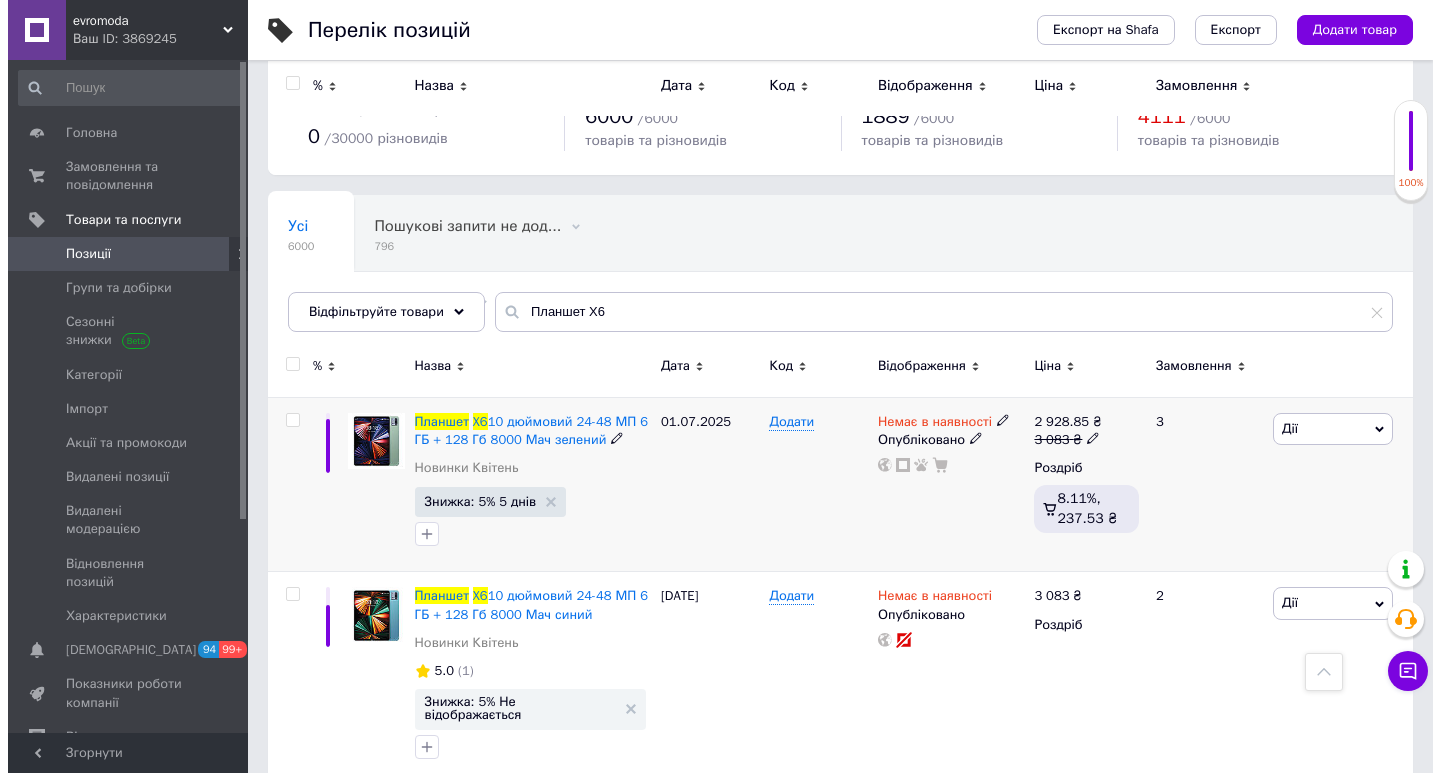 scroll, scrollTop: 0, scrollLeft: 0, axis: both 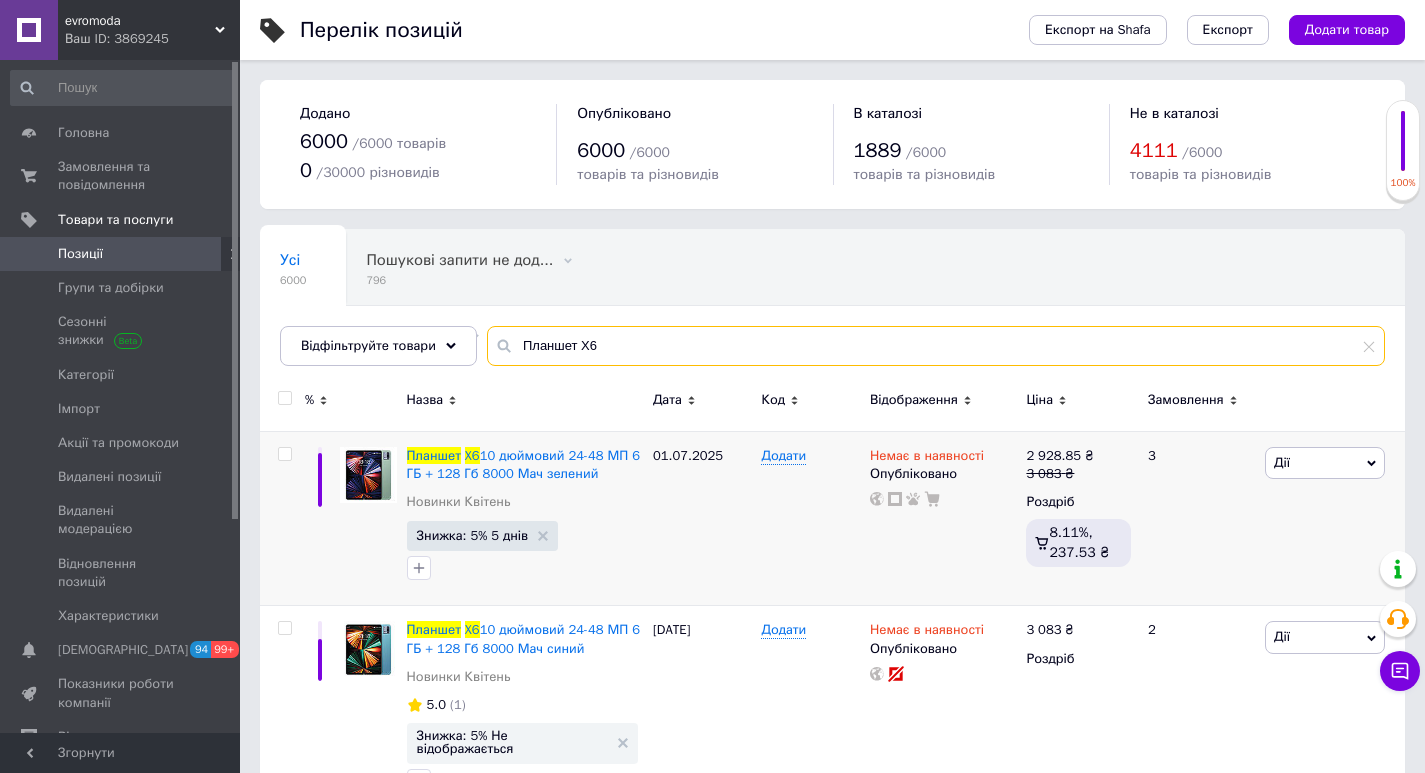click on "Планшет X6" at bounding box center (936, 346) 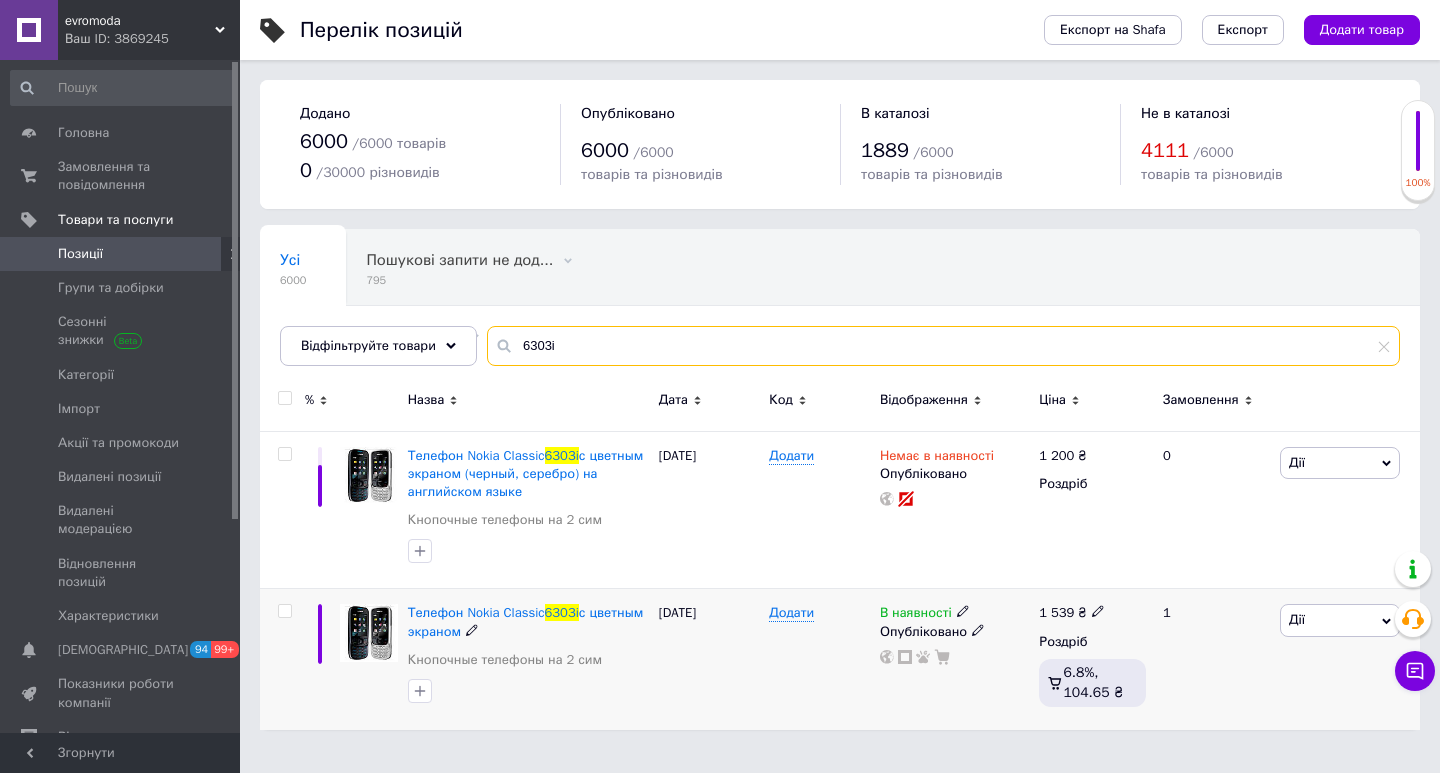 type on "6303i" 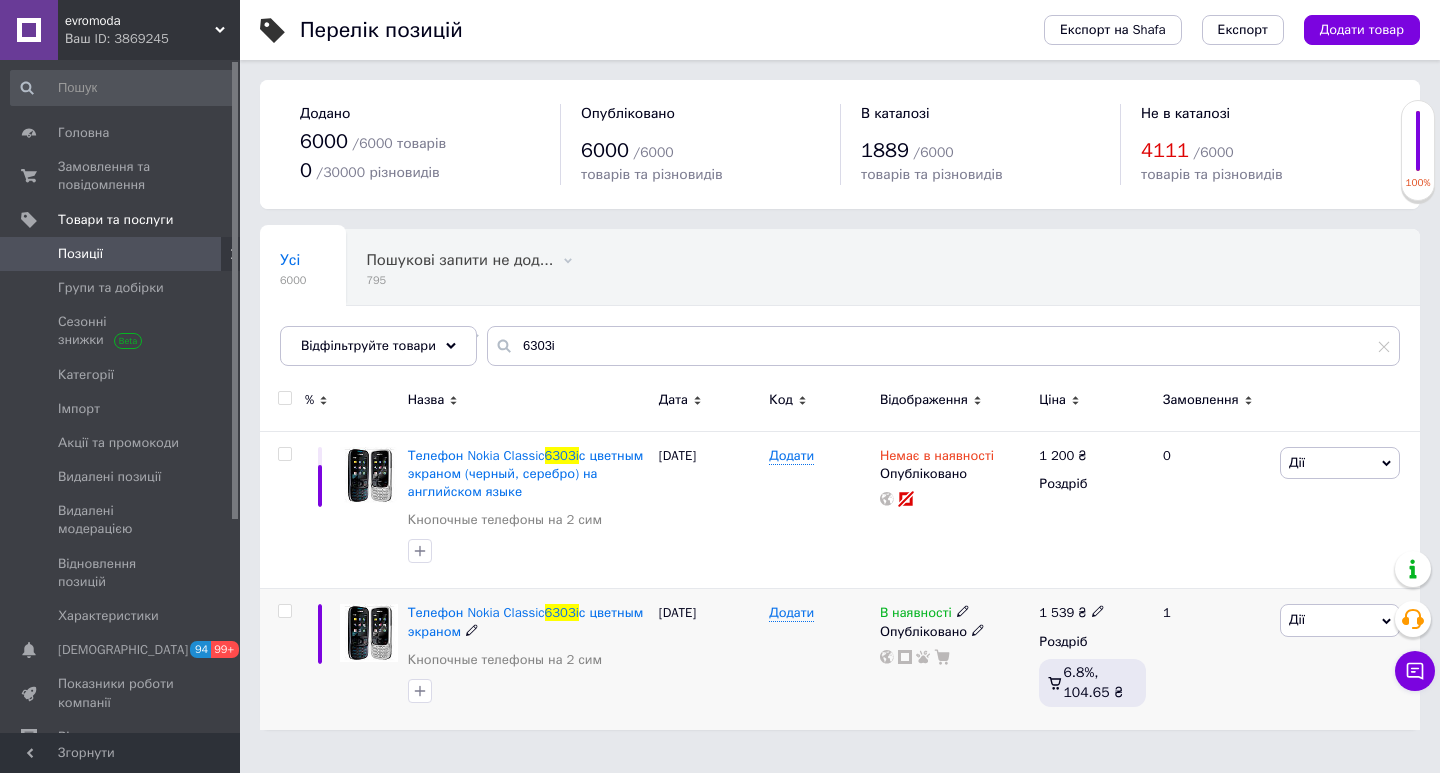 click 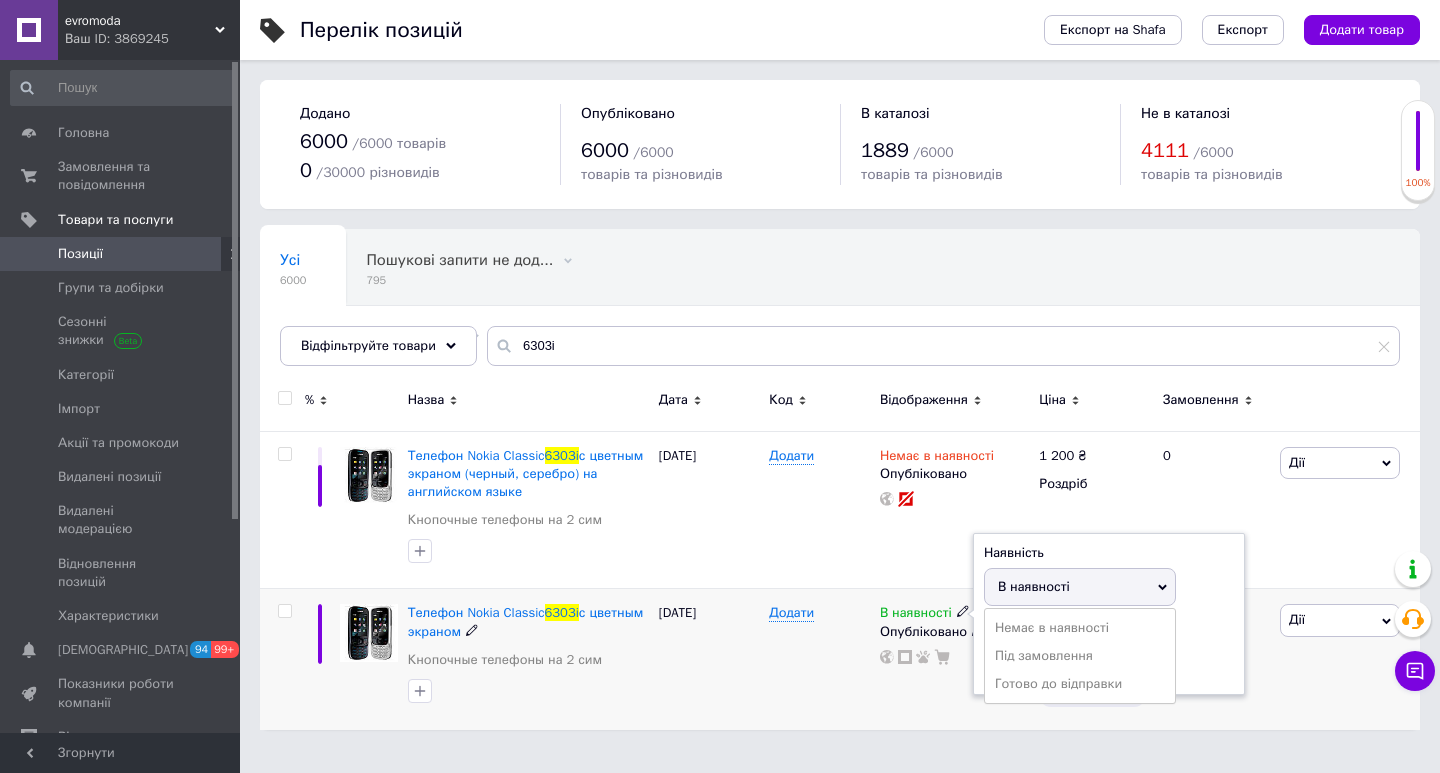click on "Немає в наявності" at bounding box center [1080, 628] 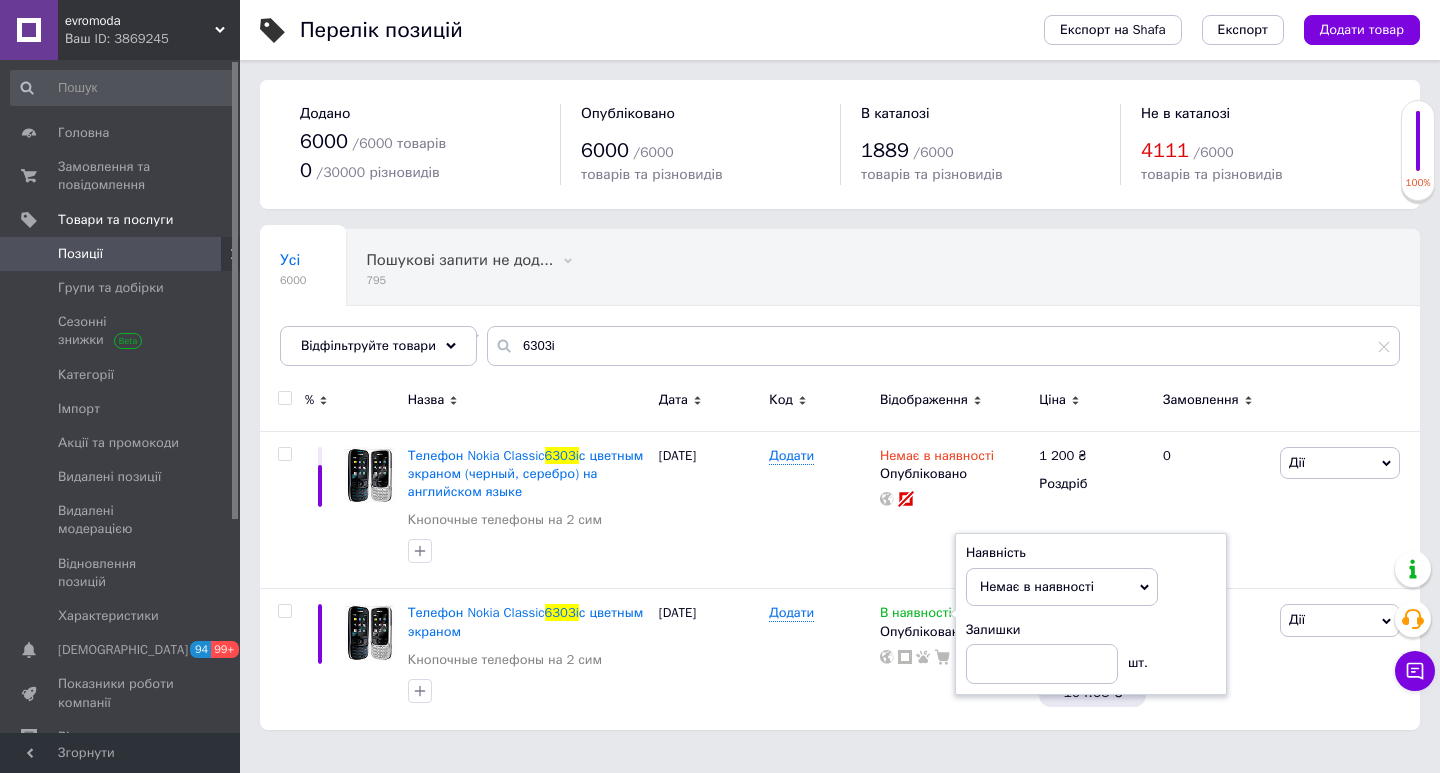 click on "Ваш ID: 3869245" at bounding box center [152, 39] 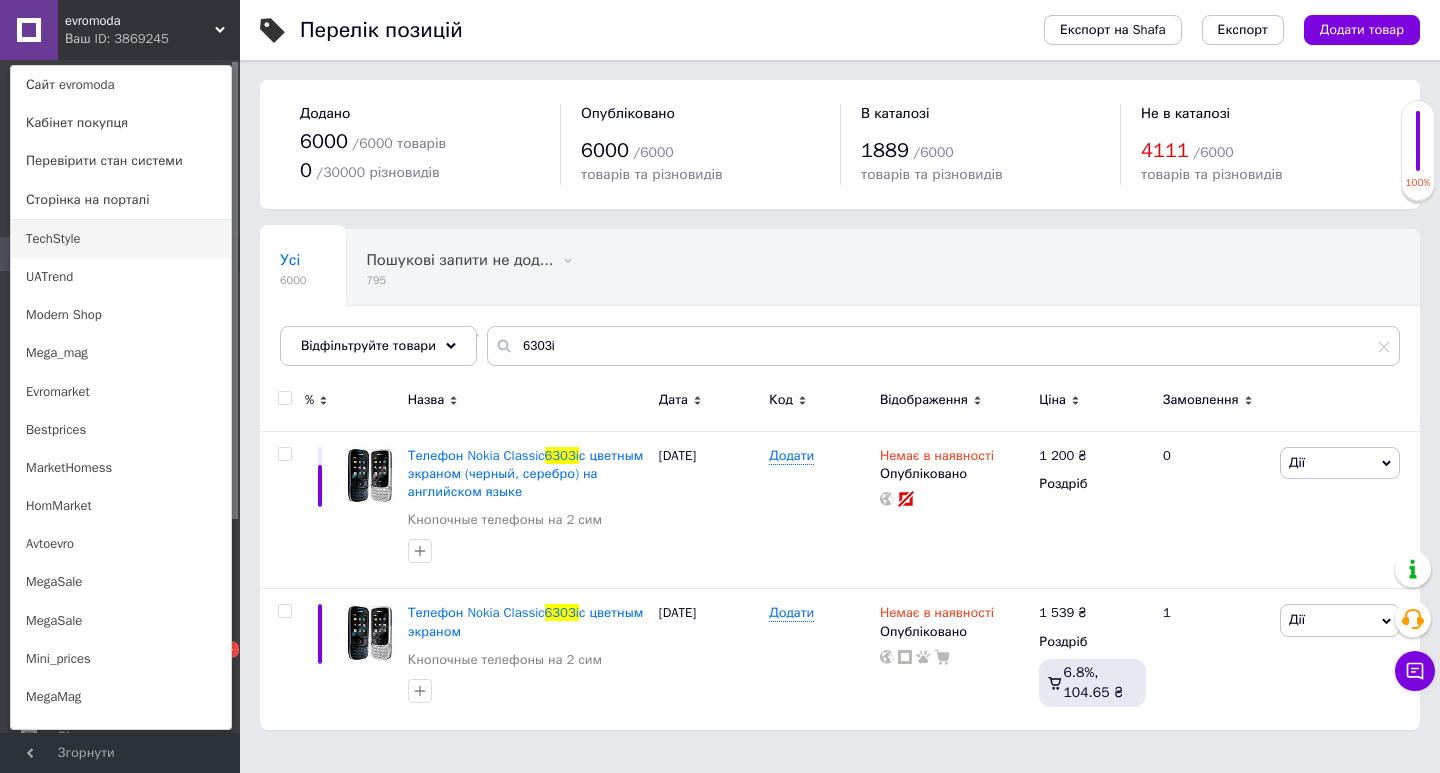 click on "TechStyle" at bounding box center [121, 239] 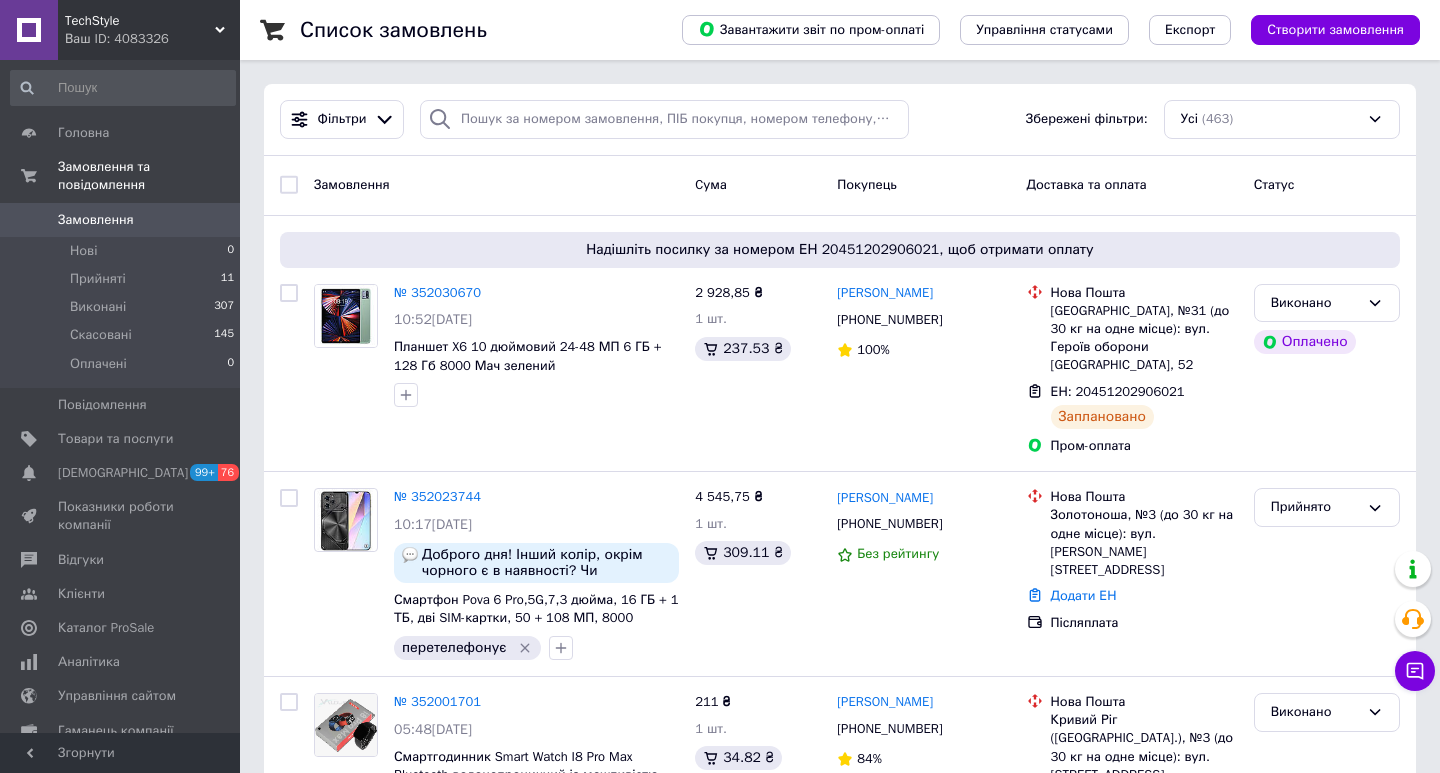scroll, scrollTop: 0, scrollLeft: 0, axis: both 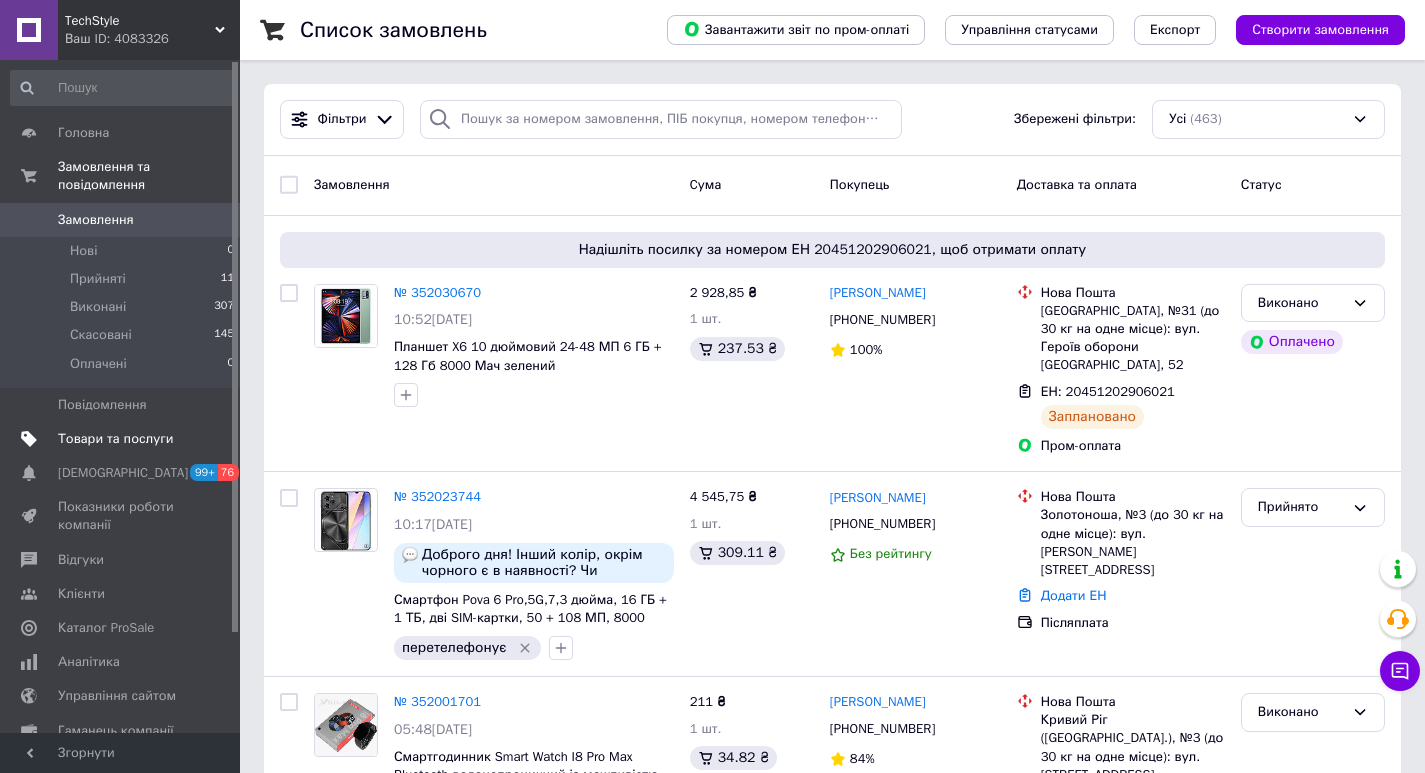 click on "Товари та послуги" at bounding box center (115, 439) 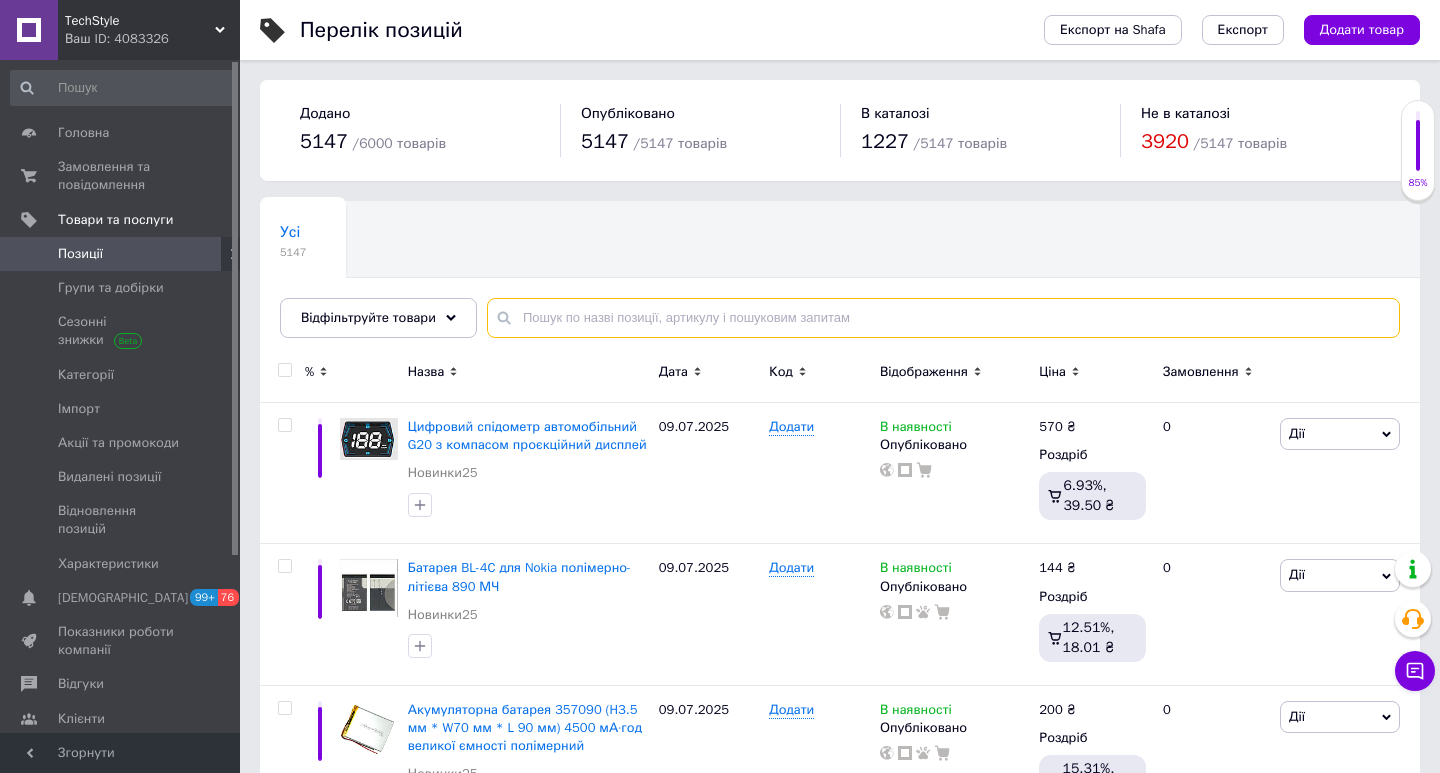 click at bounding box center (943, 318) 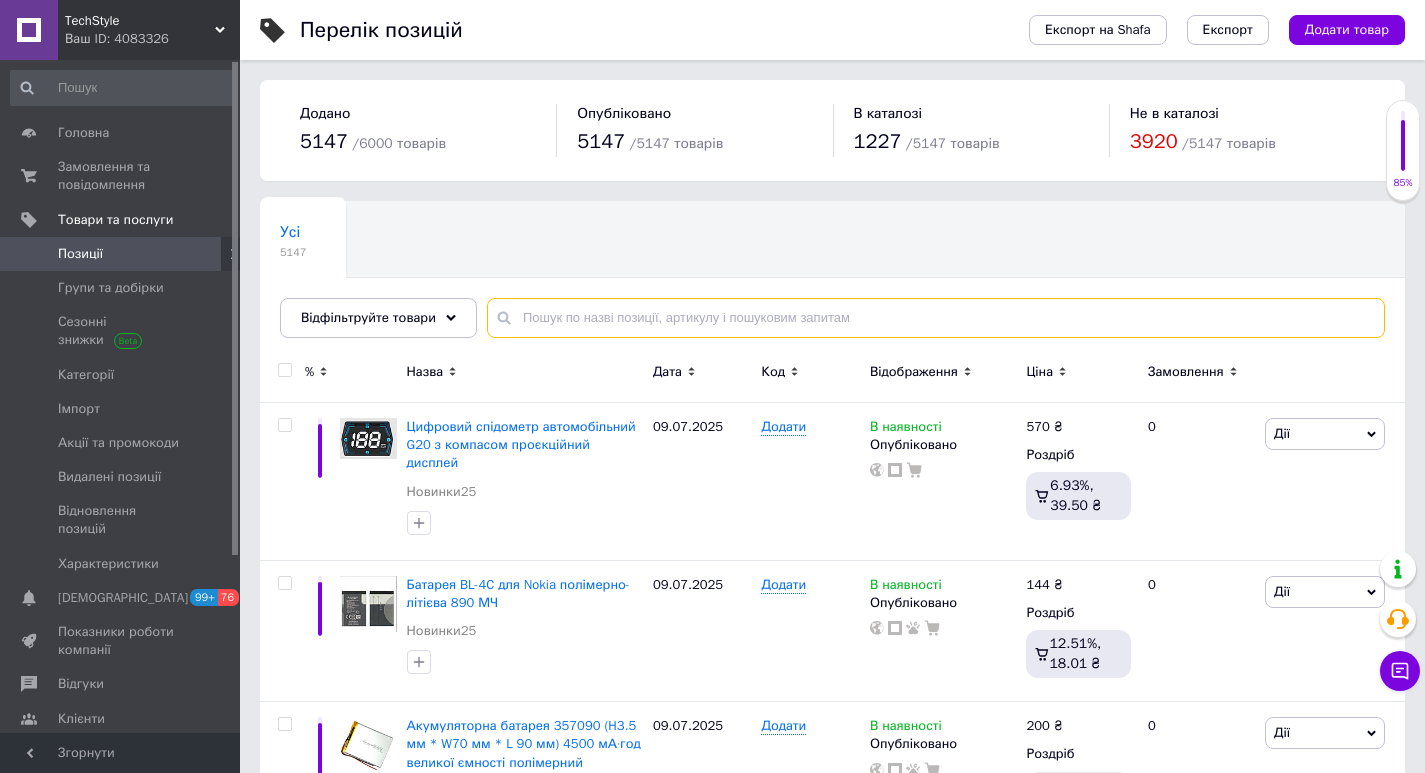 paste on "Планшет X6" 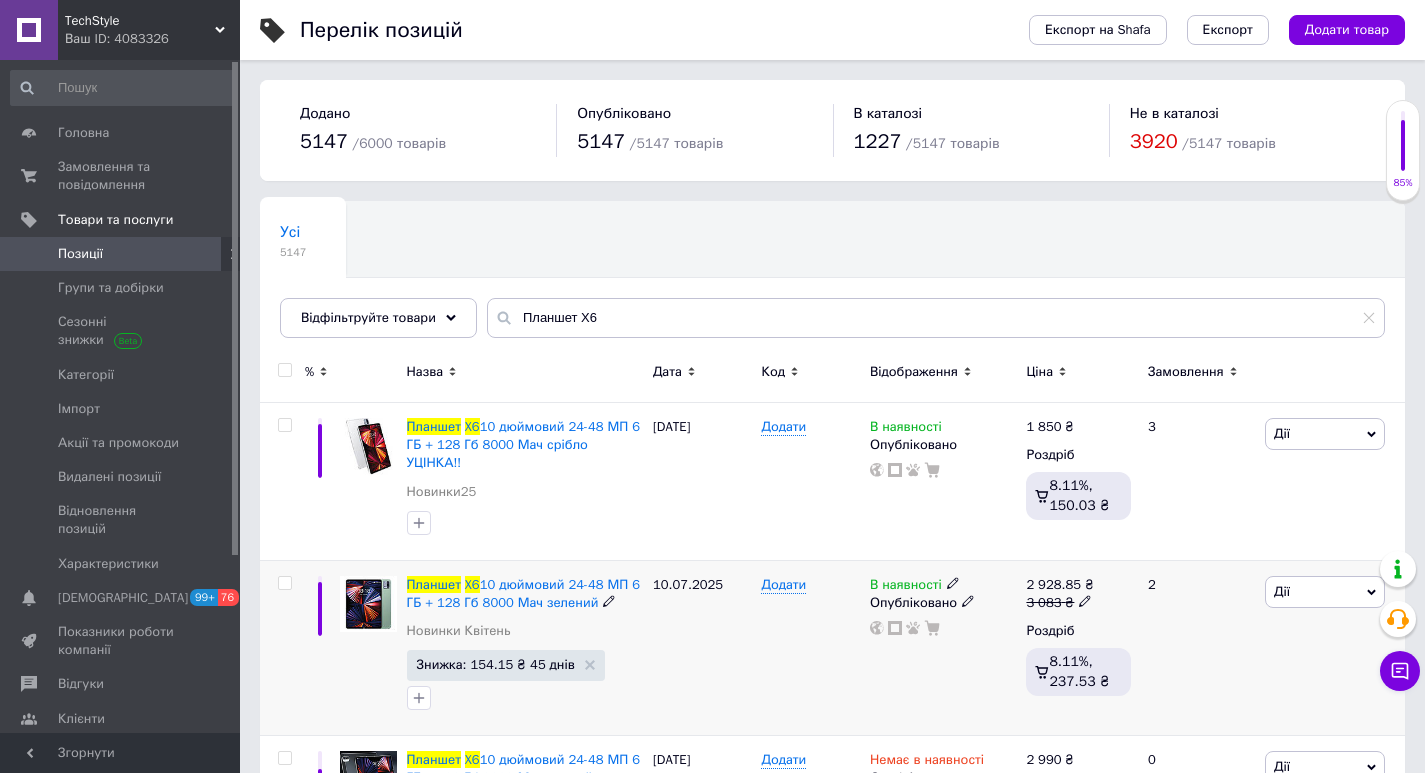 click 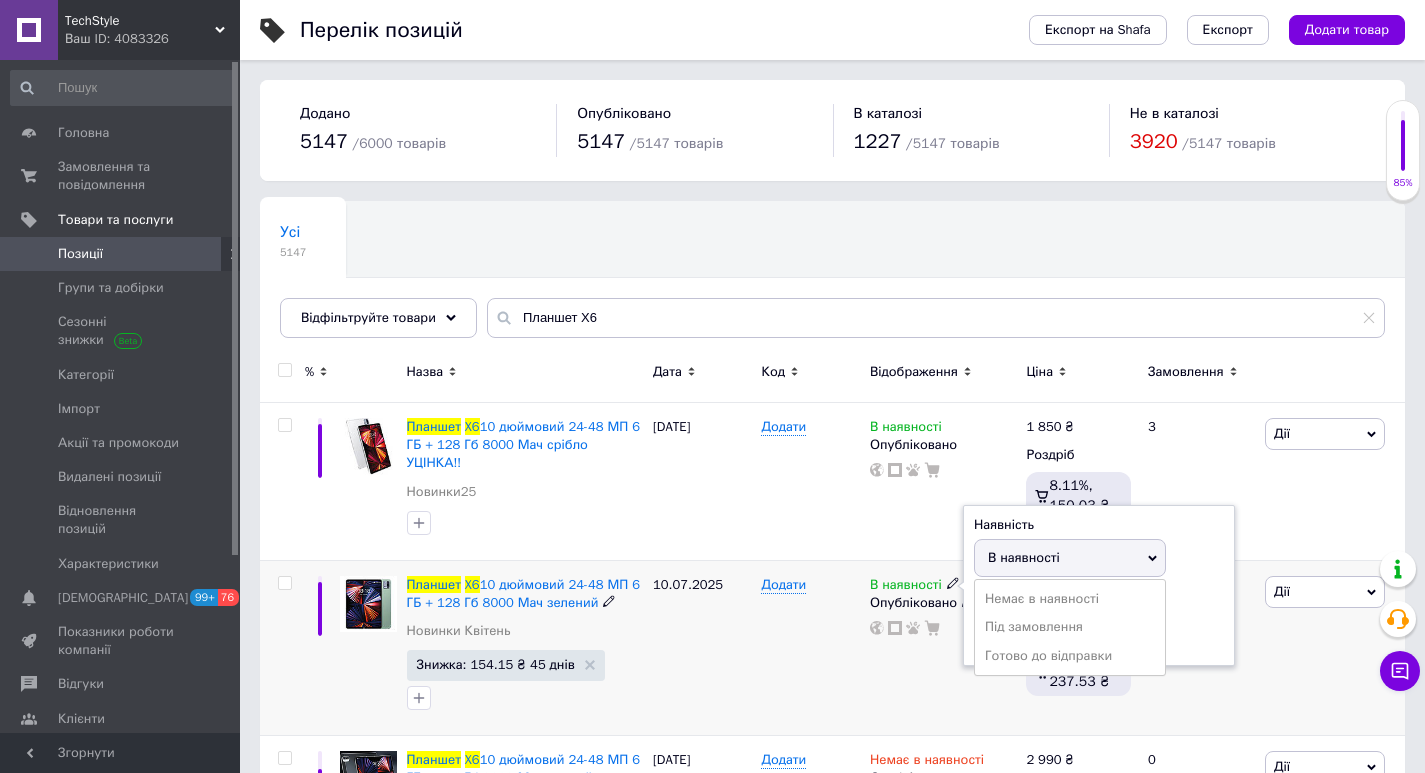 click on "Немає в наявності" at bounding box center [1070, 599] 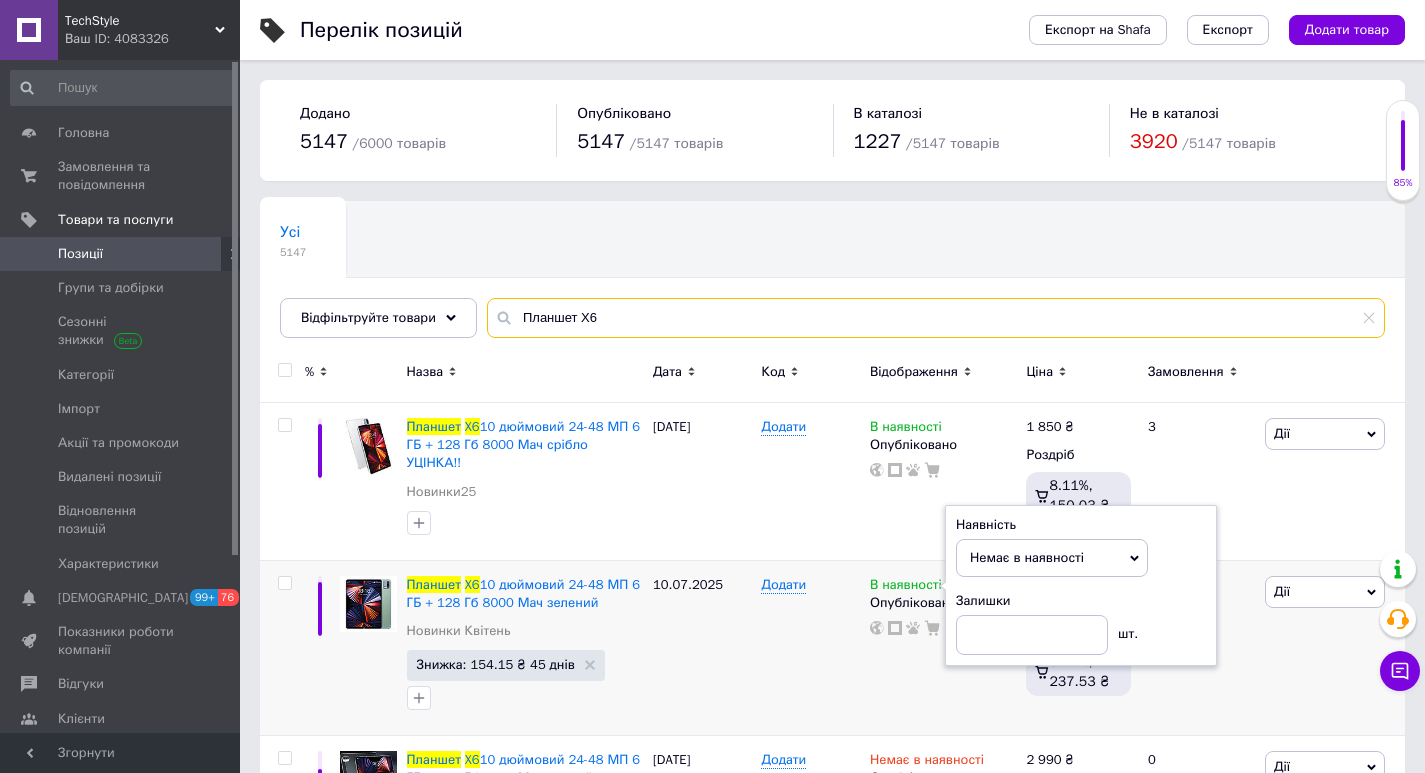 click on "Планшет X6" at bounding box center (936, 318) 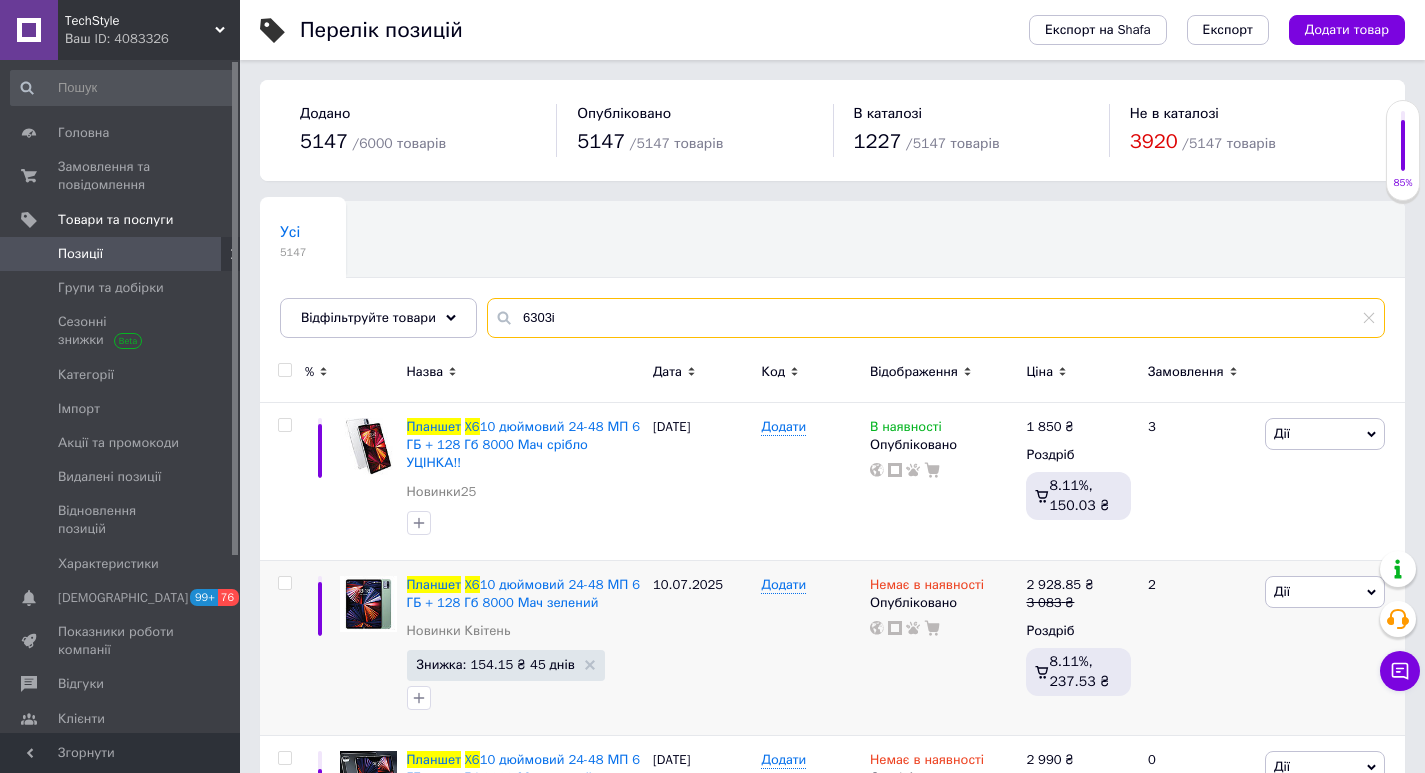 type on "6303i" 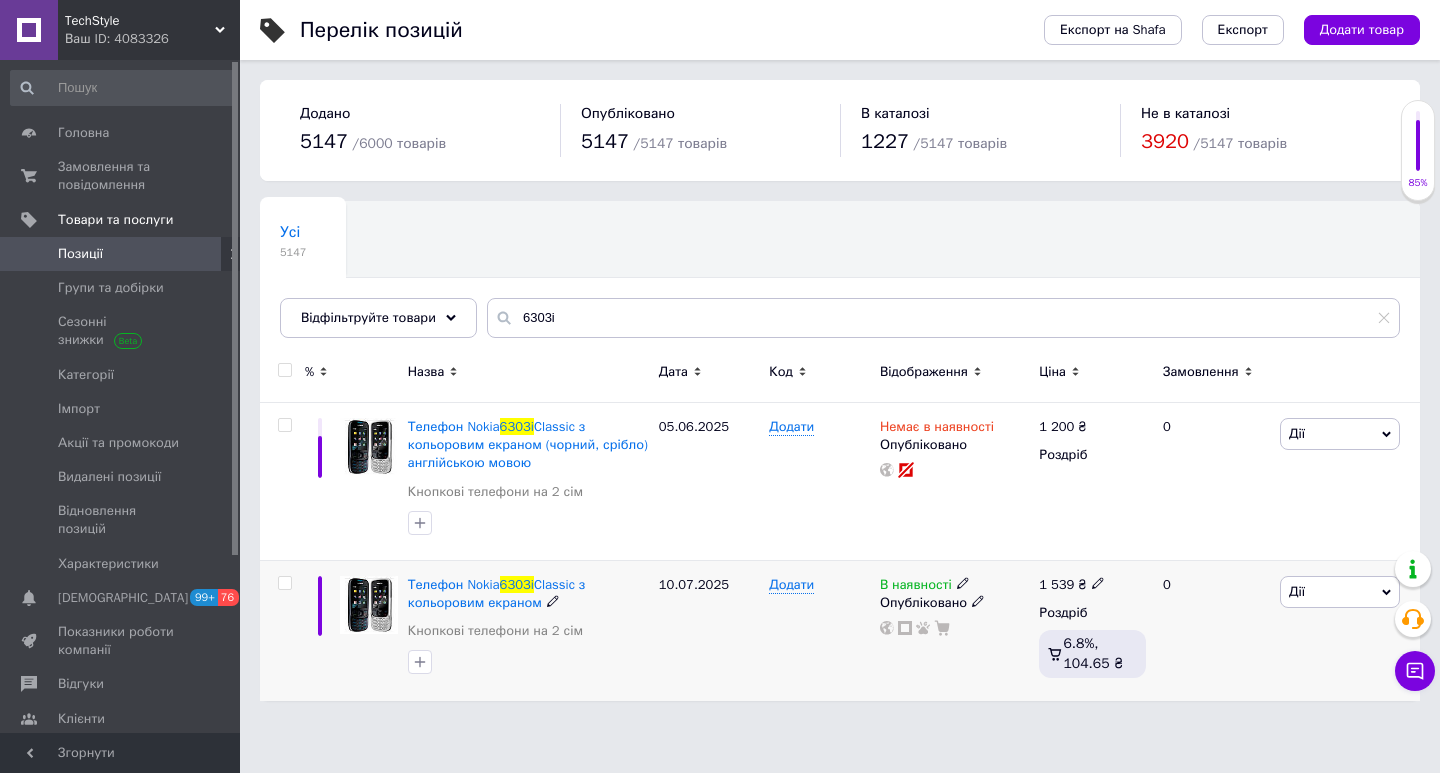 click 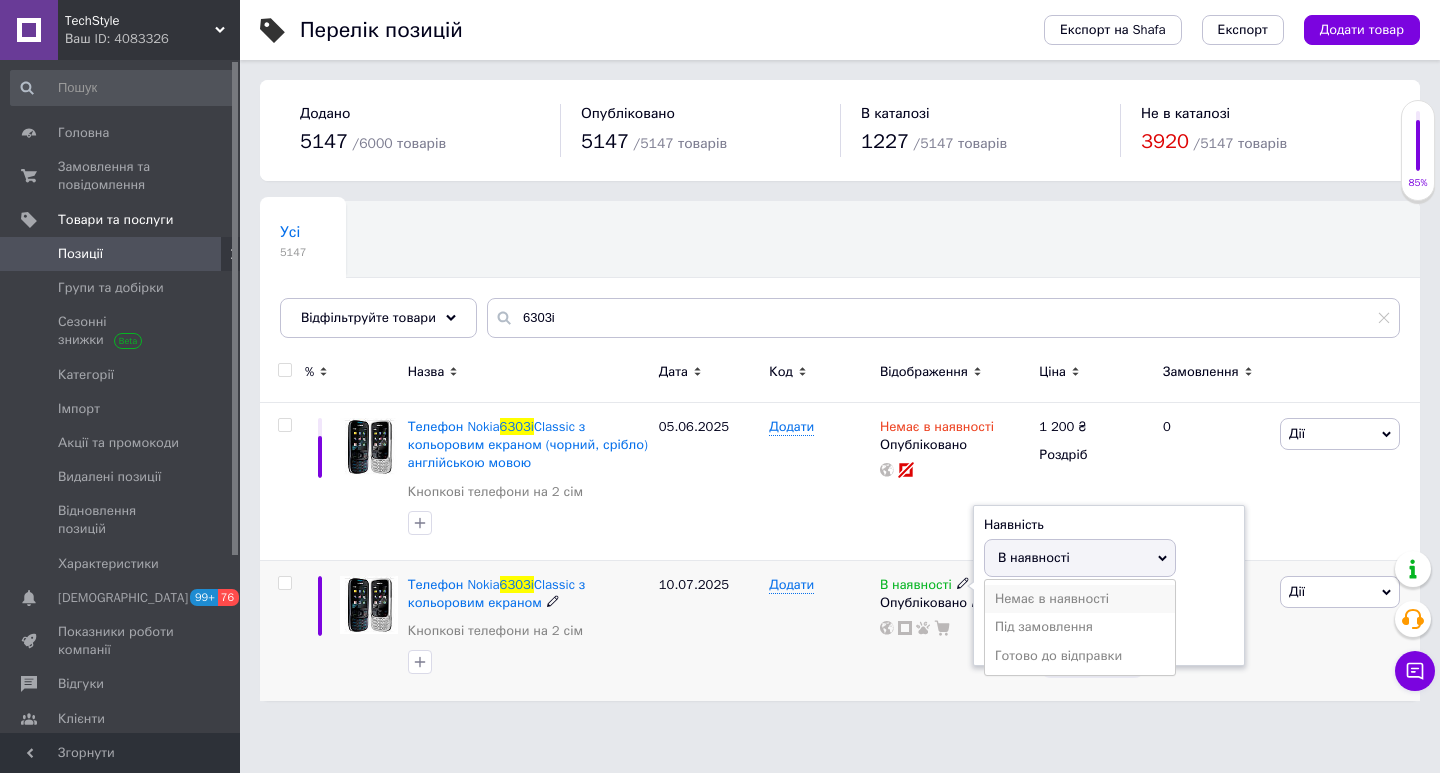 click on "Немає в наявності" at bounding box center [1080, 599] 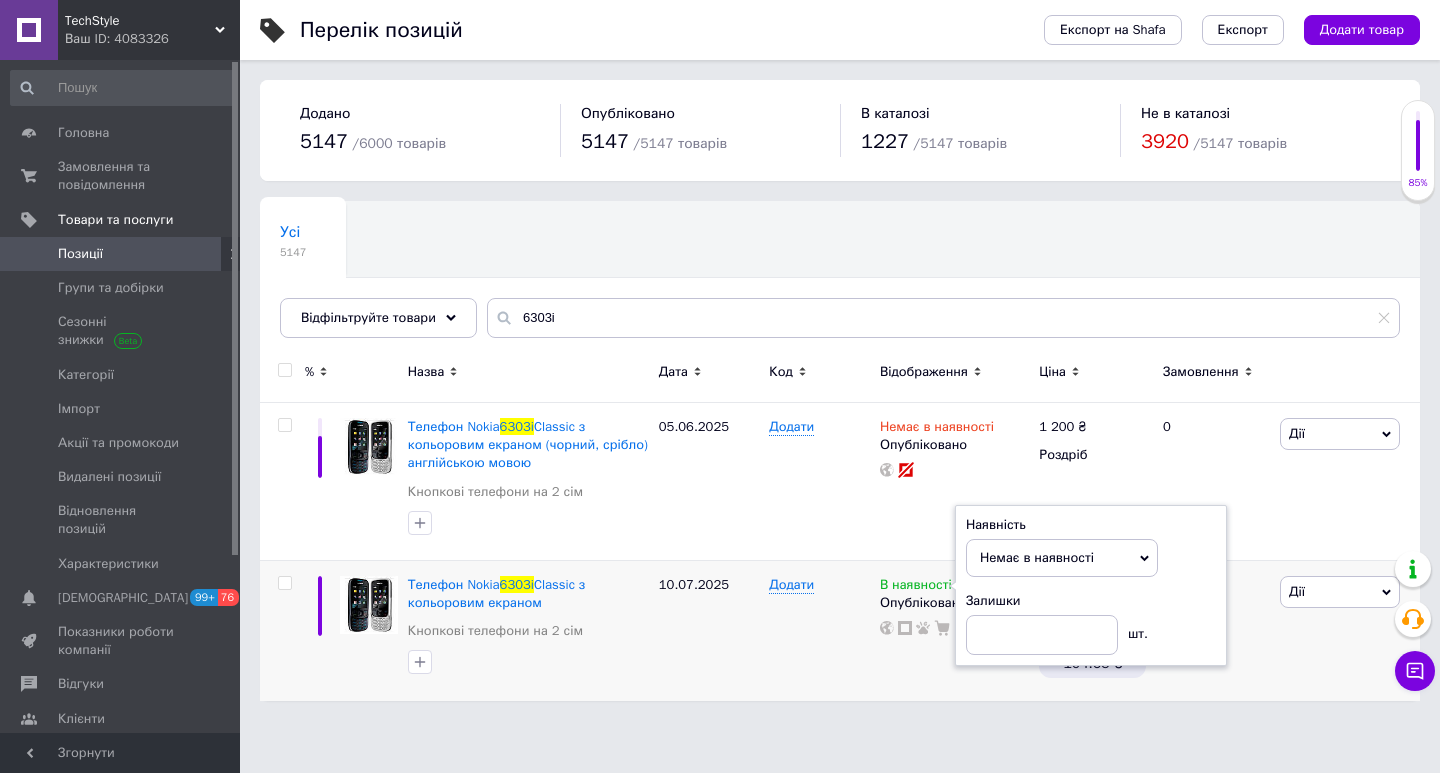 click on "Ваш ID: 4083326" at bounding box center (152, 39) 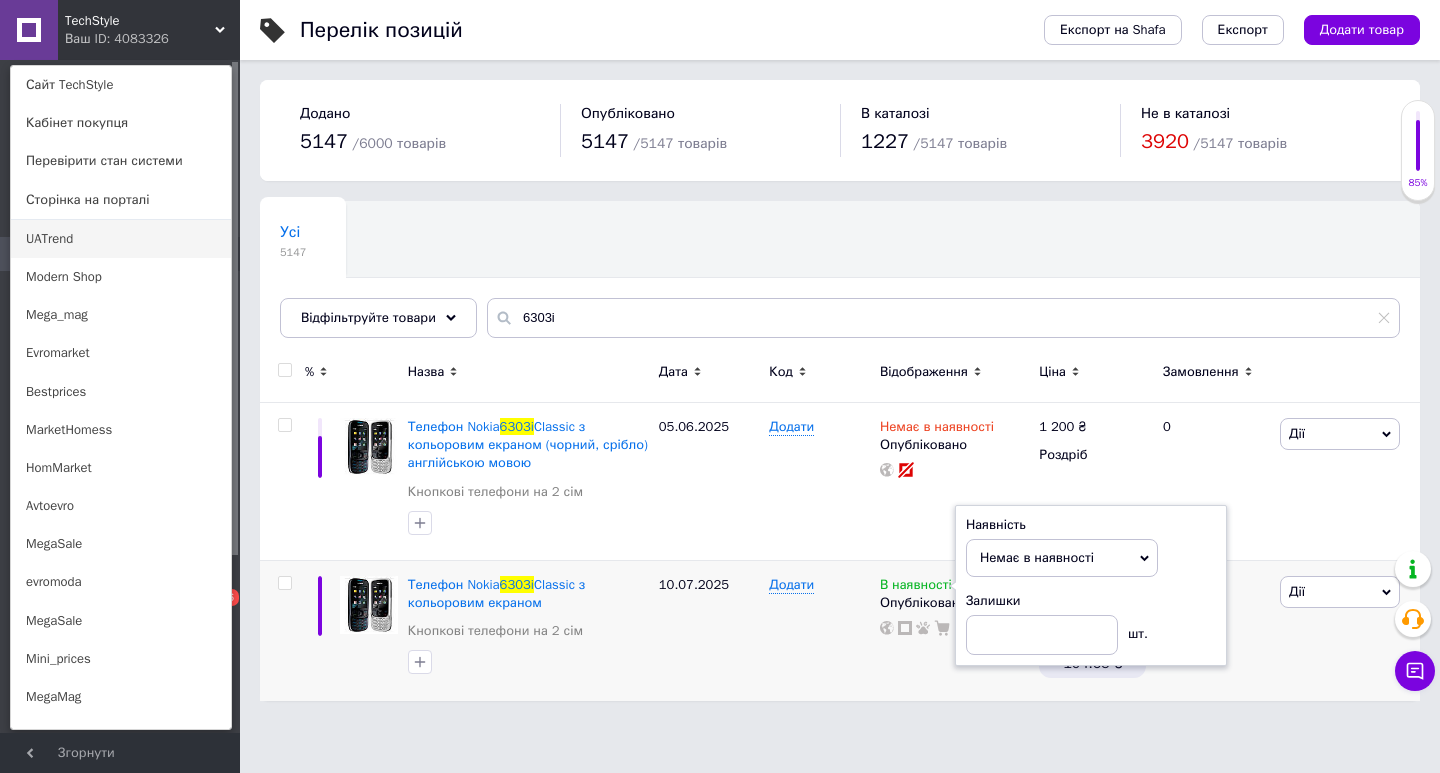click on "UATrend" at bounding box center [121, 239] 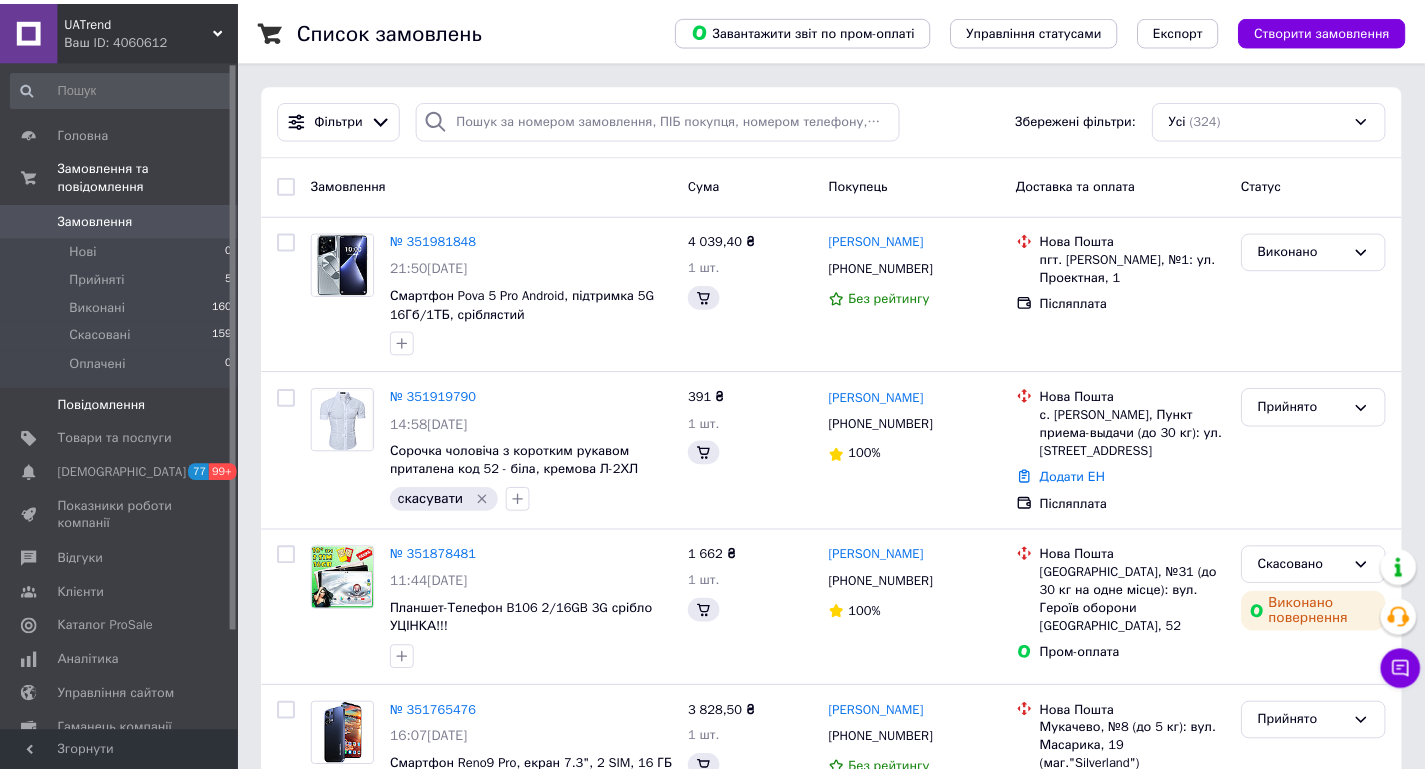 scroll, scrollTop: 0, scrollLeft: 0, axis: both 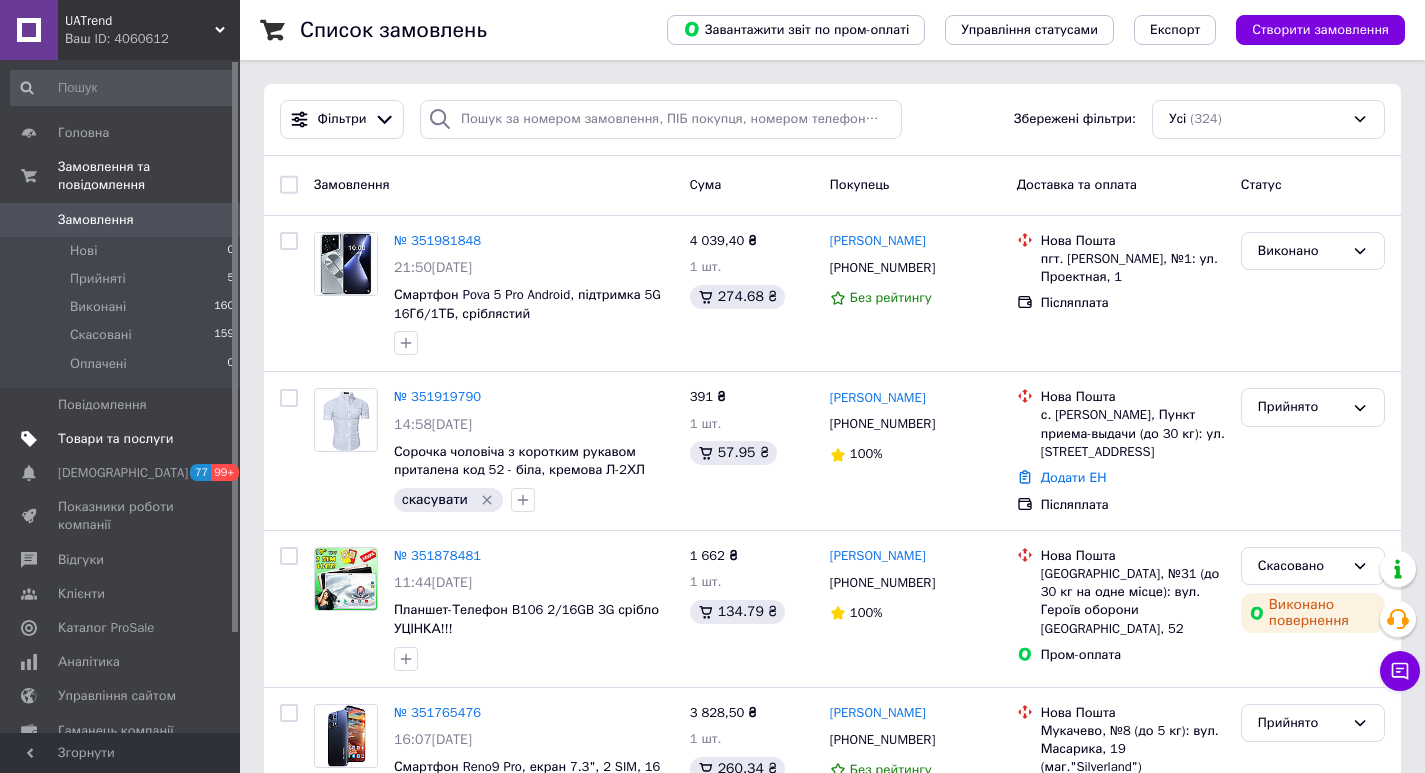 click on "Товари та послуги" at bounding box center [115, 439] 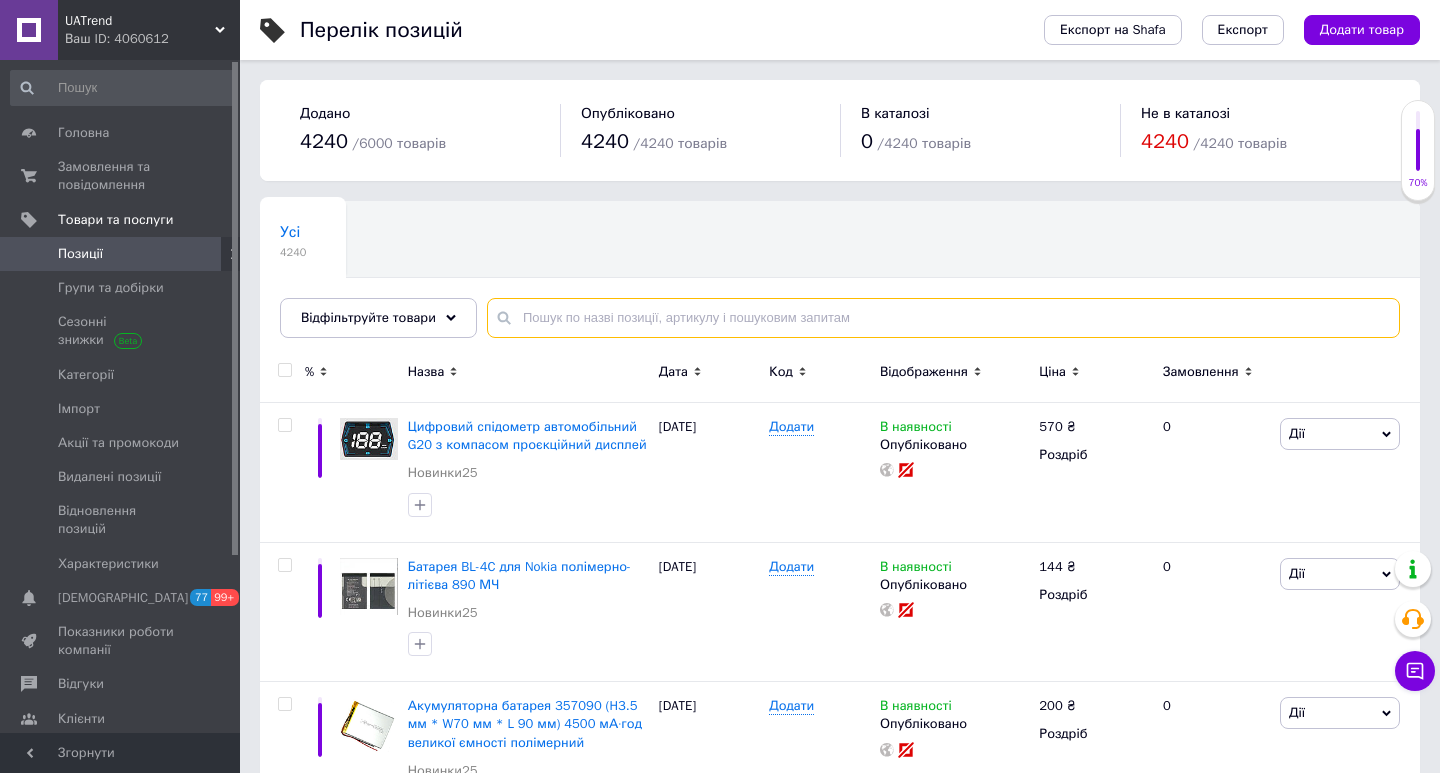 click at bounding box center [943, 318] 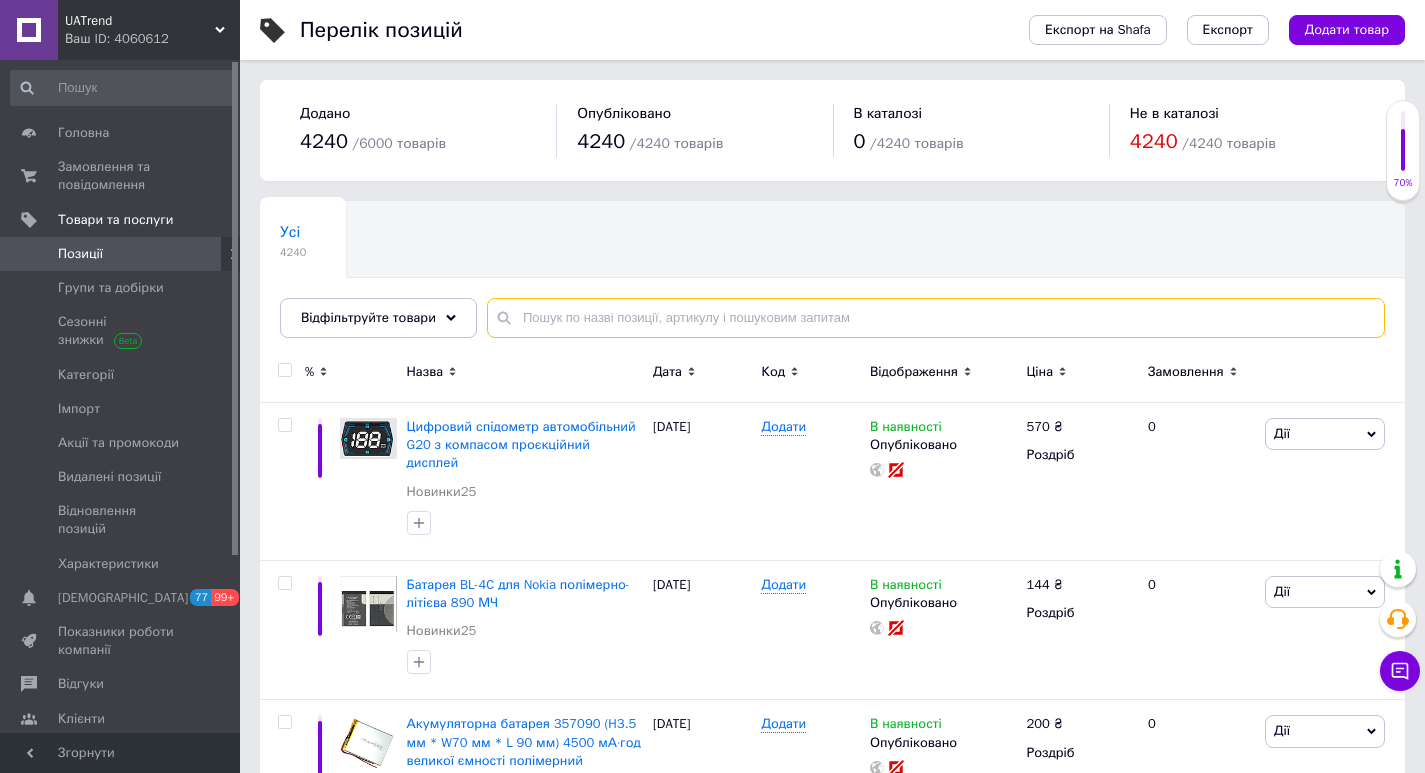 paste on "Планшет X6" 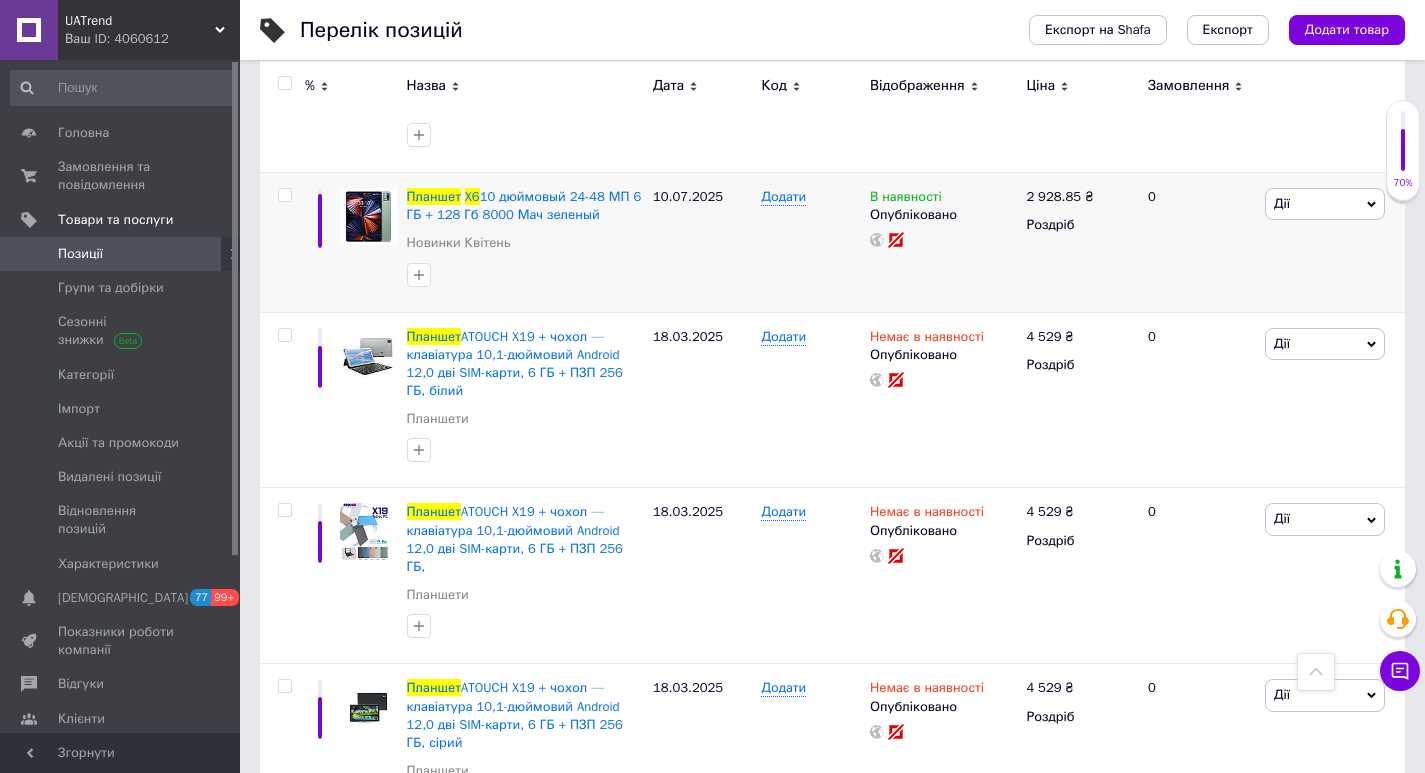 scroll, scrollTop: 500, scrollLeft: 0, axis: vertical 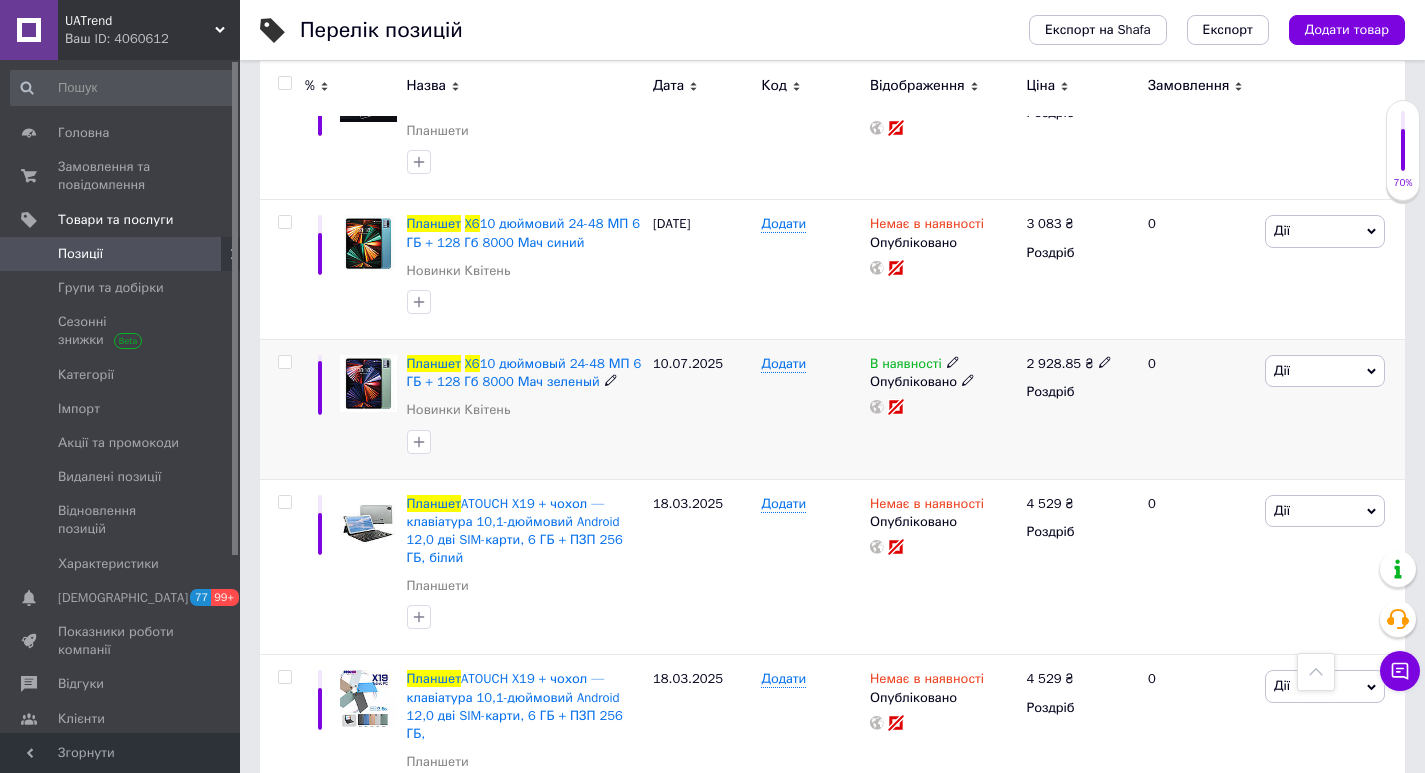 click 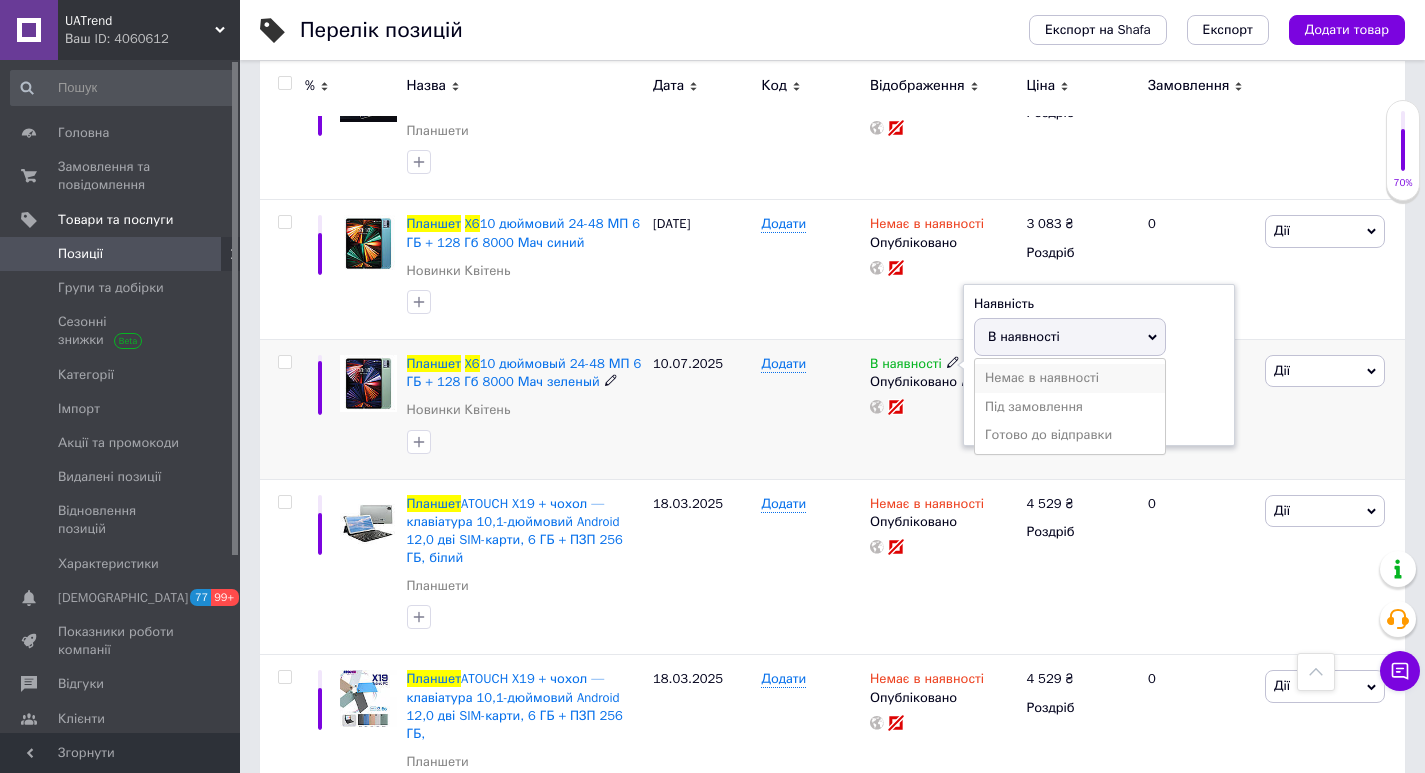 click on "Немає в наявності" at bounding box center [1070, 378] 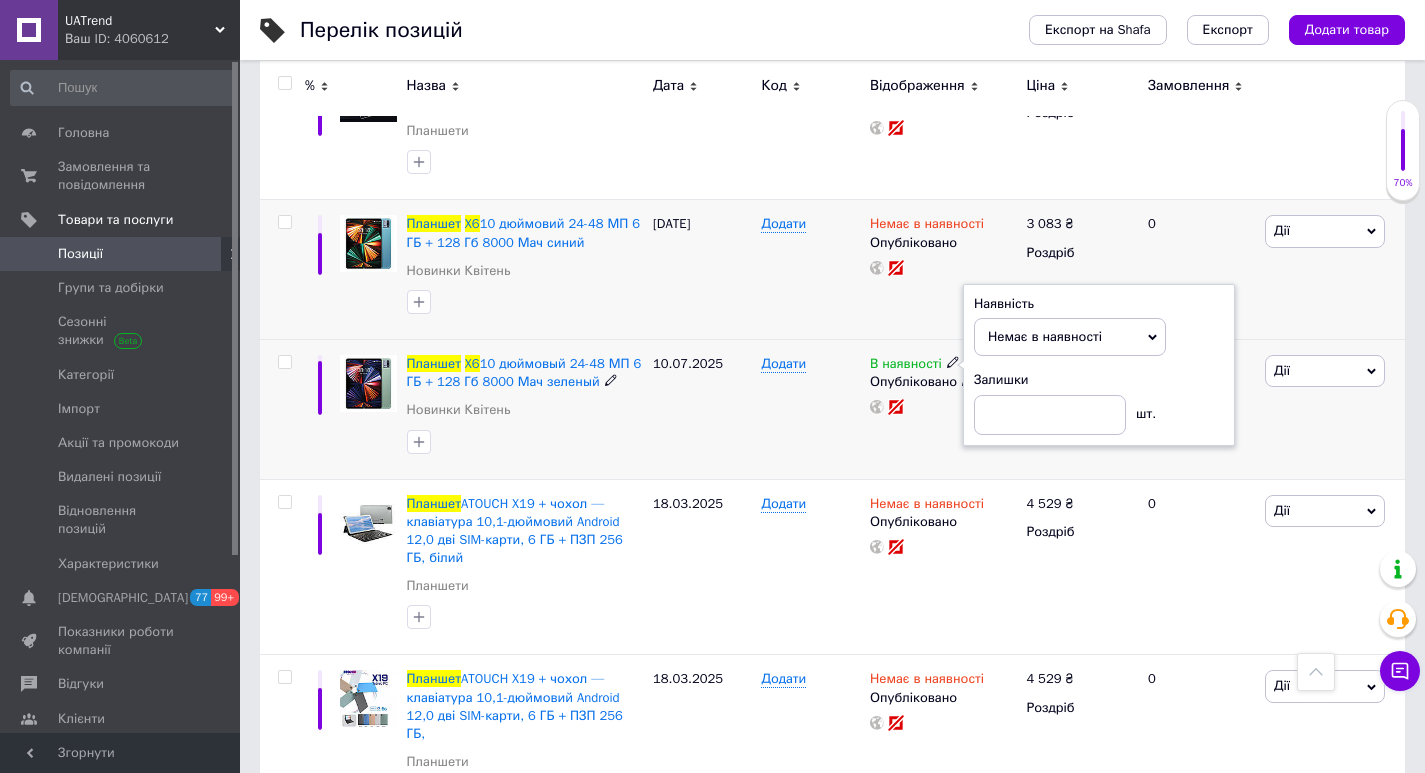 click on "Додати" at bounding box center (810, 270) 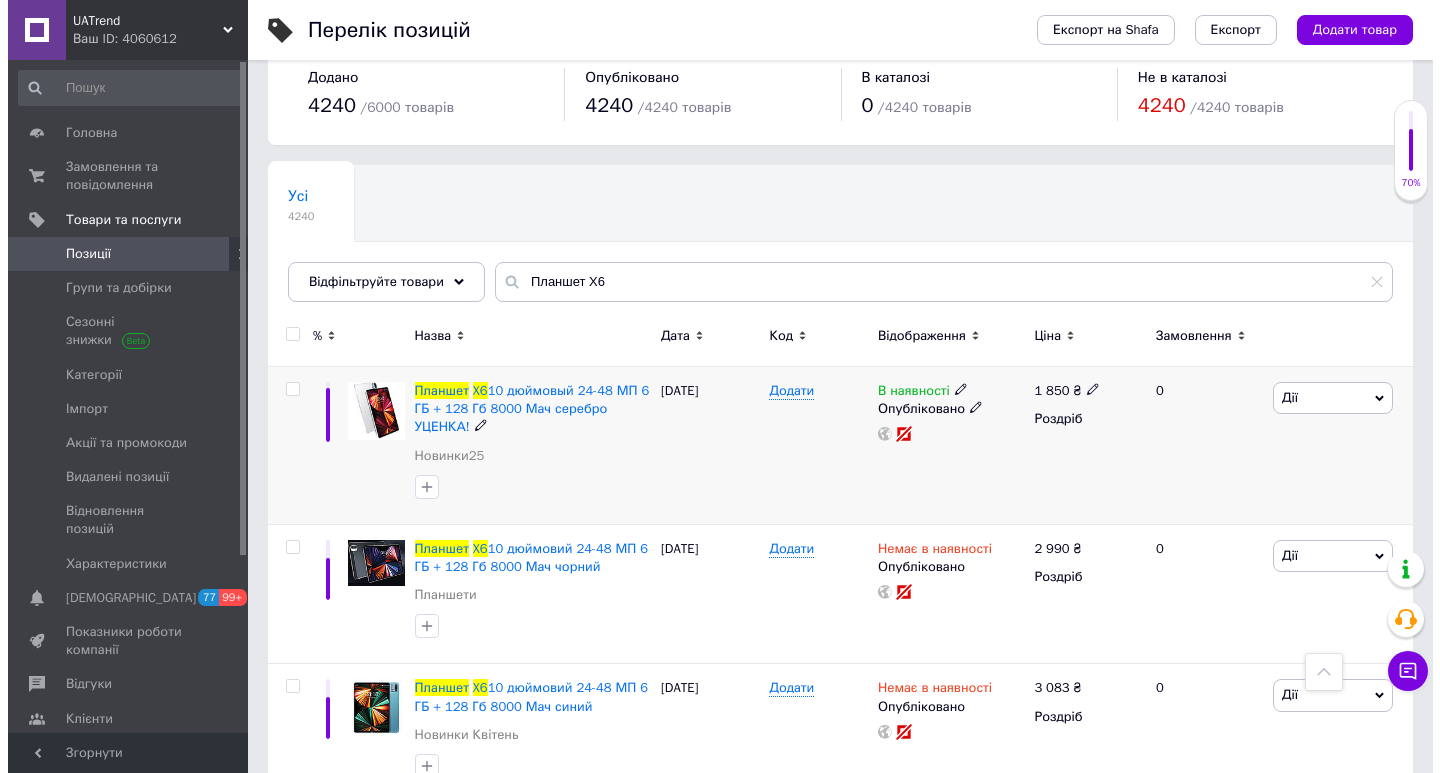 scroll, scrollTop: 0, scrollLeft: 0, axis: both 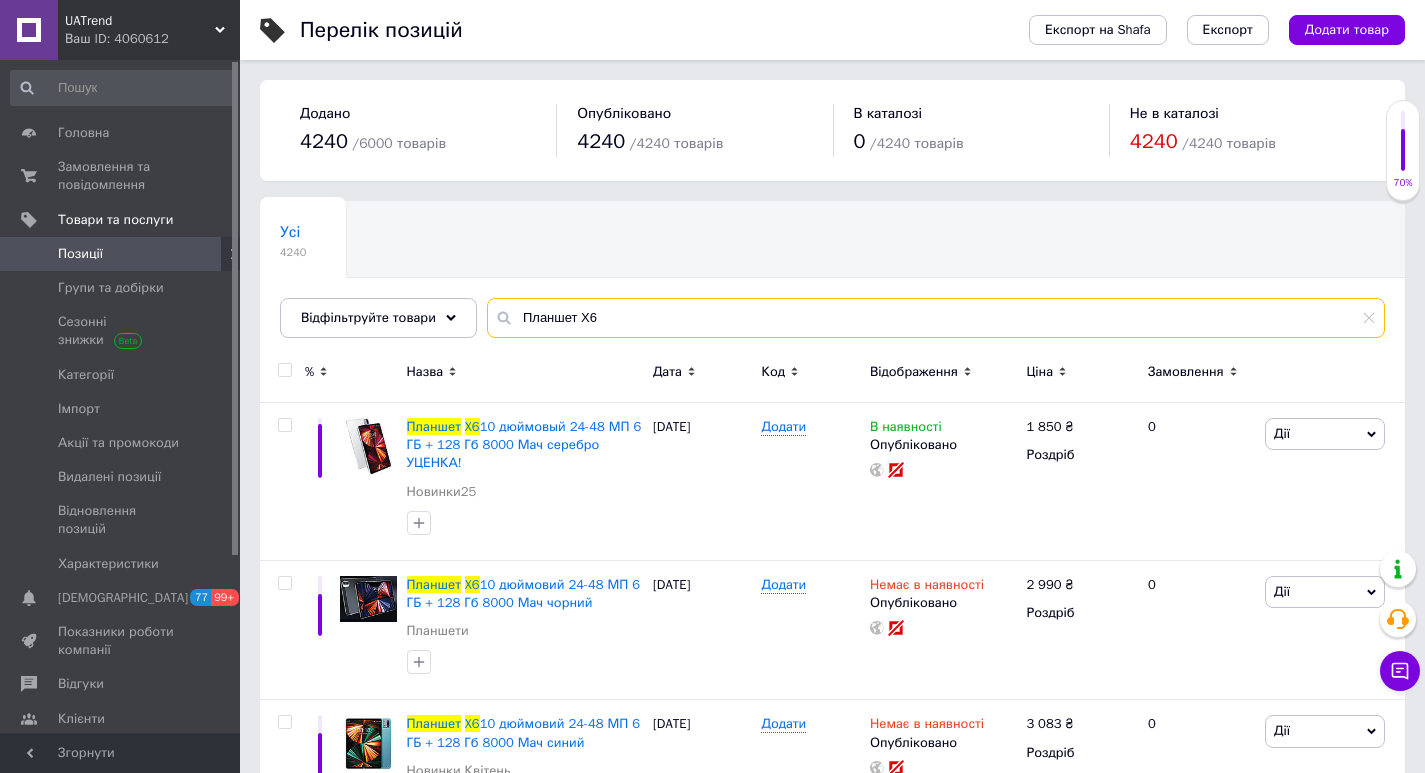 click on "Планшет X6" at bounding box center (936, 318) 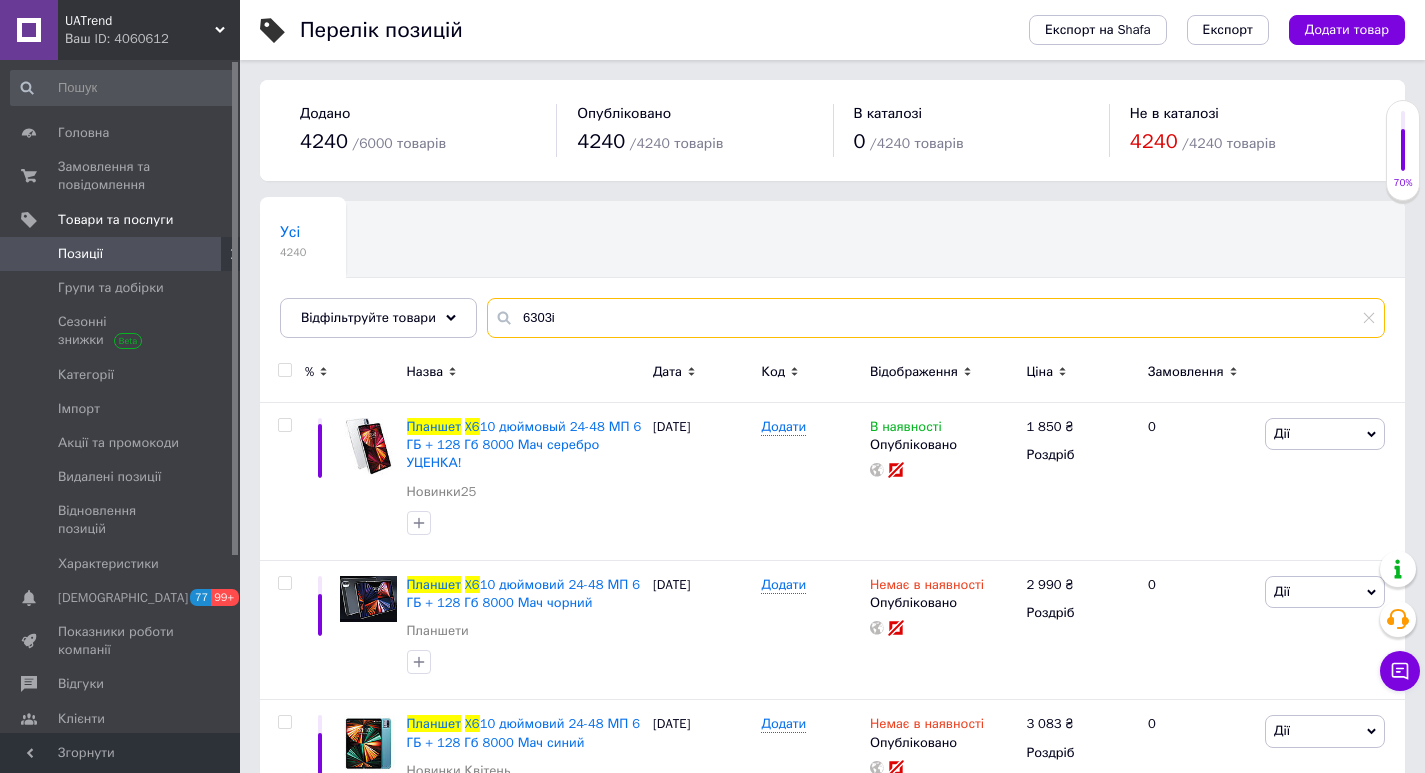 type on "6303i" 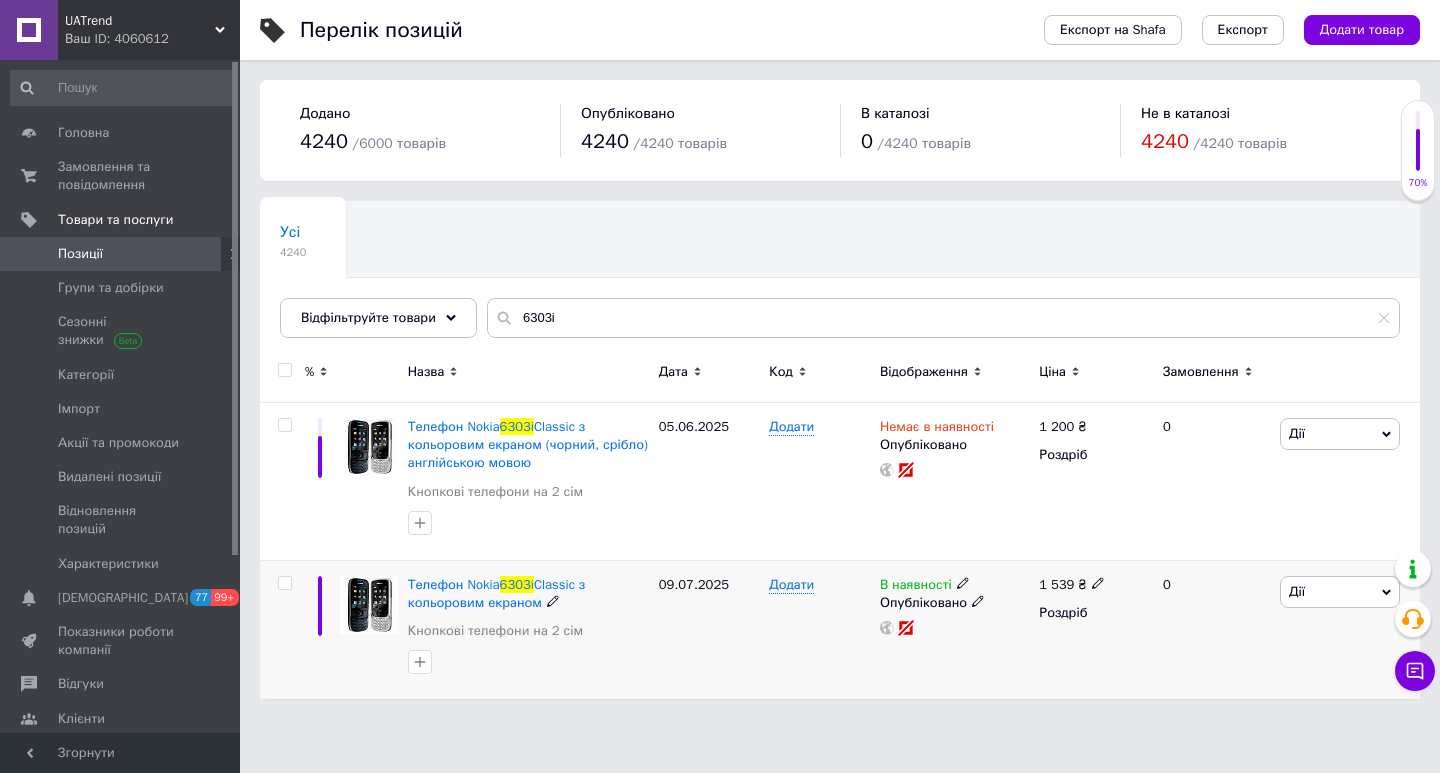 click at bounding box center [963, 582] 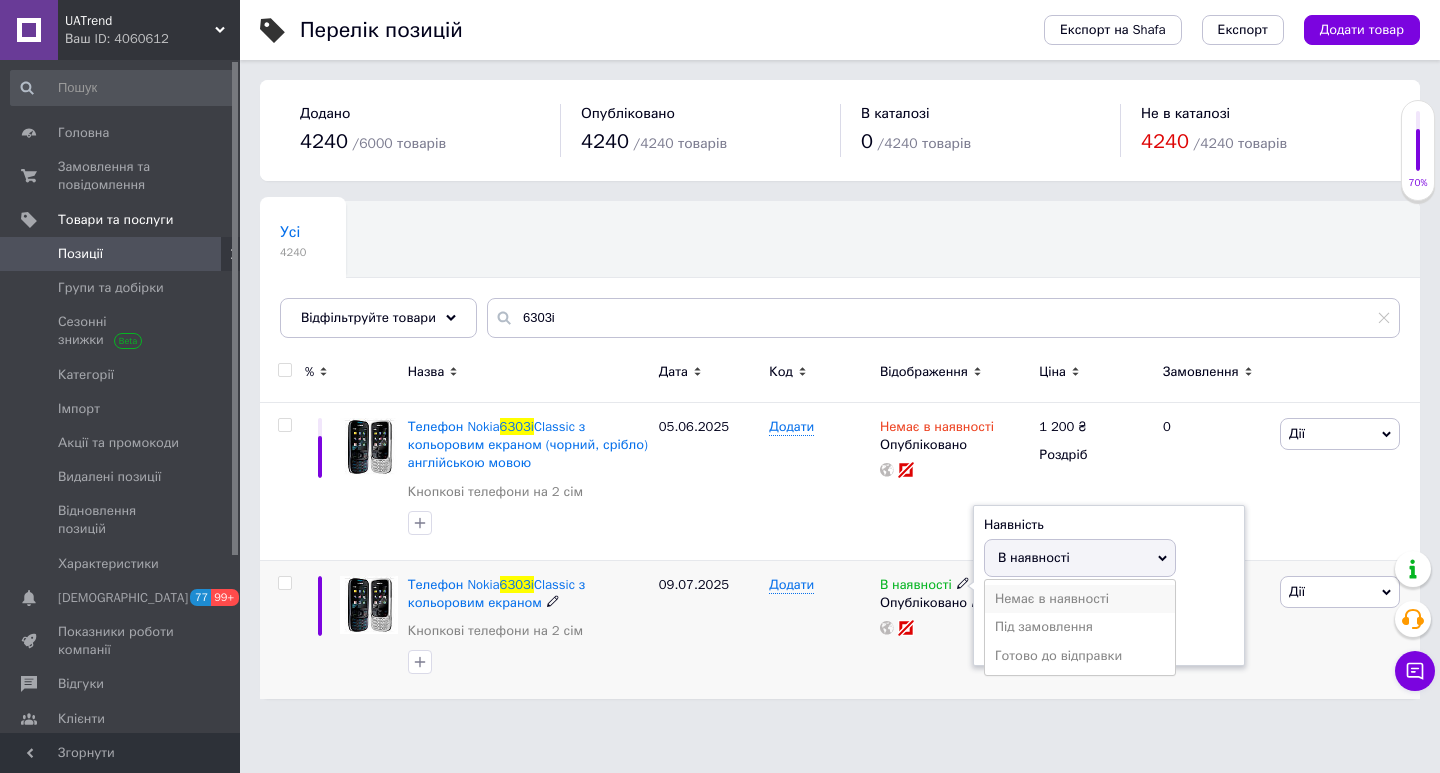 click on "Немає в наявності" at bounding box center (1080, 599) 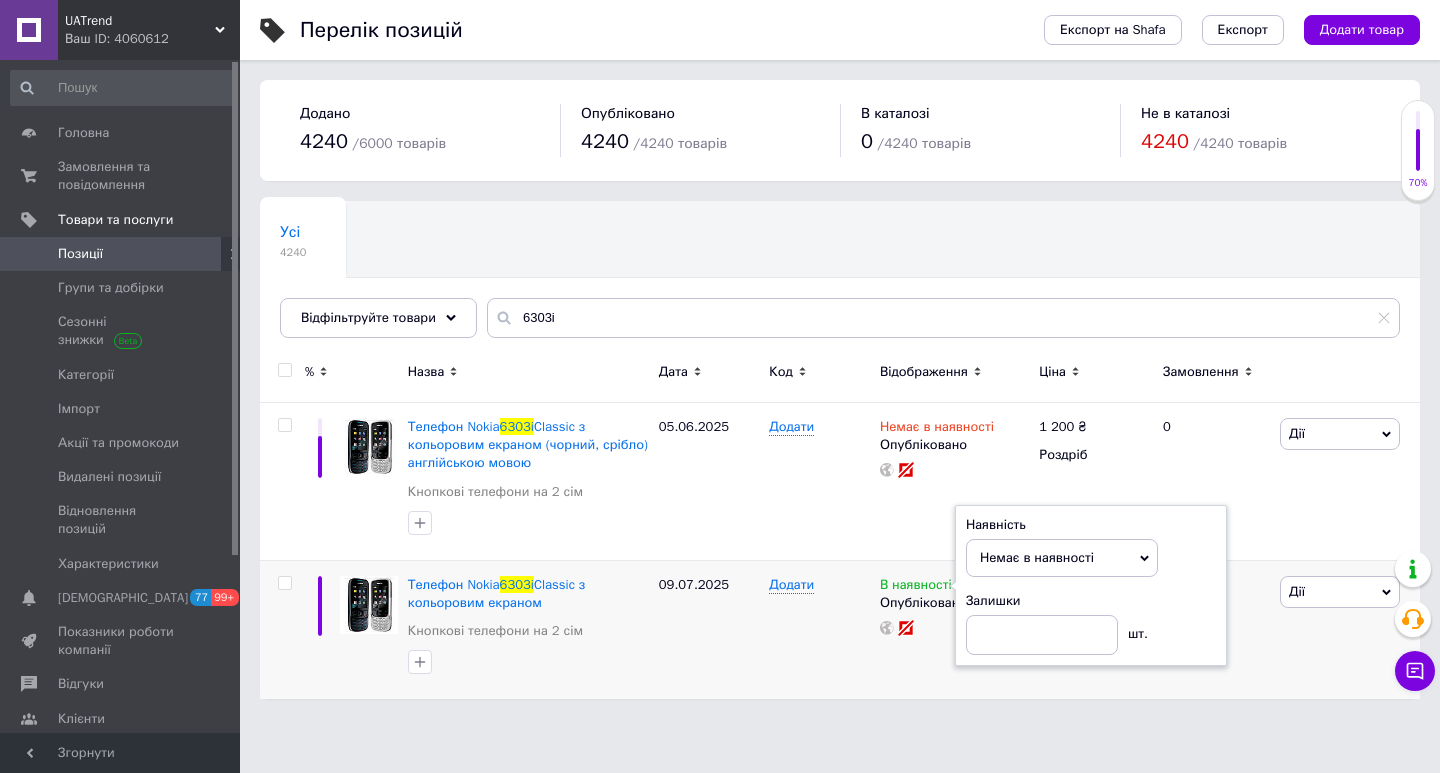 click on "Усі 4240 Ok Відфільтровано...  Зберегти" at bounding box center [840, 279] 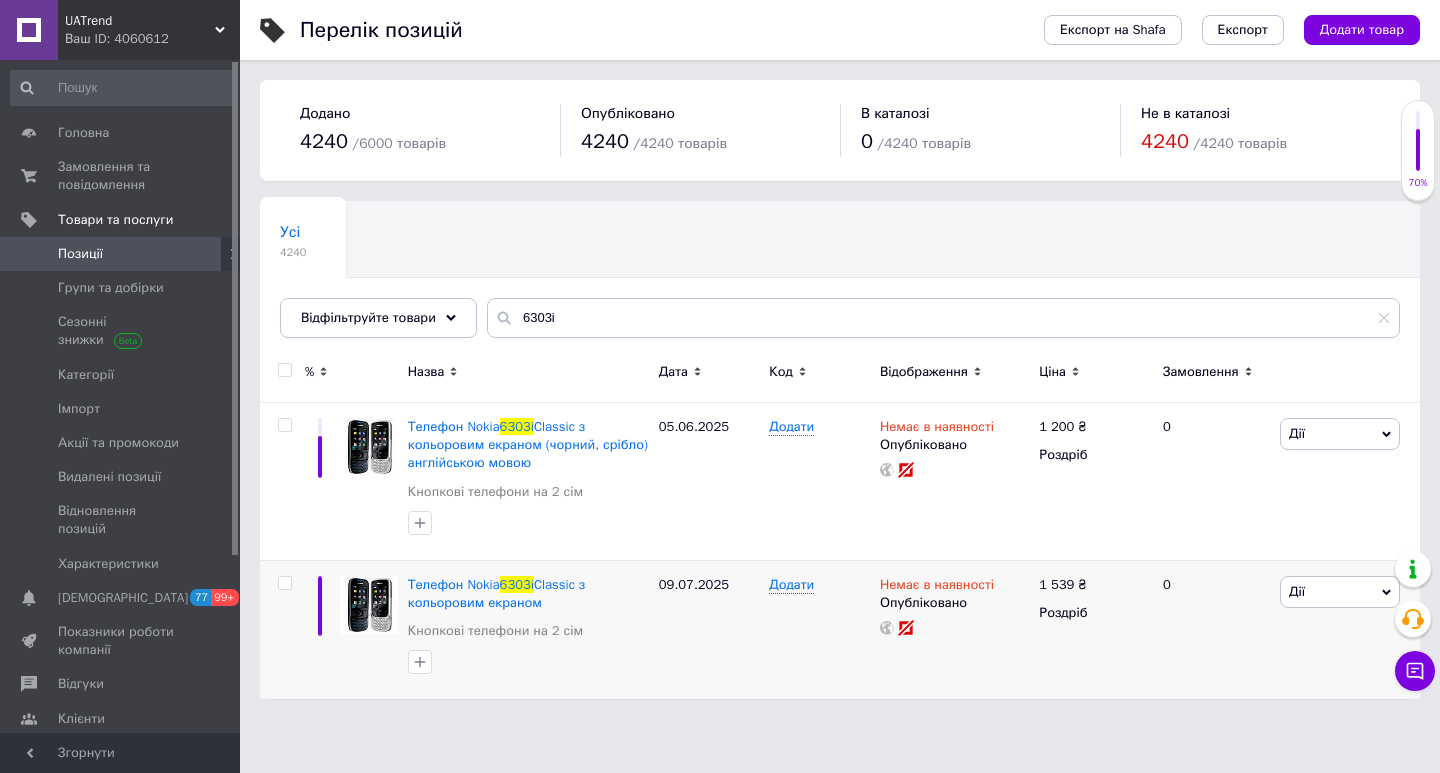click on "UATrend" at bounding box center (140, 21) 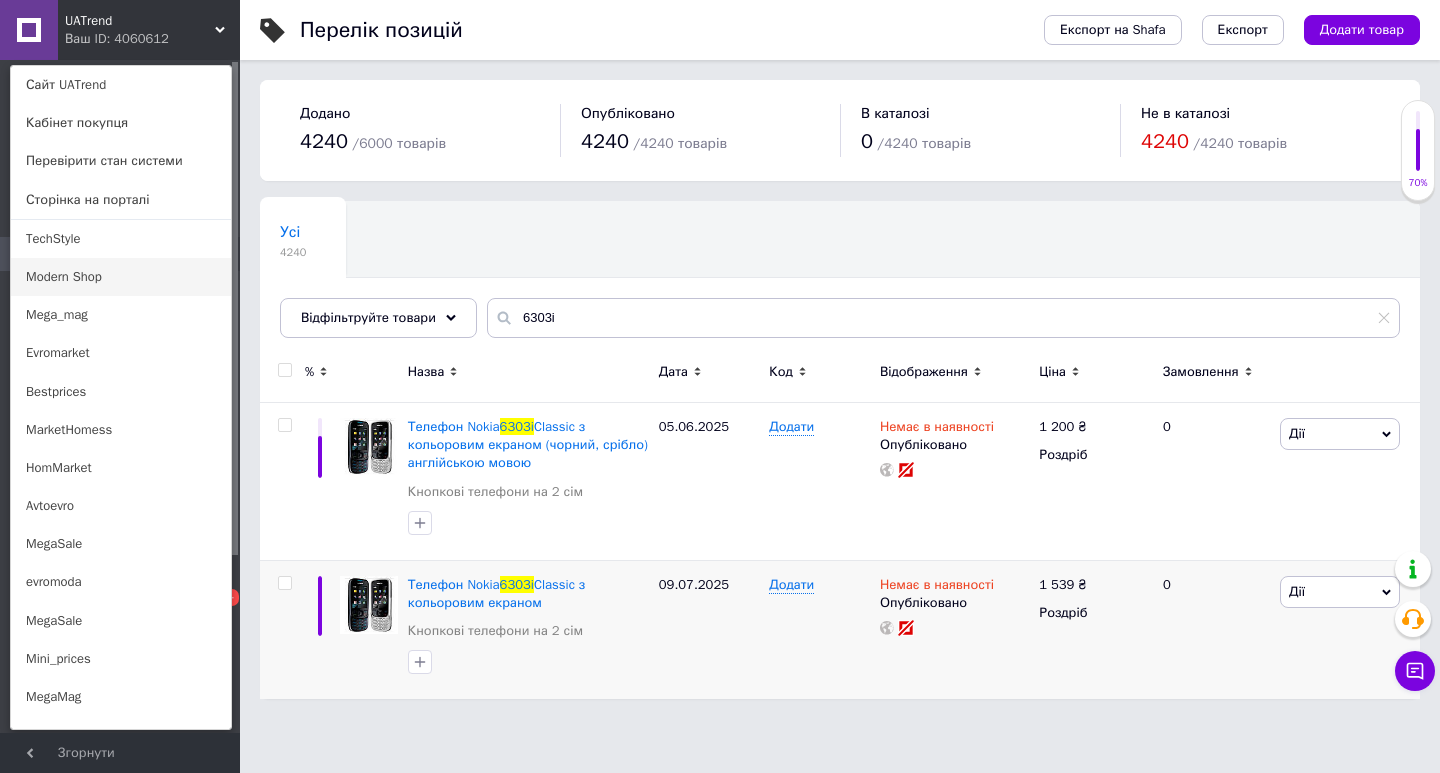 click on "Modern Shop" at bounding box center (121, 277) 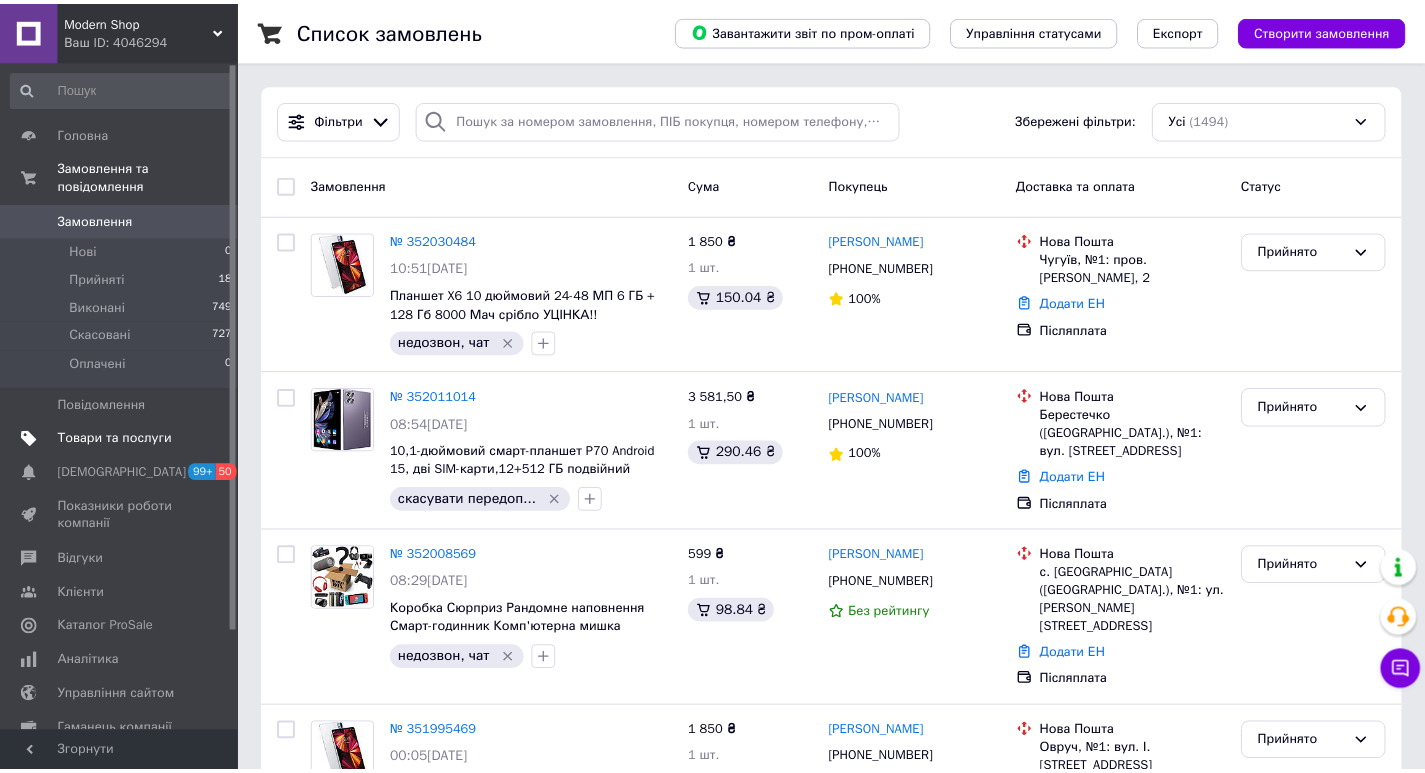 scroll, scrollTop: 0, scrollLeft: 0, axis: both 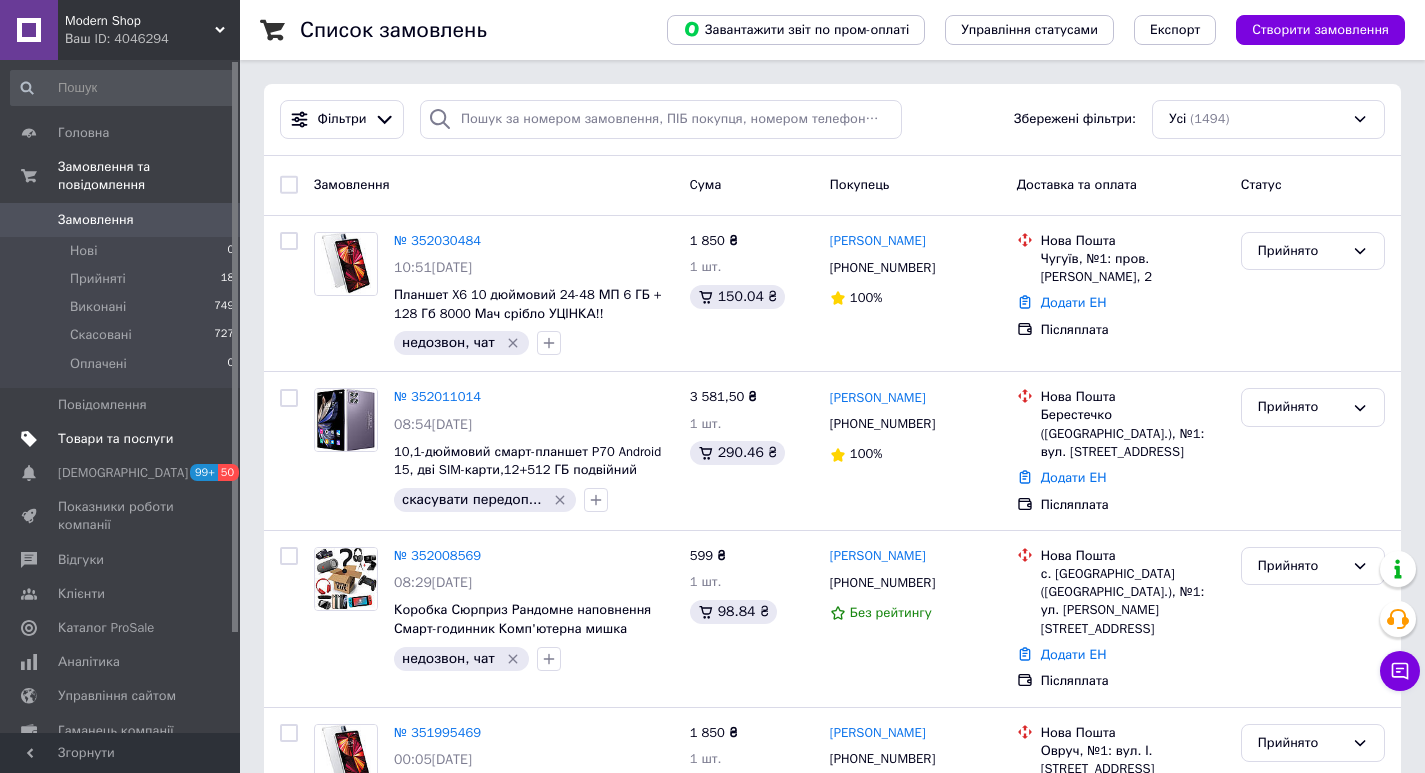 click on "Товари та послуги" at bounding box center (115, 439) 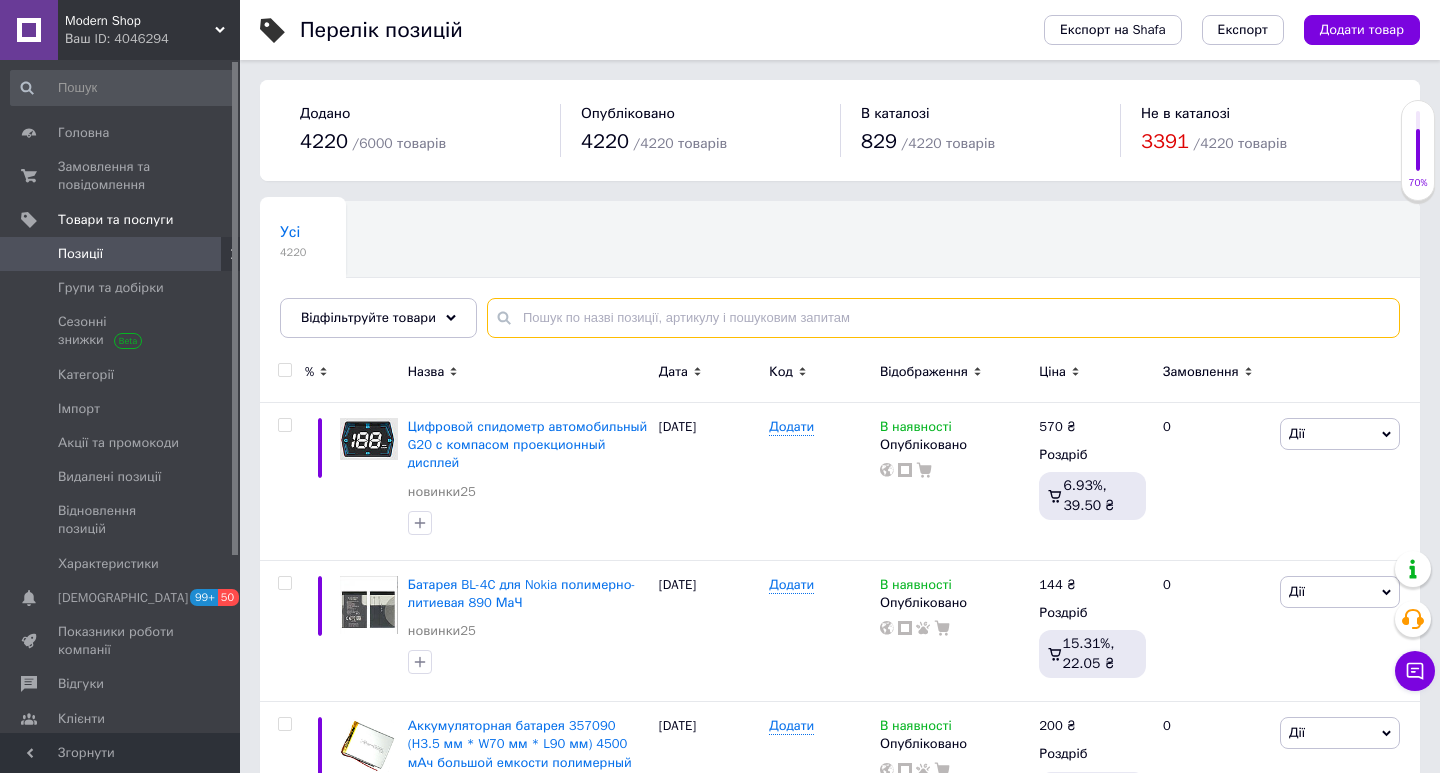 click at bounding box center [943, 318] 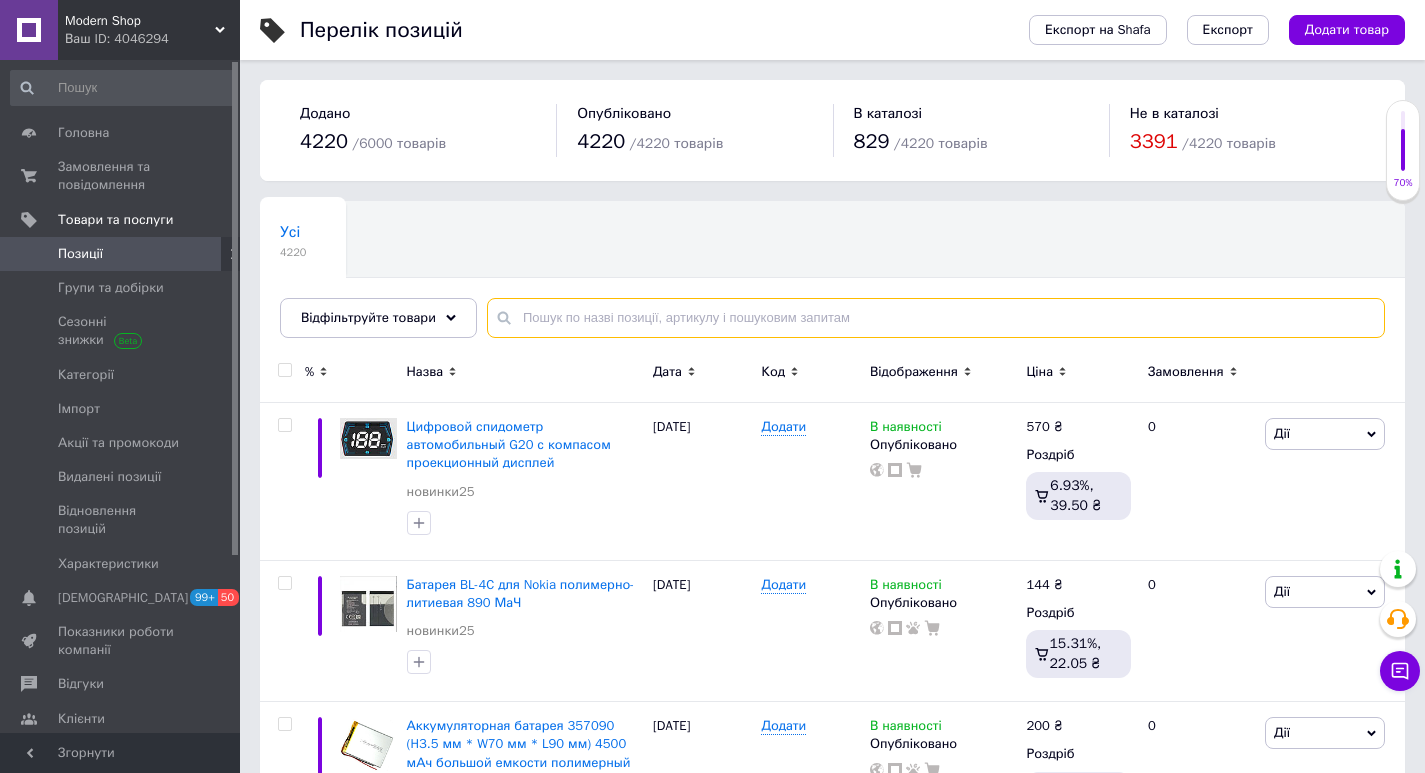 paste on "Планшет X6" 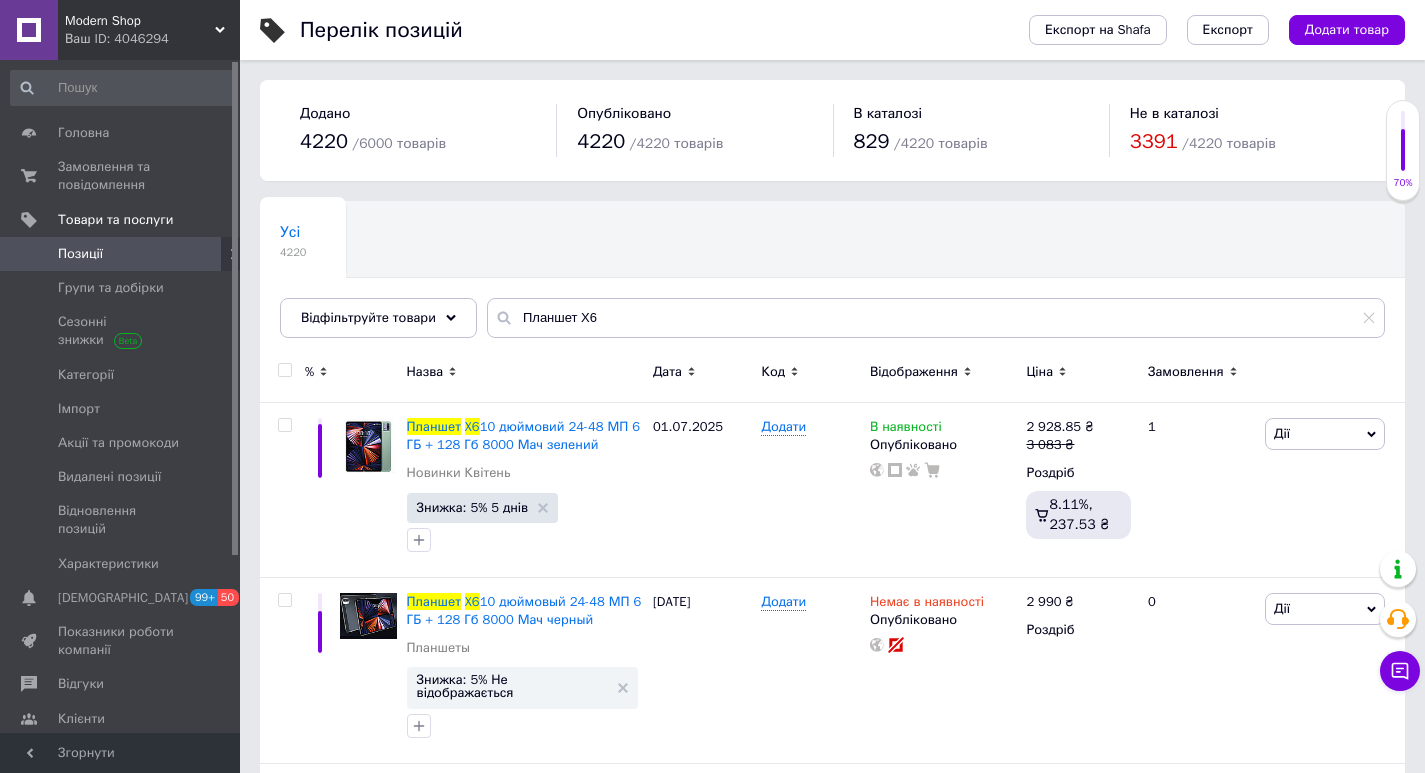 click on "Відображення" at bounding box center (914, 372) 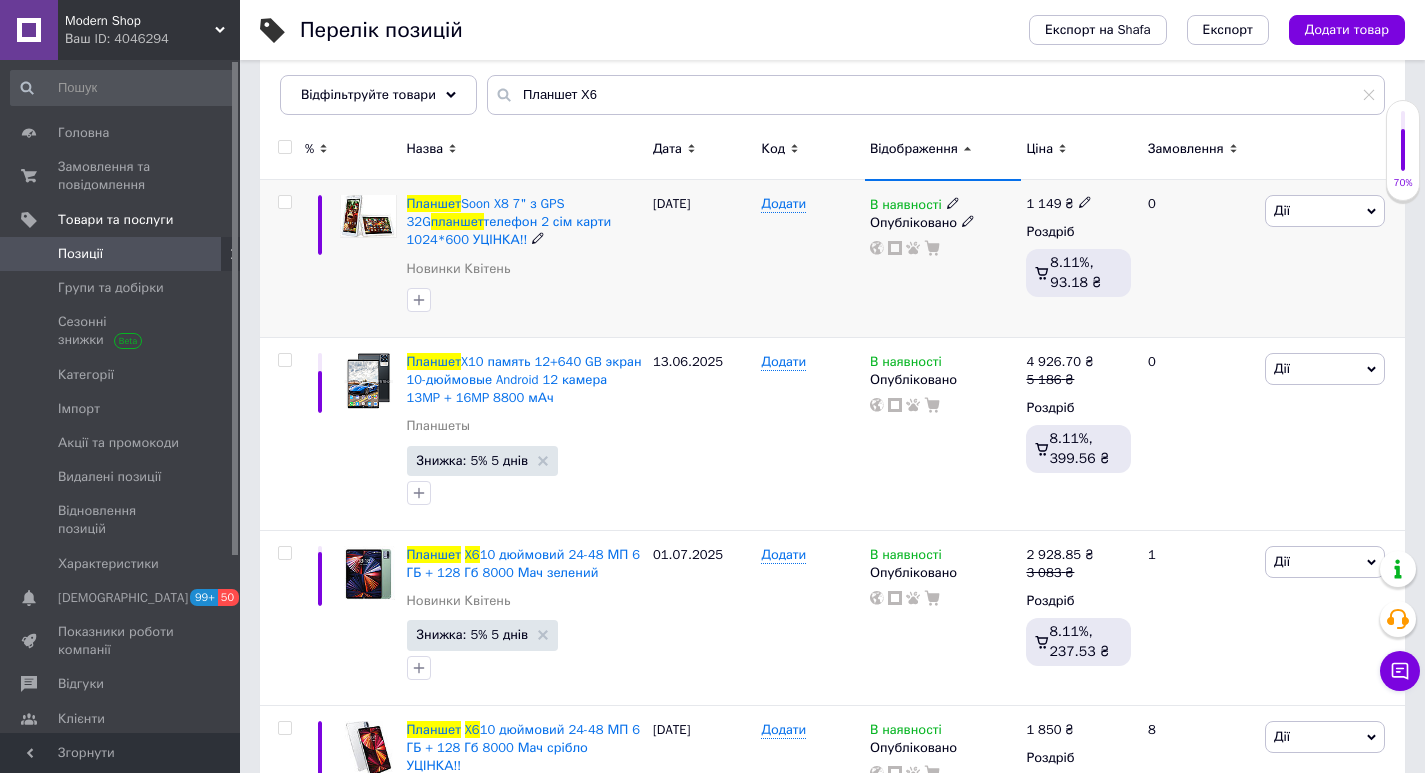 scroll, scrollTop: 500, scrollLeft: 0, axis: vertical 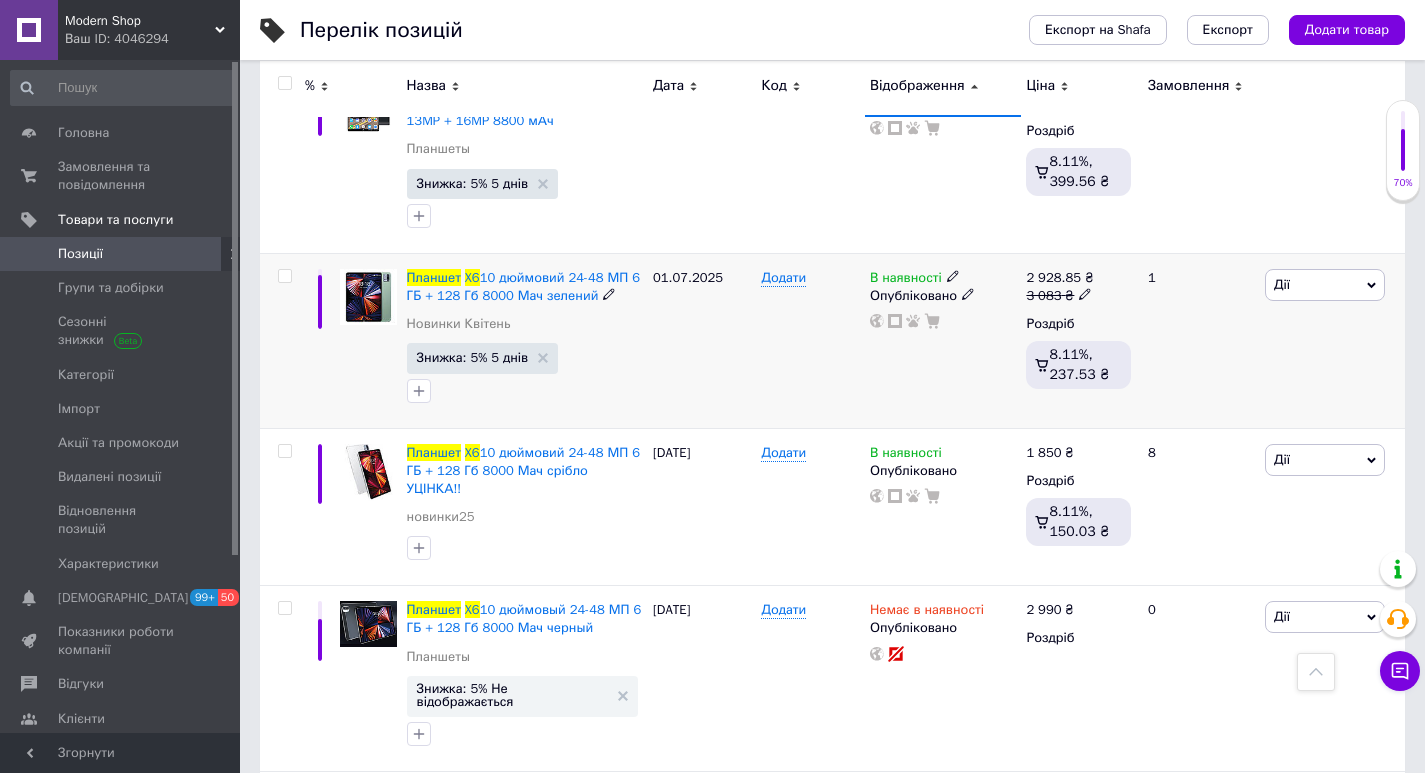 click 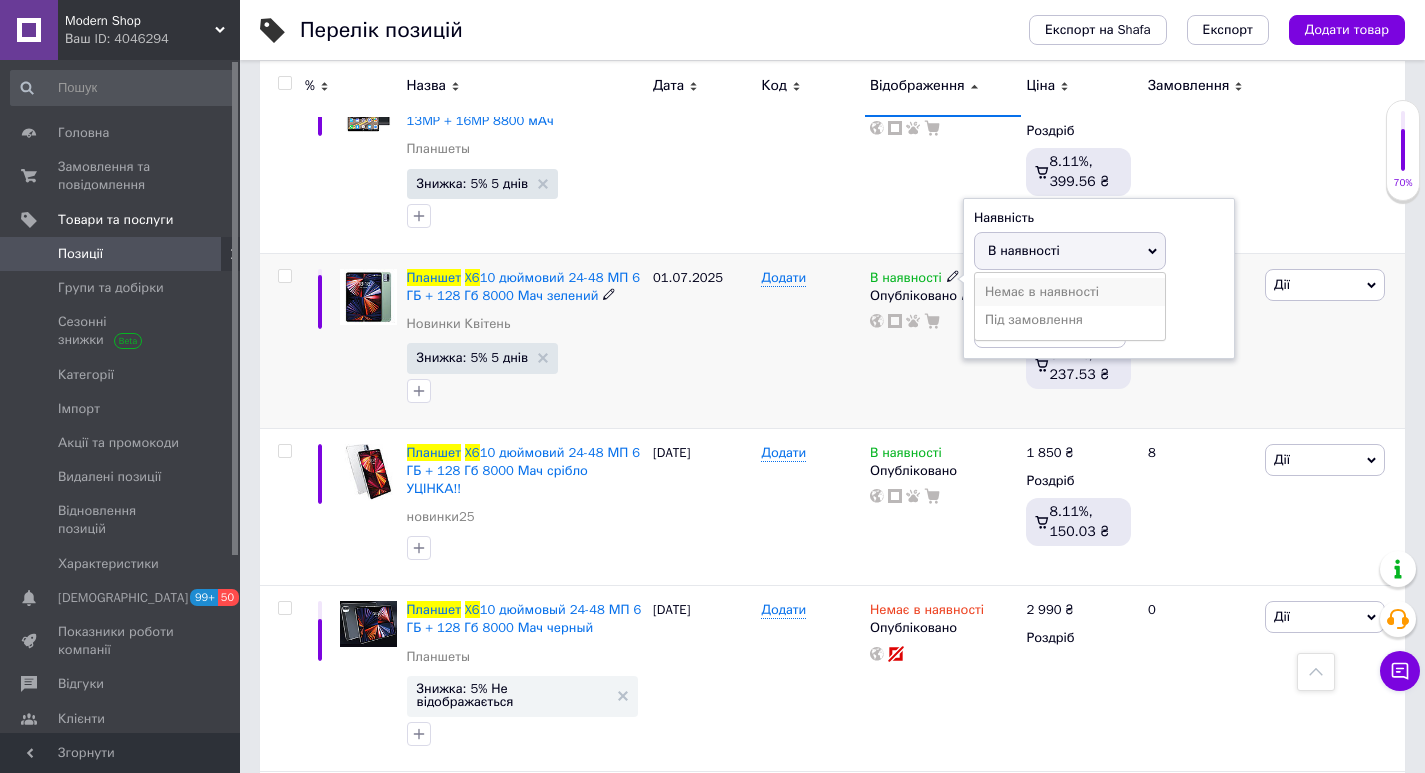 click on "Немає в наявності" at bounding box center (1070, 292) 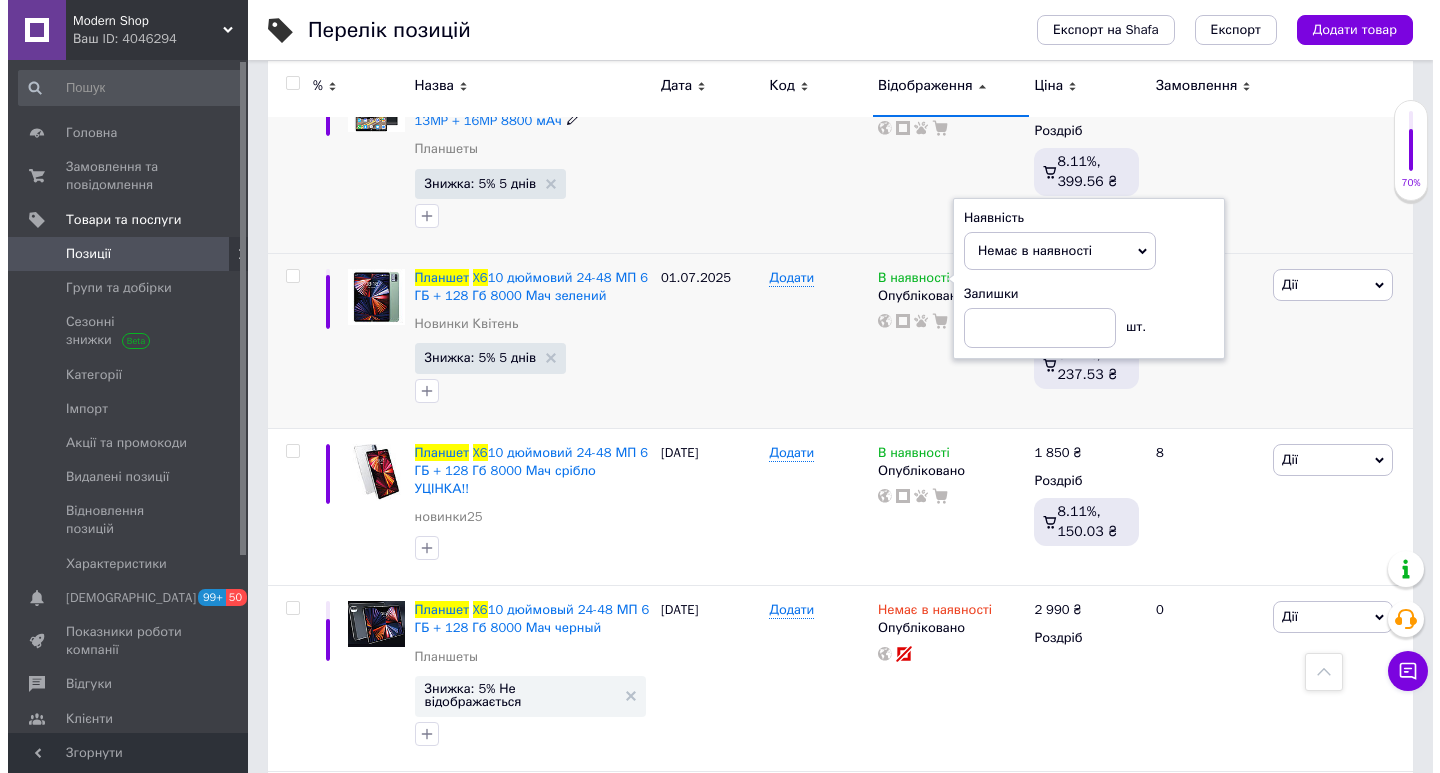 scroll, scrollTop: 0, scrollLeft: 0, axis: both 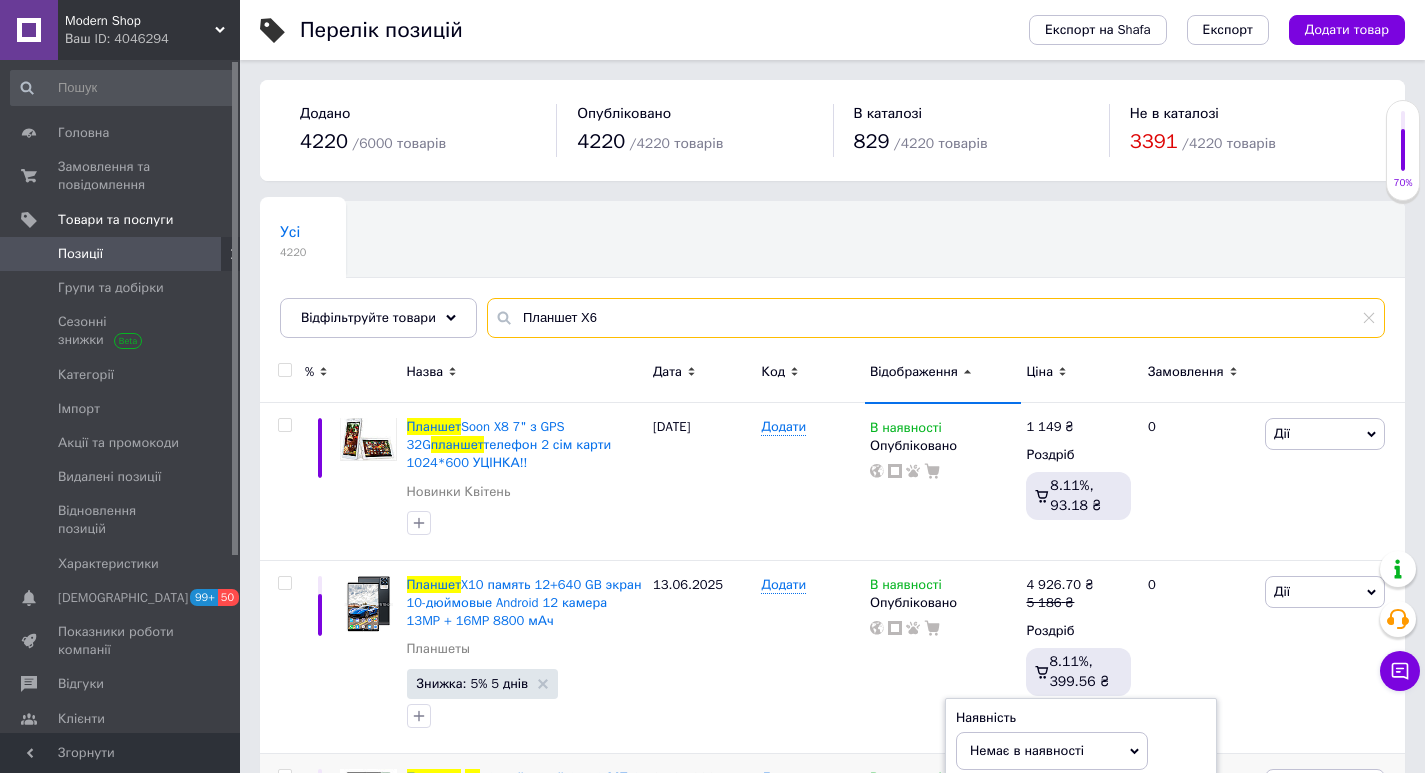 click on "Планшет X6" at bounding box center [936, 318] 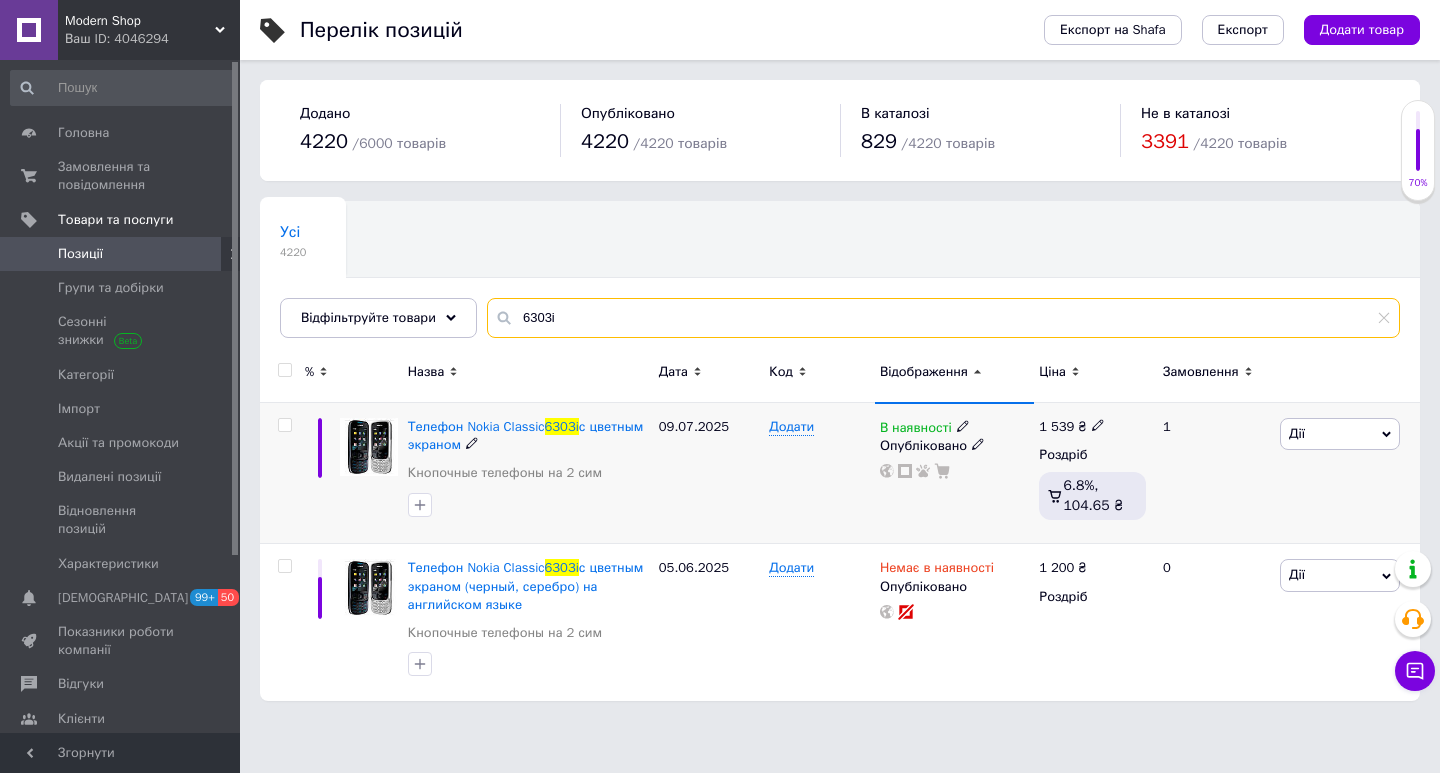 type on "6303i" 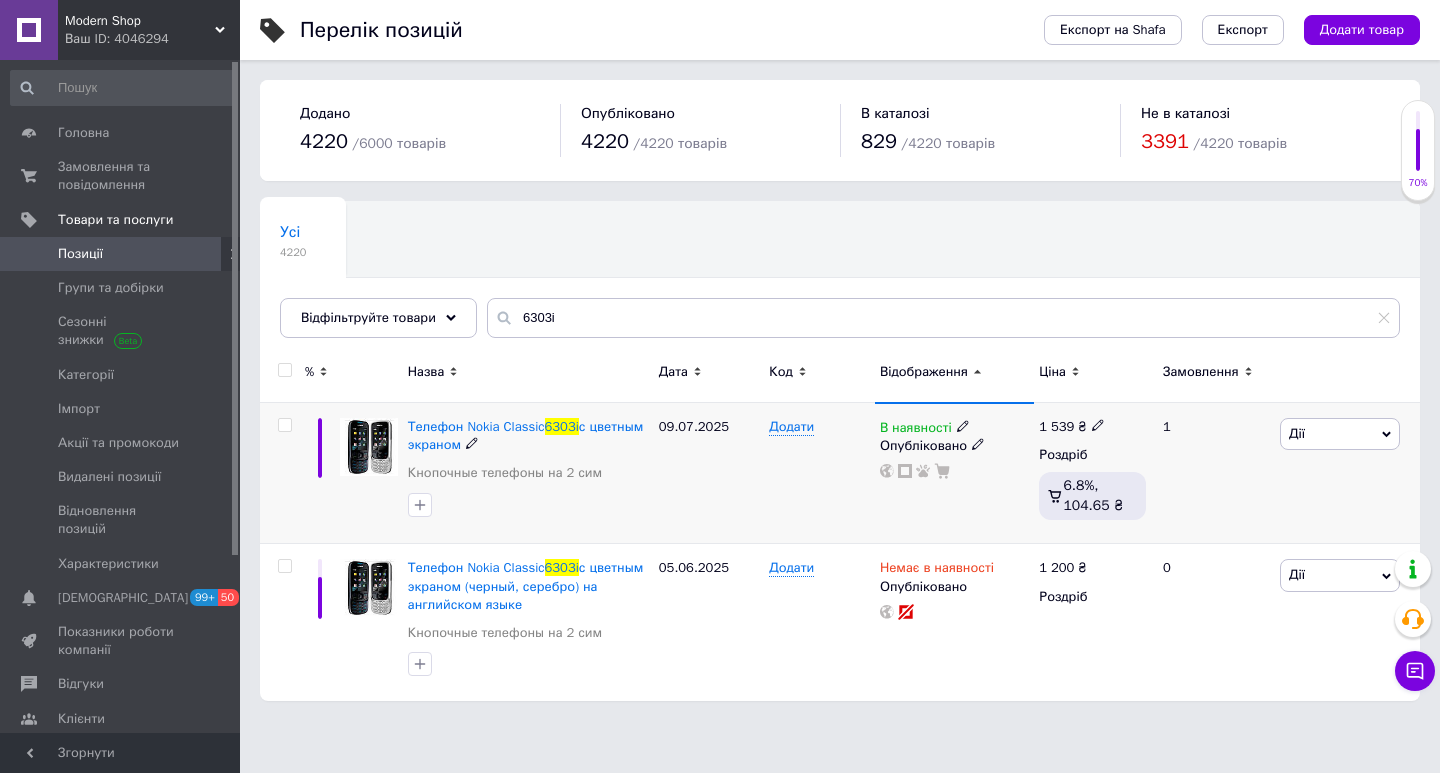 click 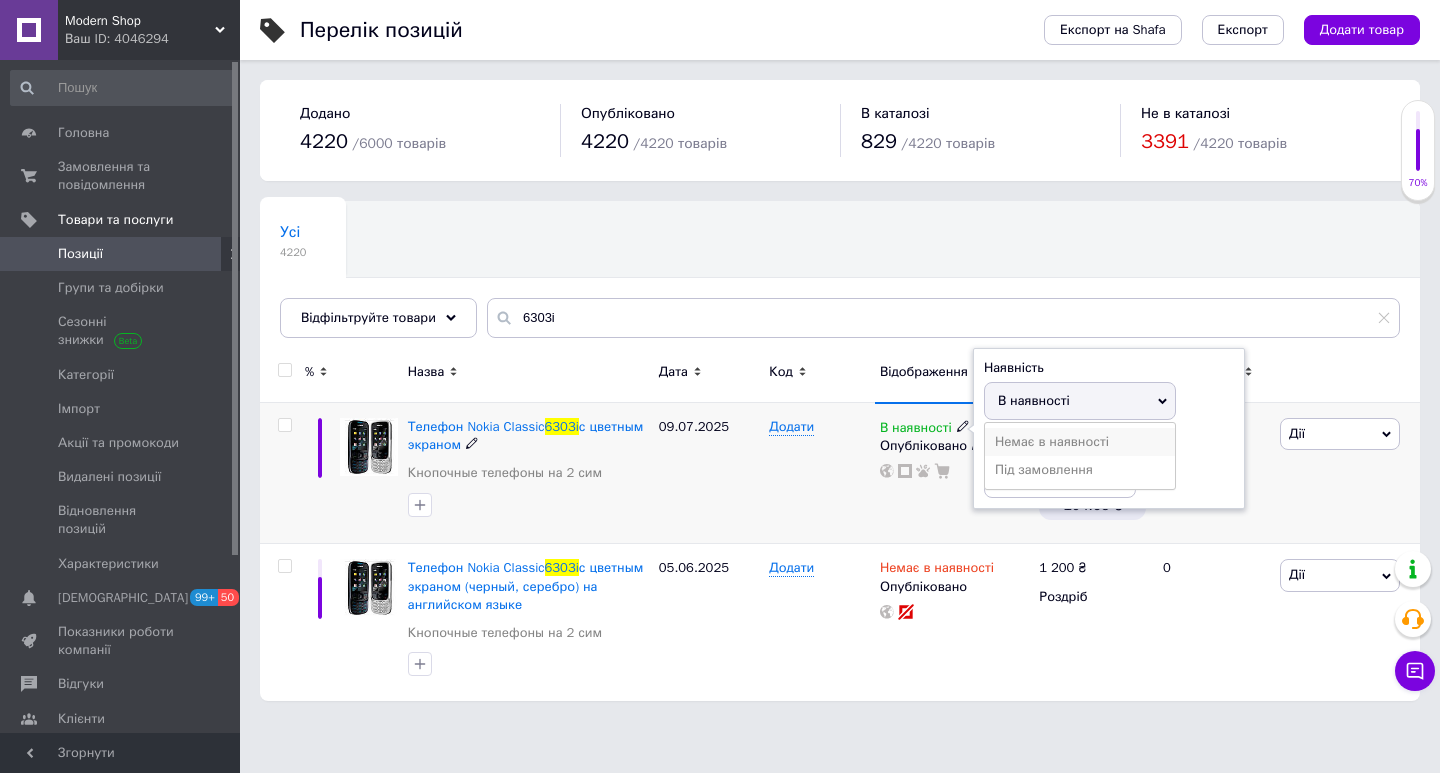 click on "Немає в наявності" at bounding box center [1080, 442] 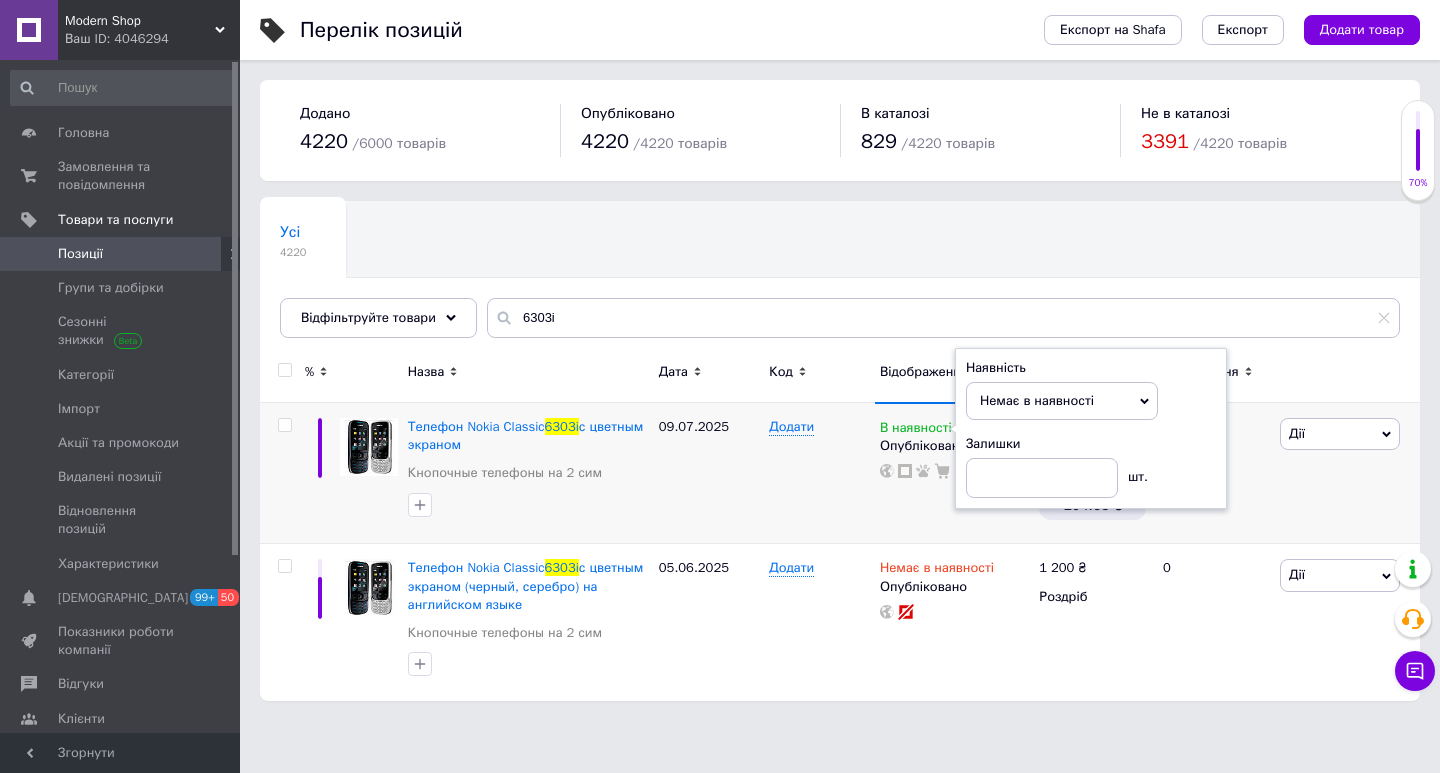 click on "Усі 4220 Ok Відфільтровано...  Зберегти" at bounding box center (840, 279) 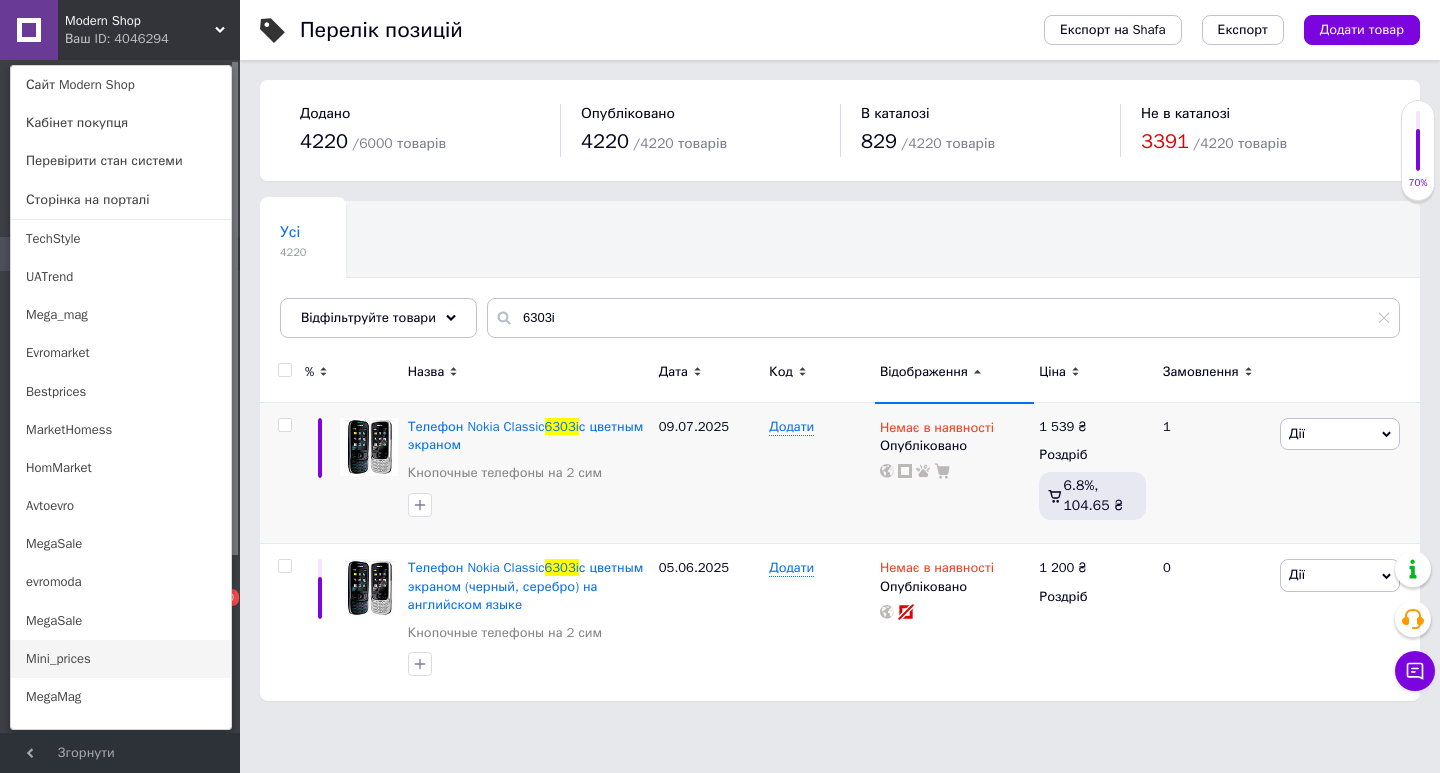 click on "Mini_prices" at bounding box center [121, 659] 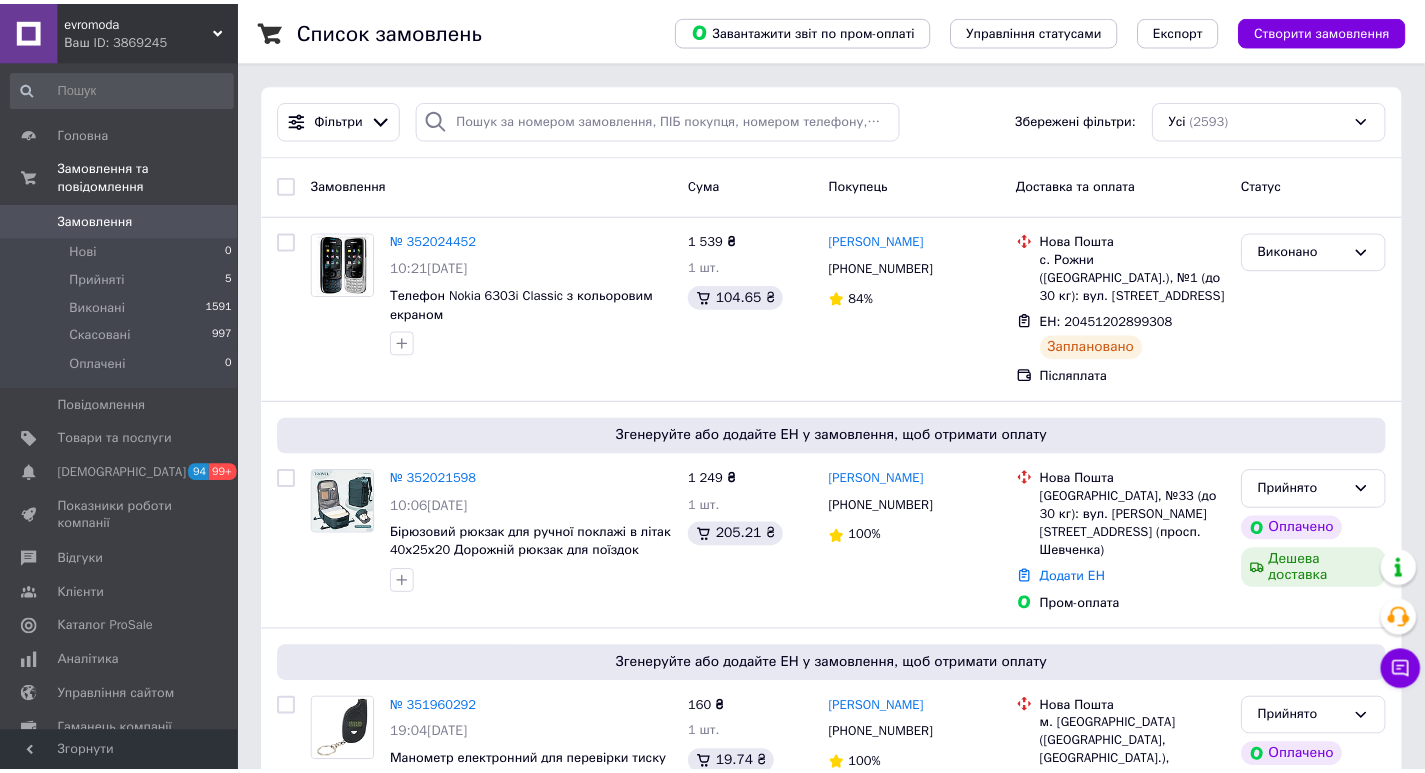 scroll, scrollTop: 0, scrollLeft: 0, axis: both 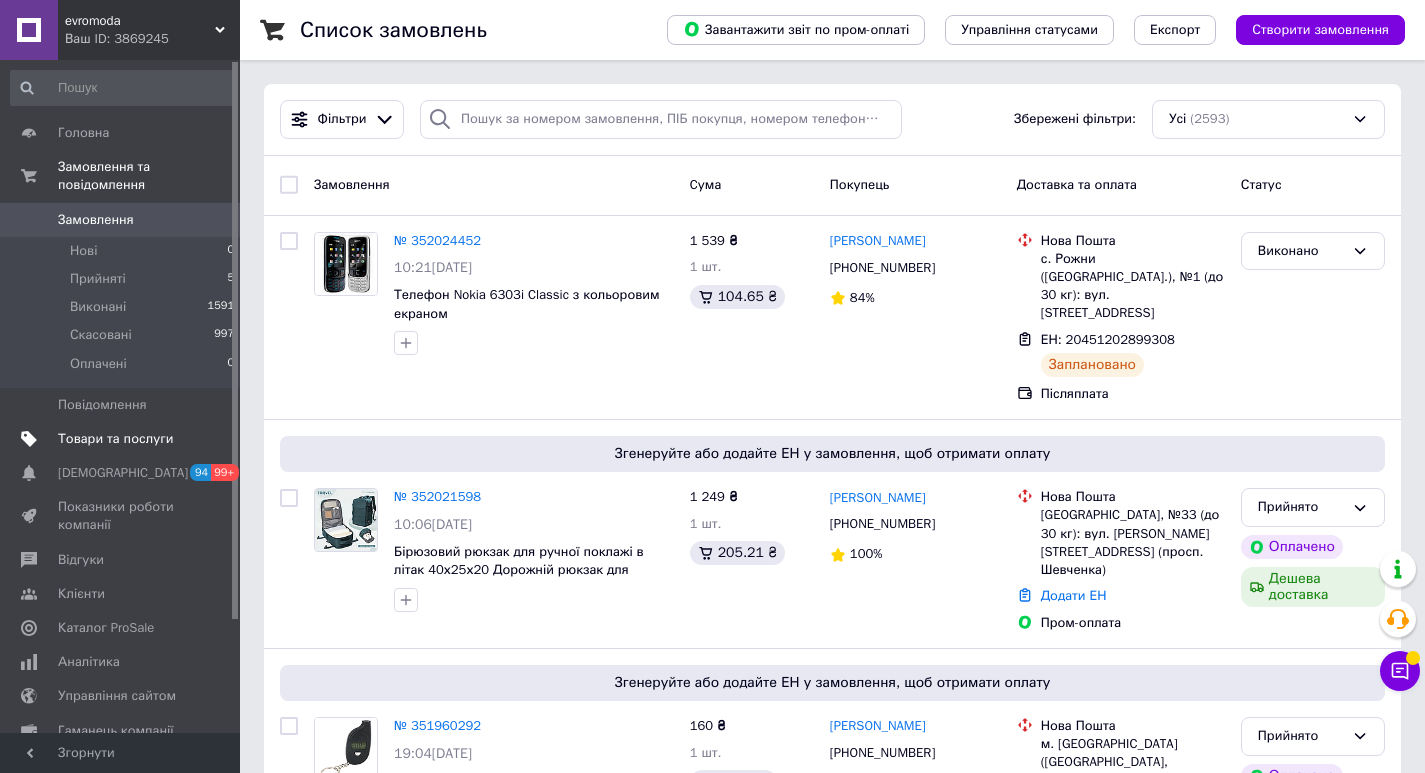 click on "Товари та послуги" at bounding box center [115, 439] 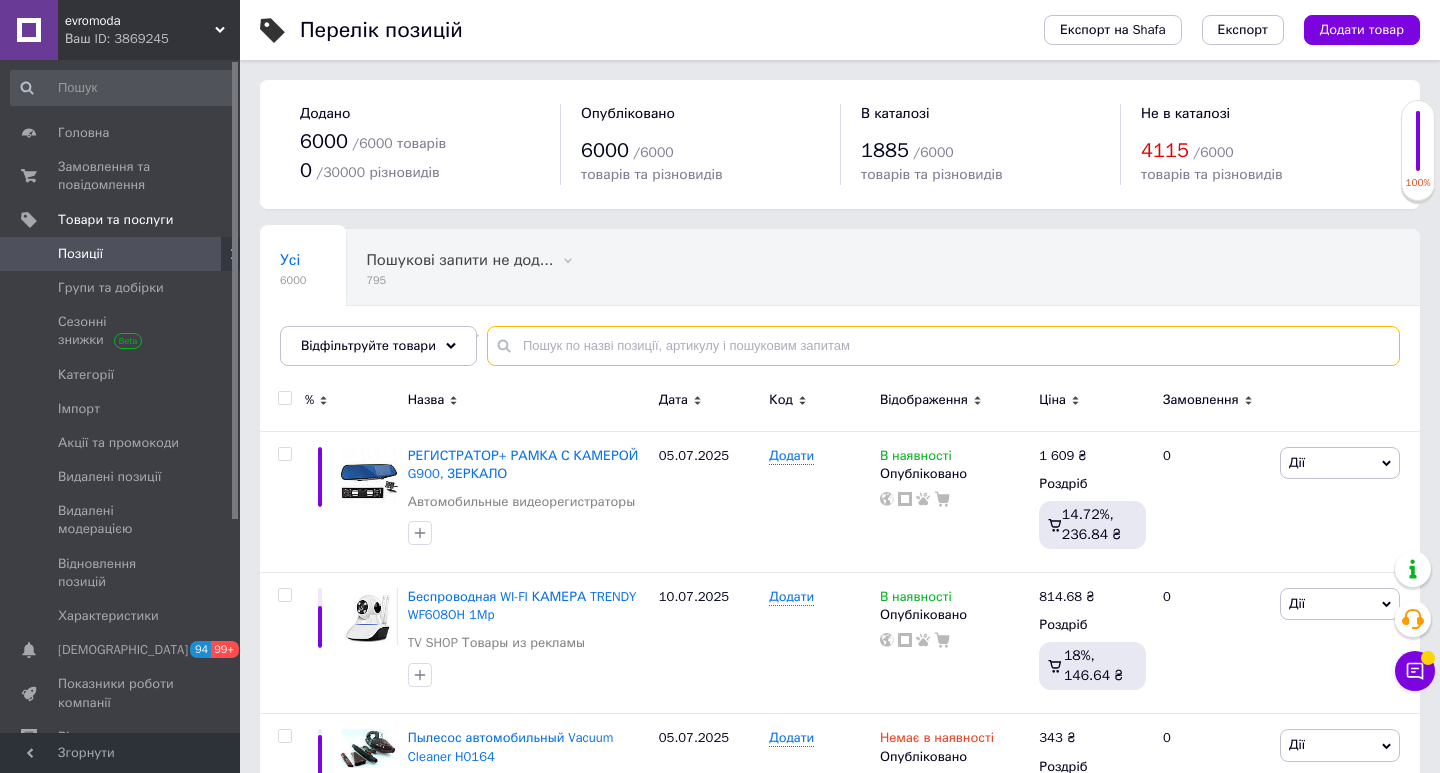 click at bounding box center [943, 346] 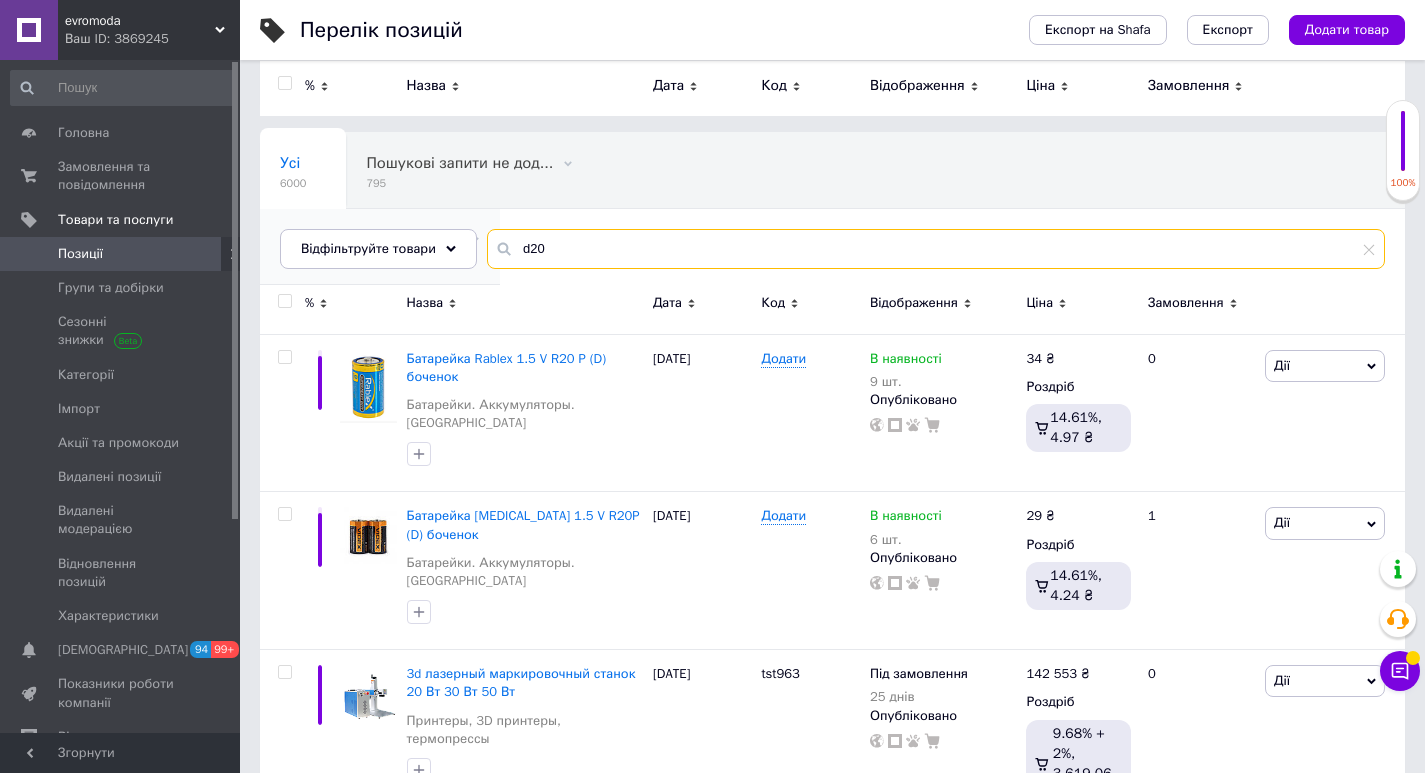 scroll, scrollTop: 0, scrollLeft: 0, axis: both 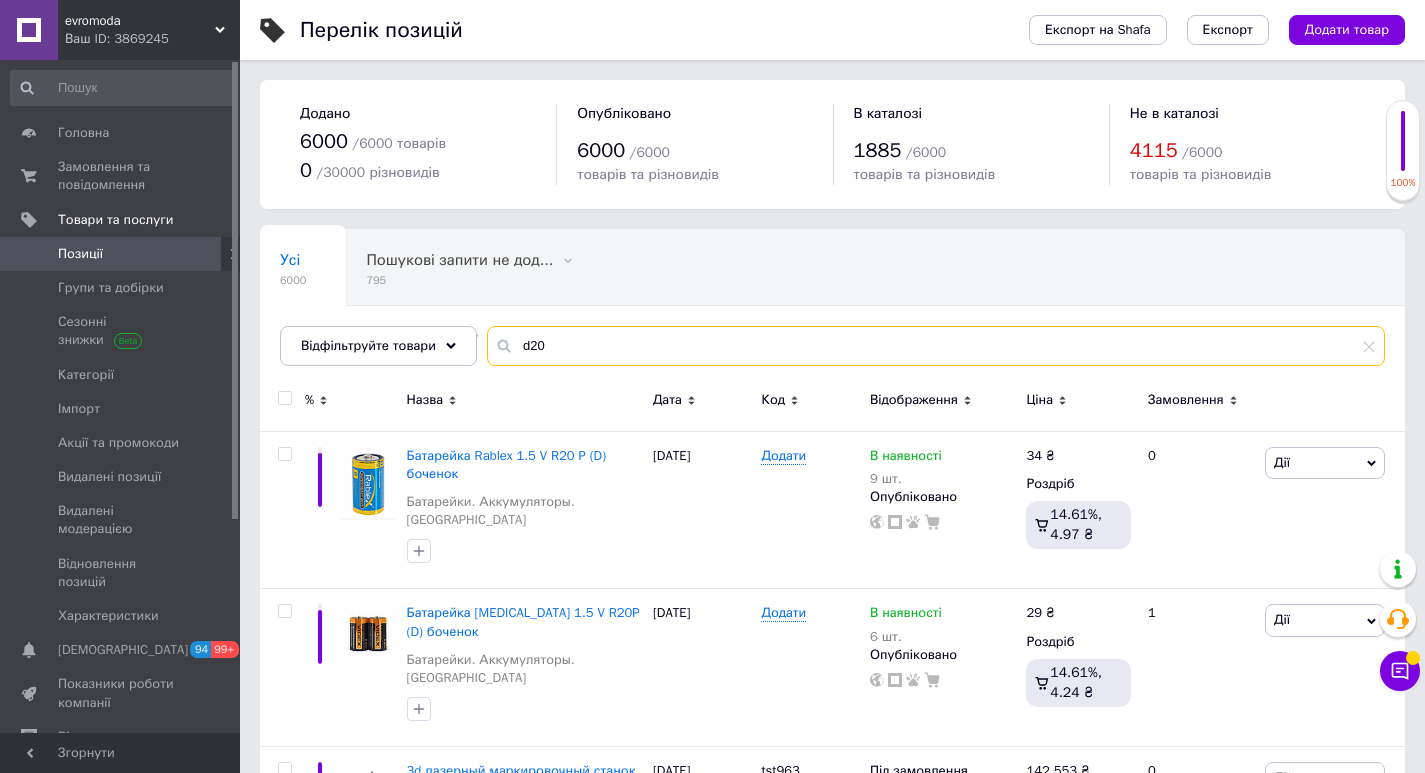 click on "d20" at bounding box center (936, 346) 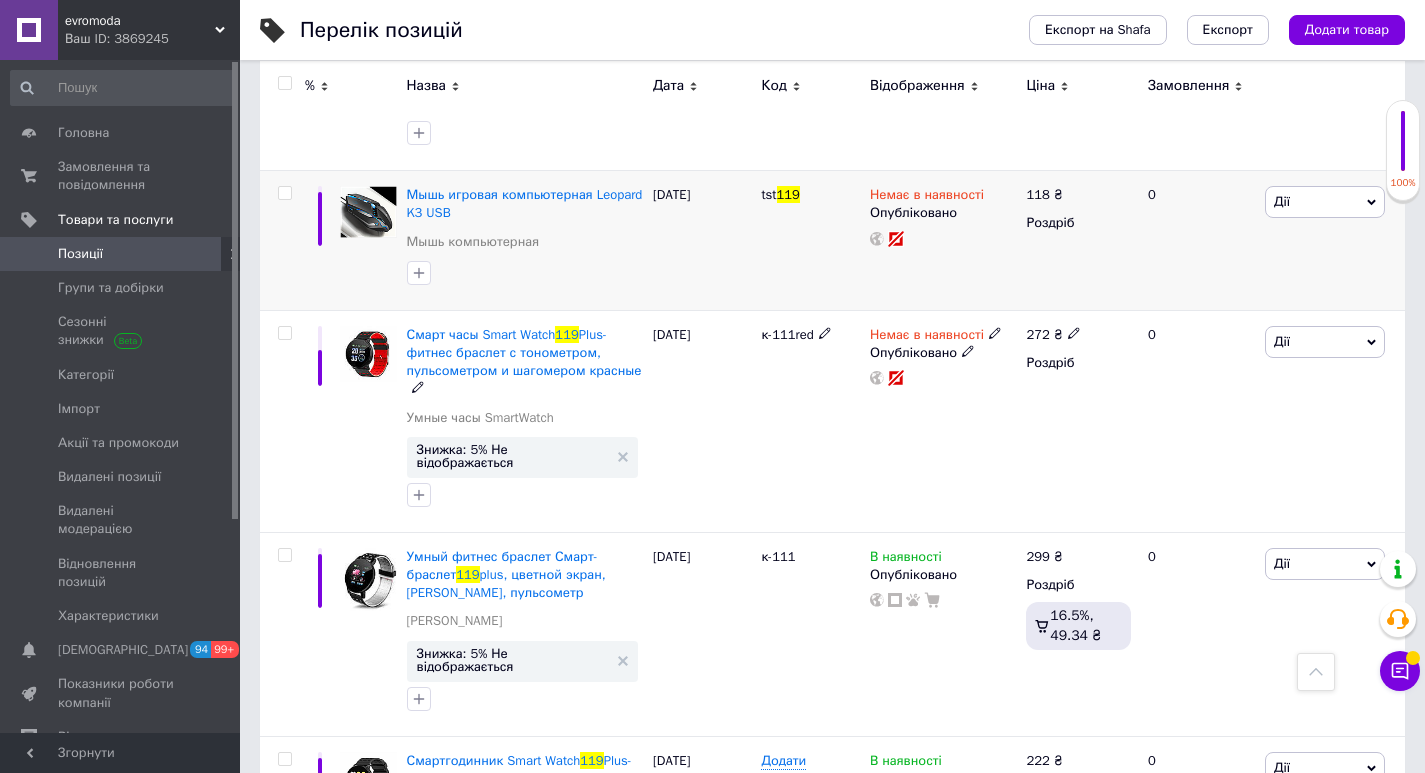 scroll, scrollTop: 0, scrollLeft: 0, axis: both 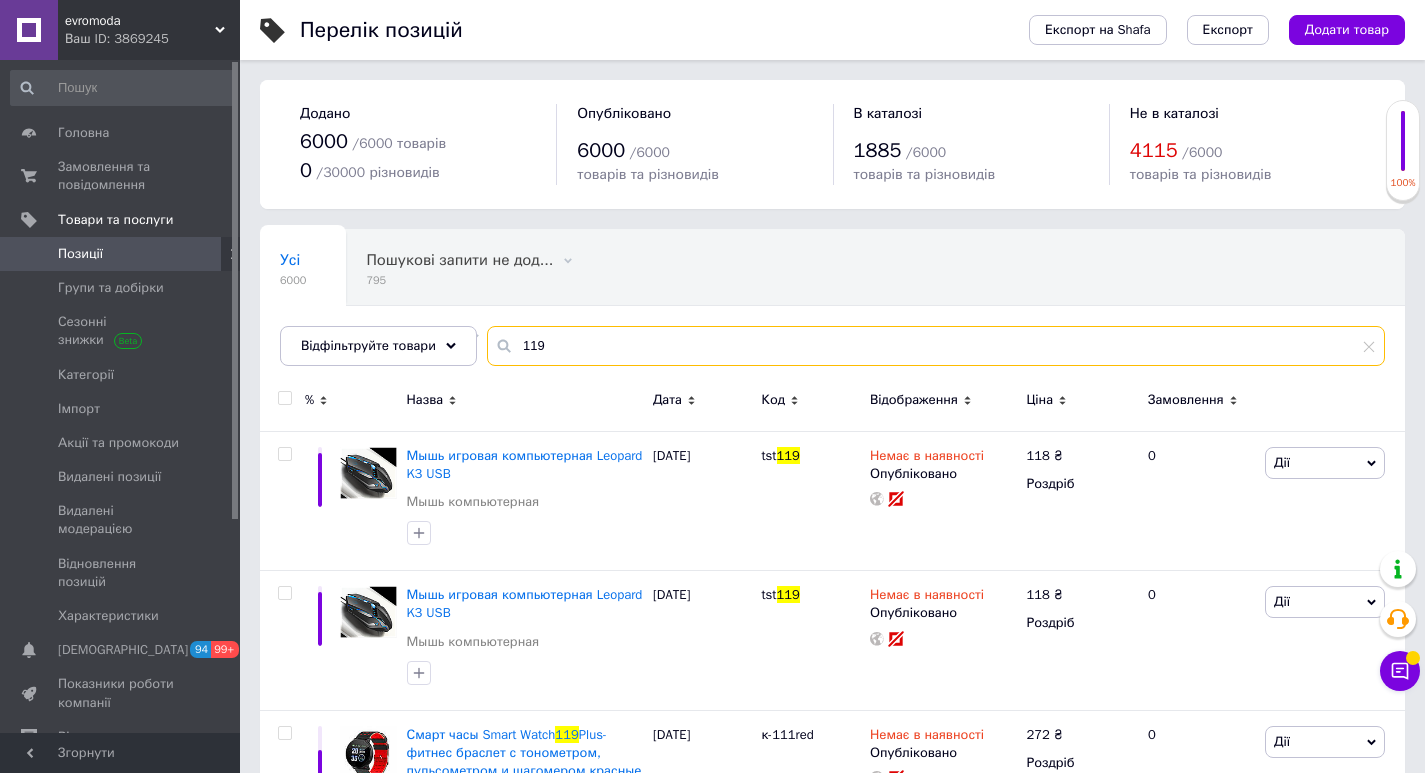 click on "119" at bounding box center (936, 346) 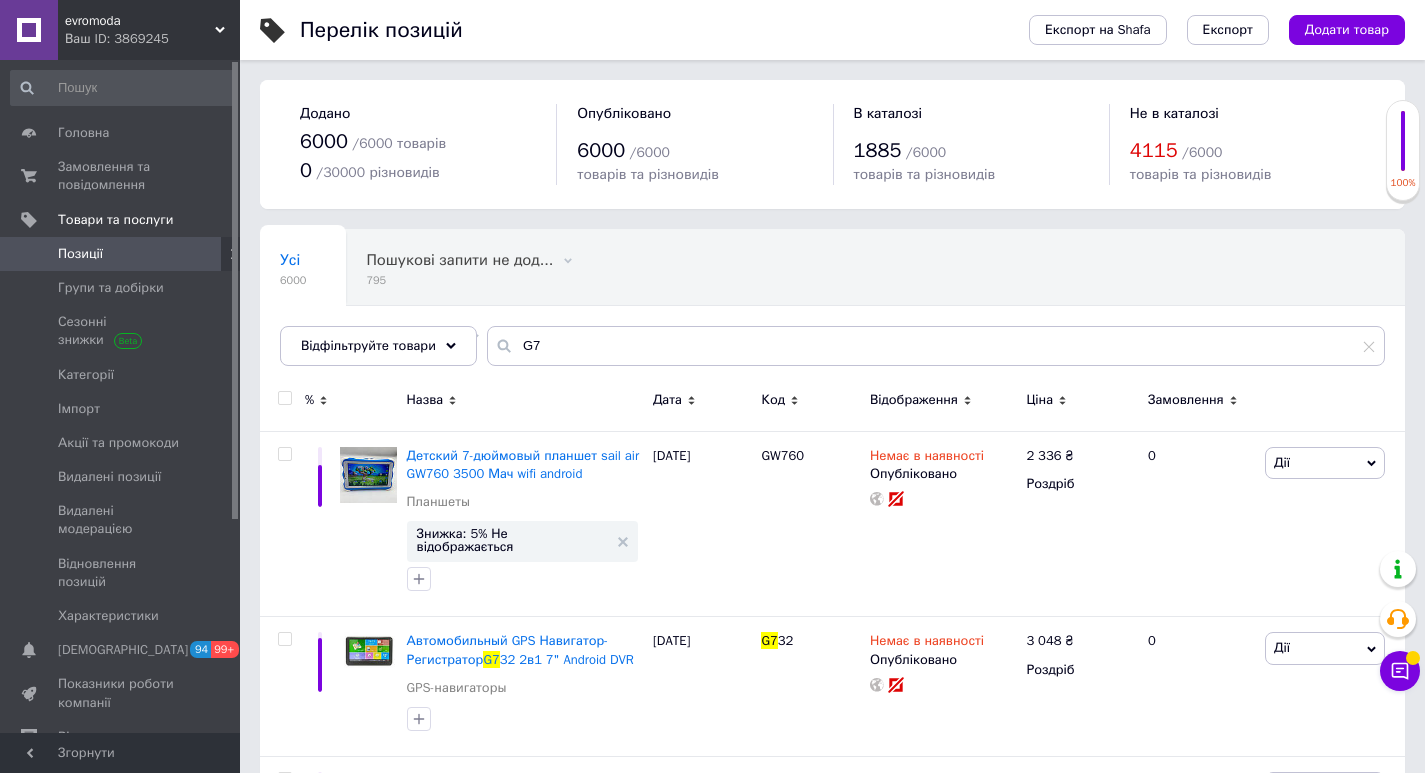 click on "Відображення" at bounding box center (914, 400) 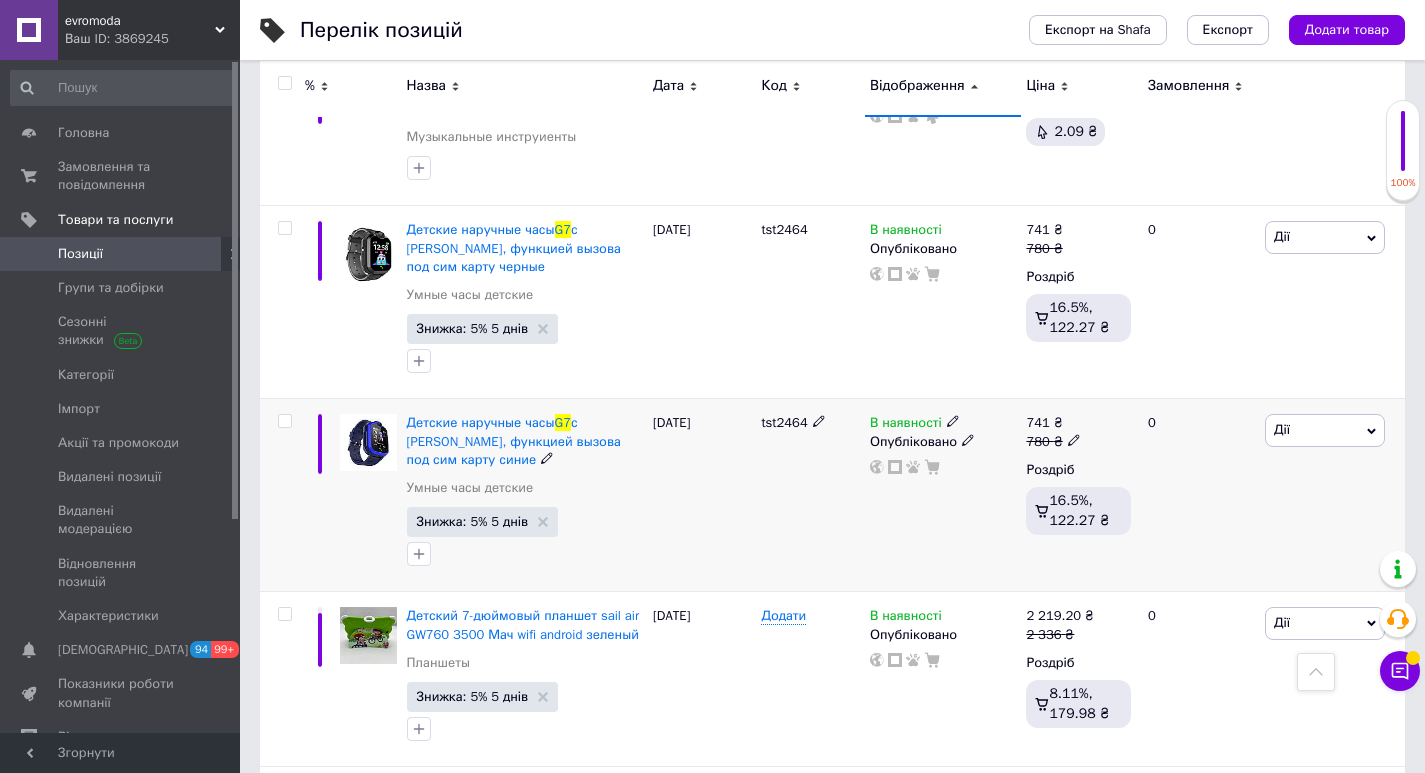 scroll, scrollTop: 2800, scrollLeft: 0, axis: vertical 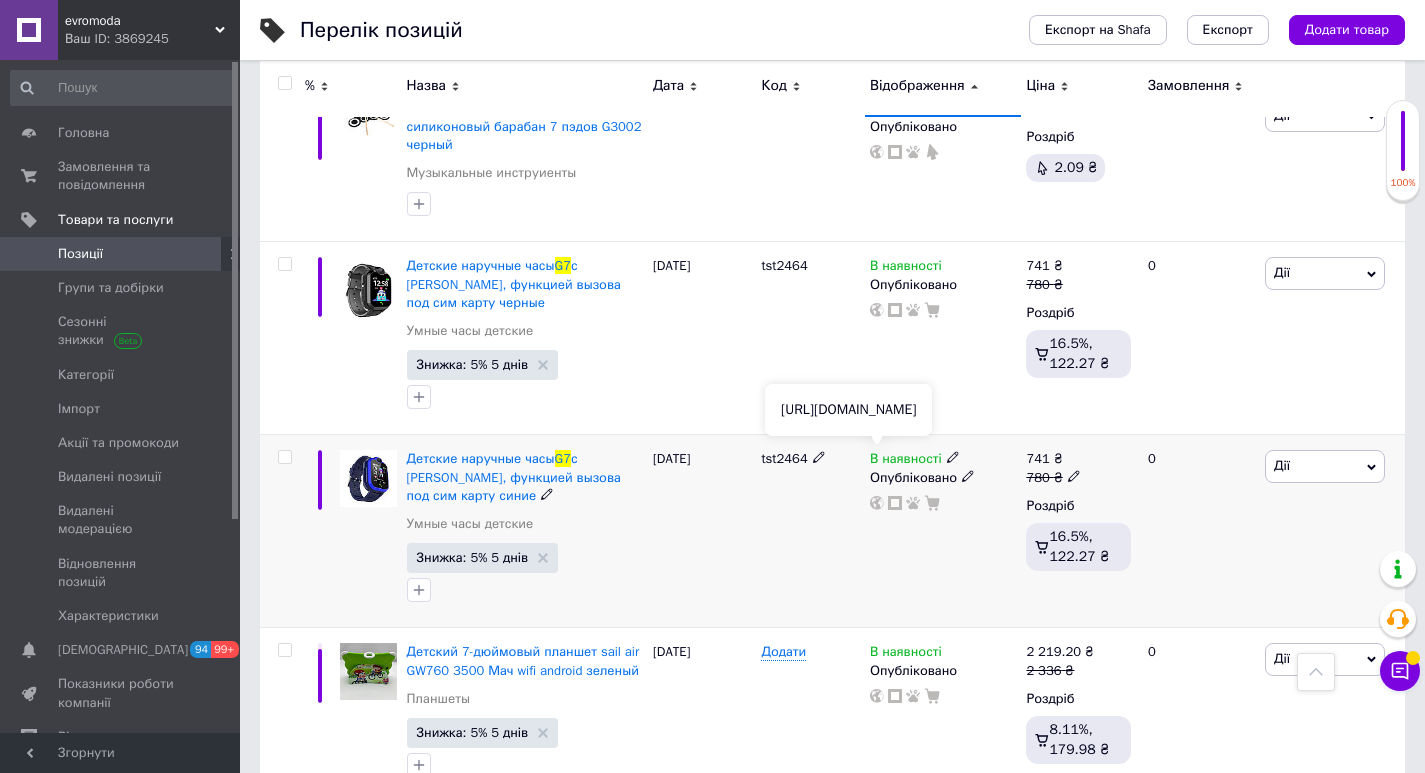 click 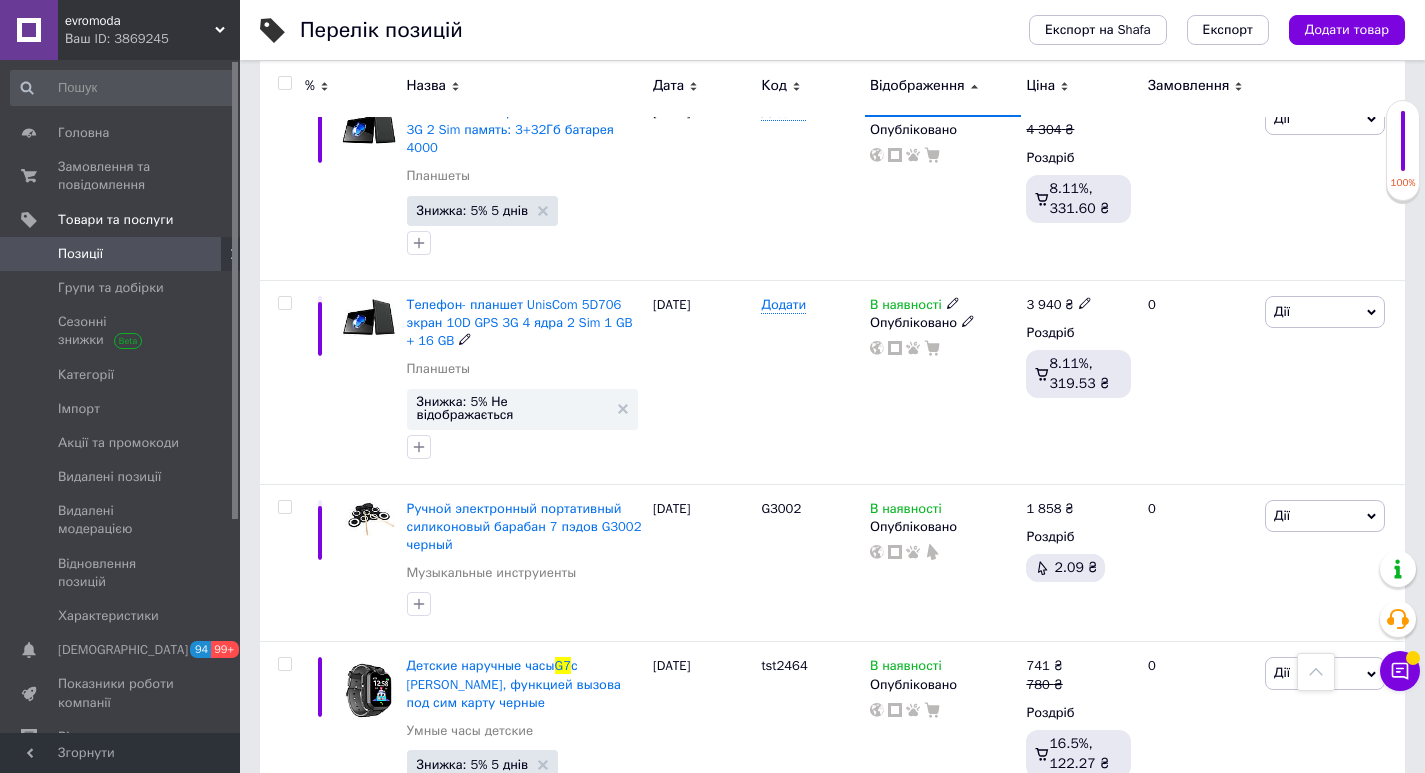 scroll, scrollTop: 2700, scrollLeft: 0, axis: vertical 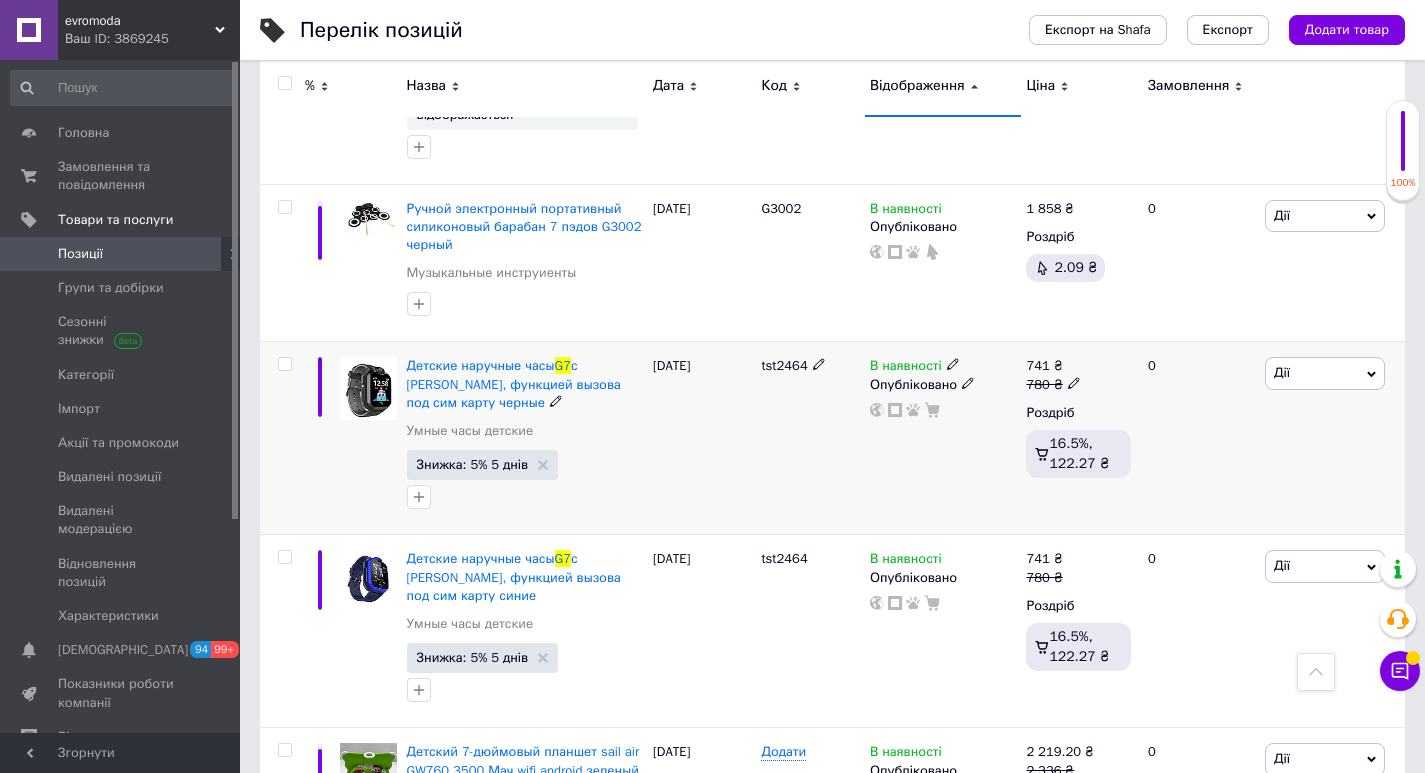 click 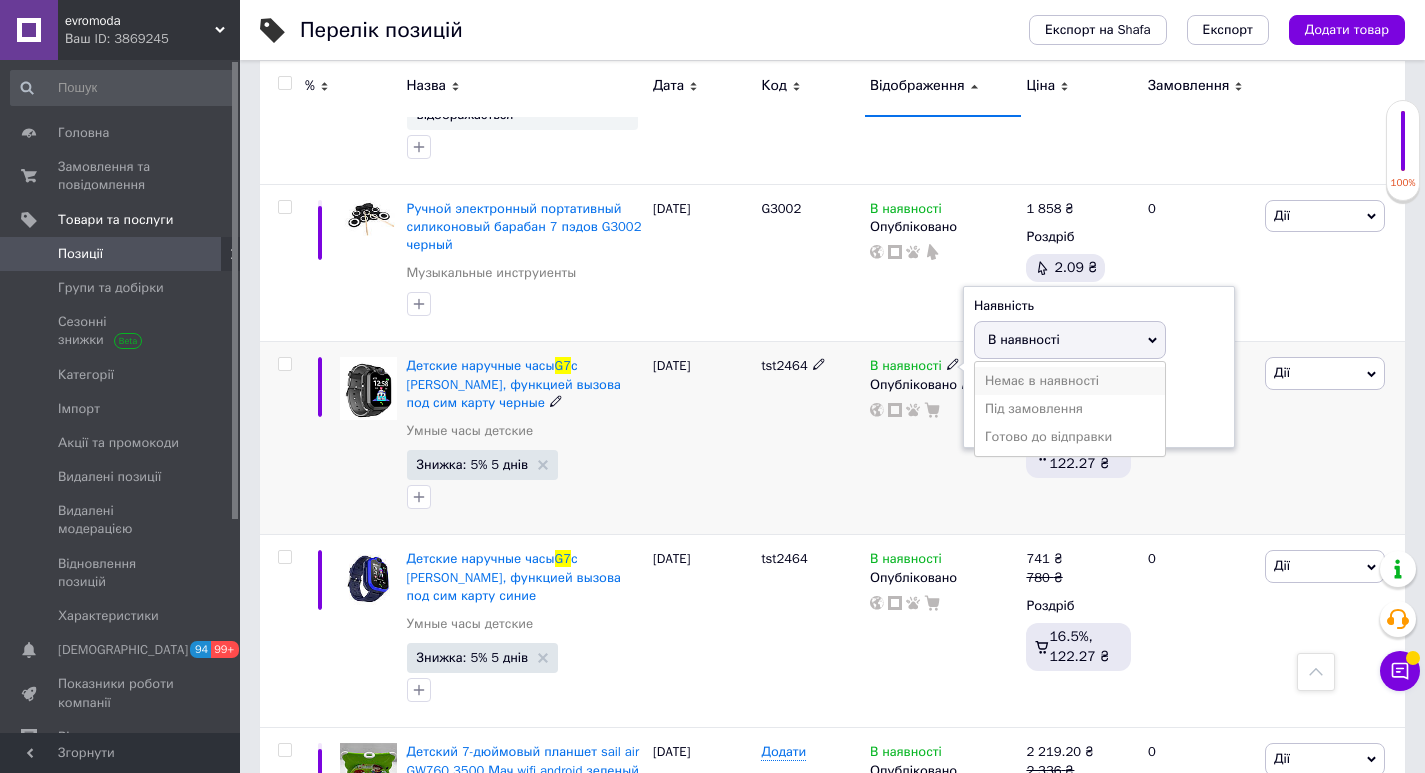 click on "Немає в наявності" at bounding box center (1070, 381) 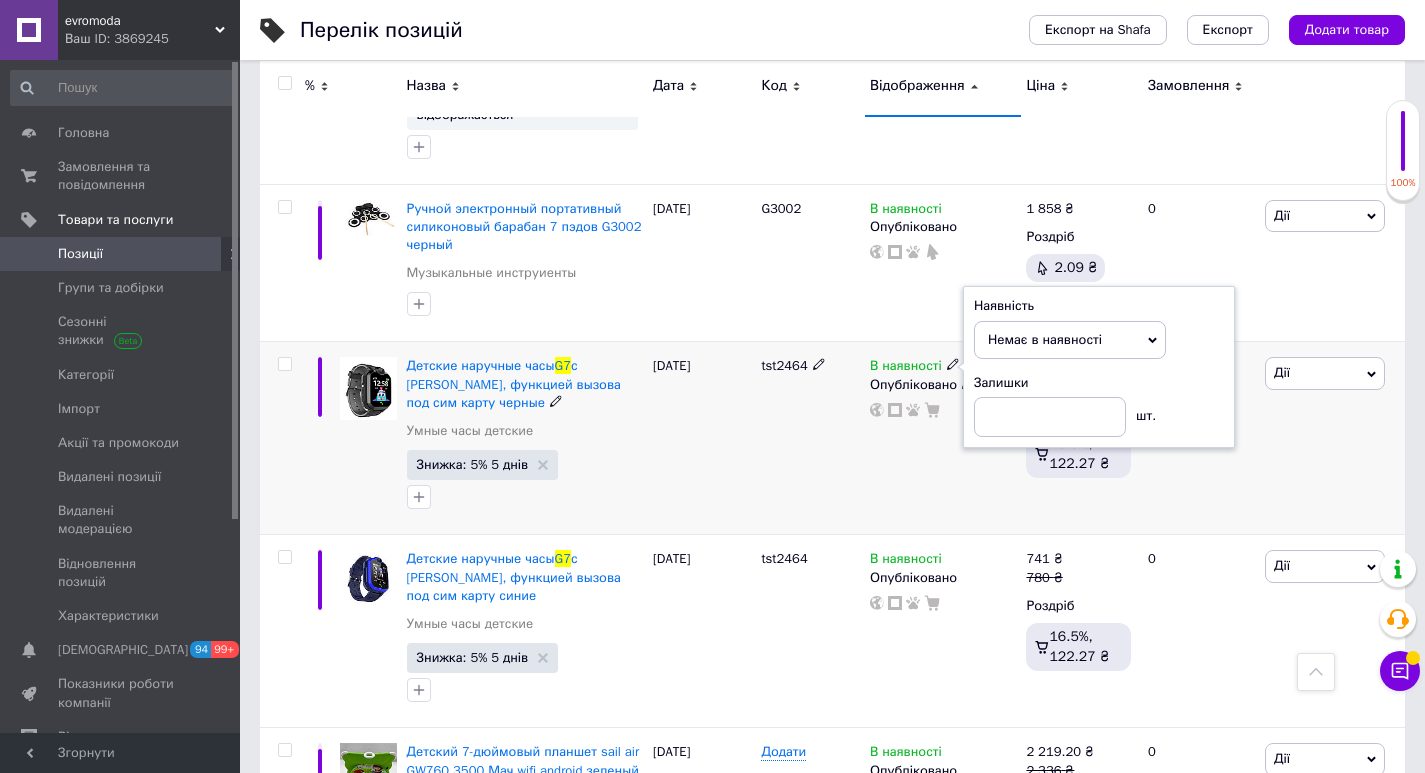 click on "tst2464" at bounding box center [810, 438] 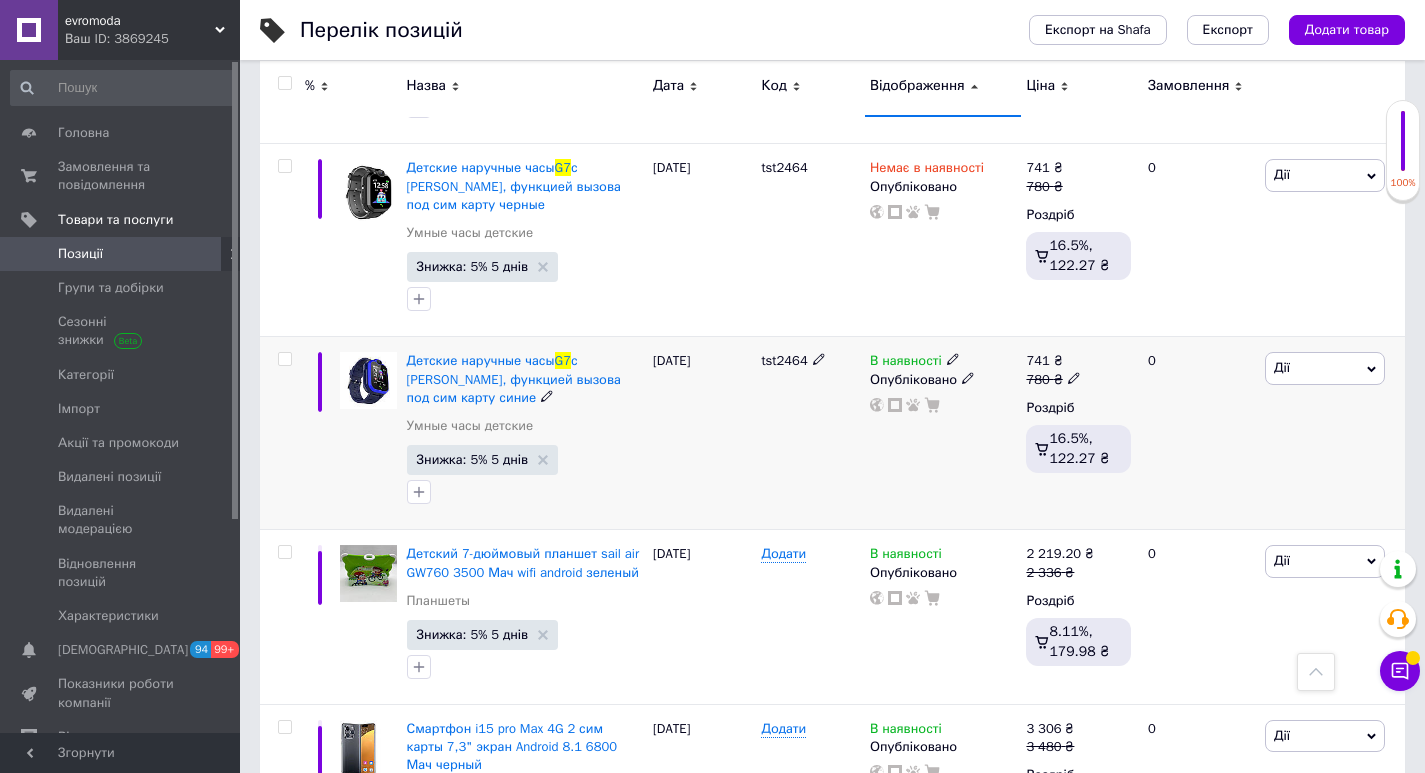 scroll, scrollTop: 2800, scrollLeft: 0, axis: vertical 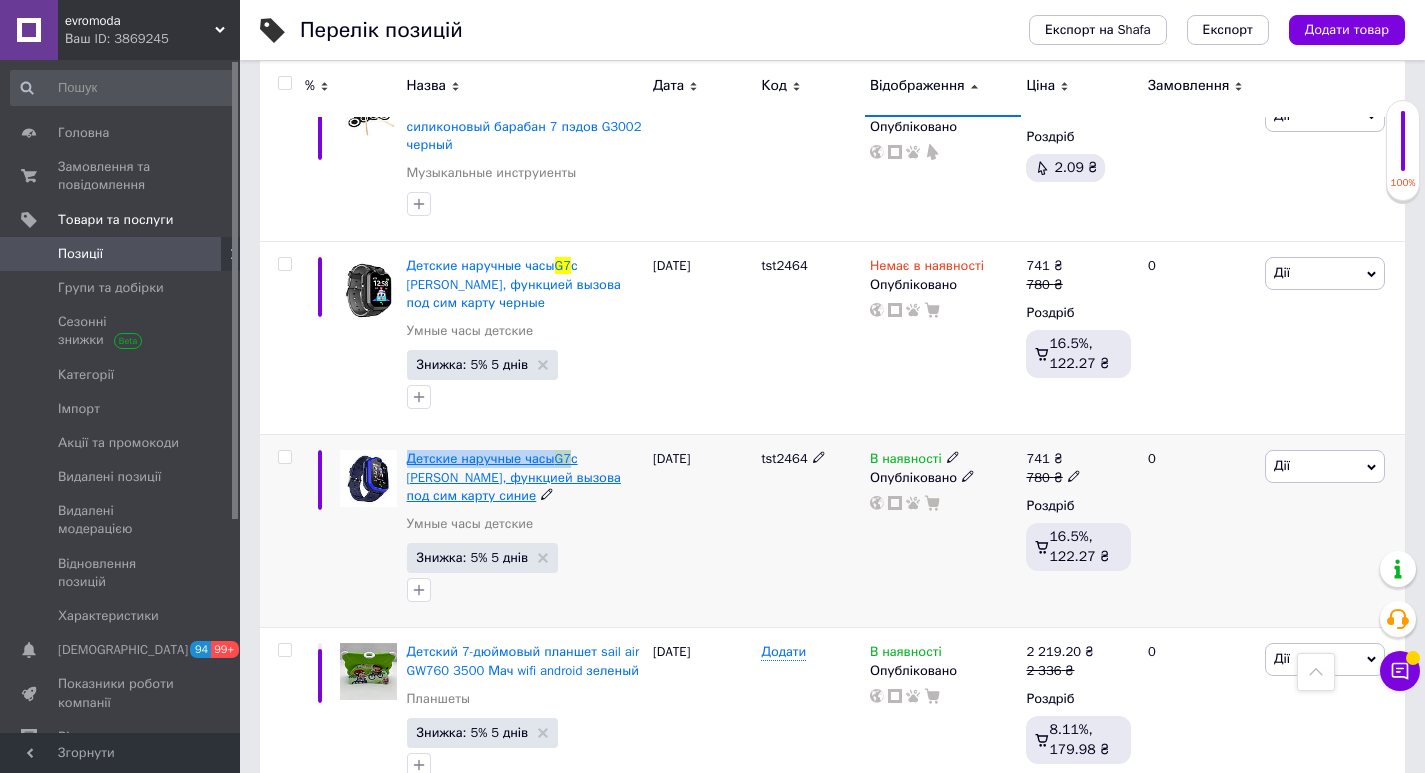 drag, startPoint x: 402, startPoint y: 413, endPoint x: 571, endPoint y: 413, distance: 169 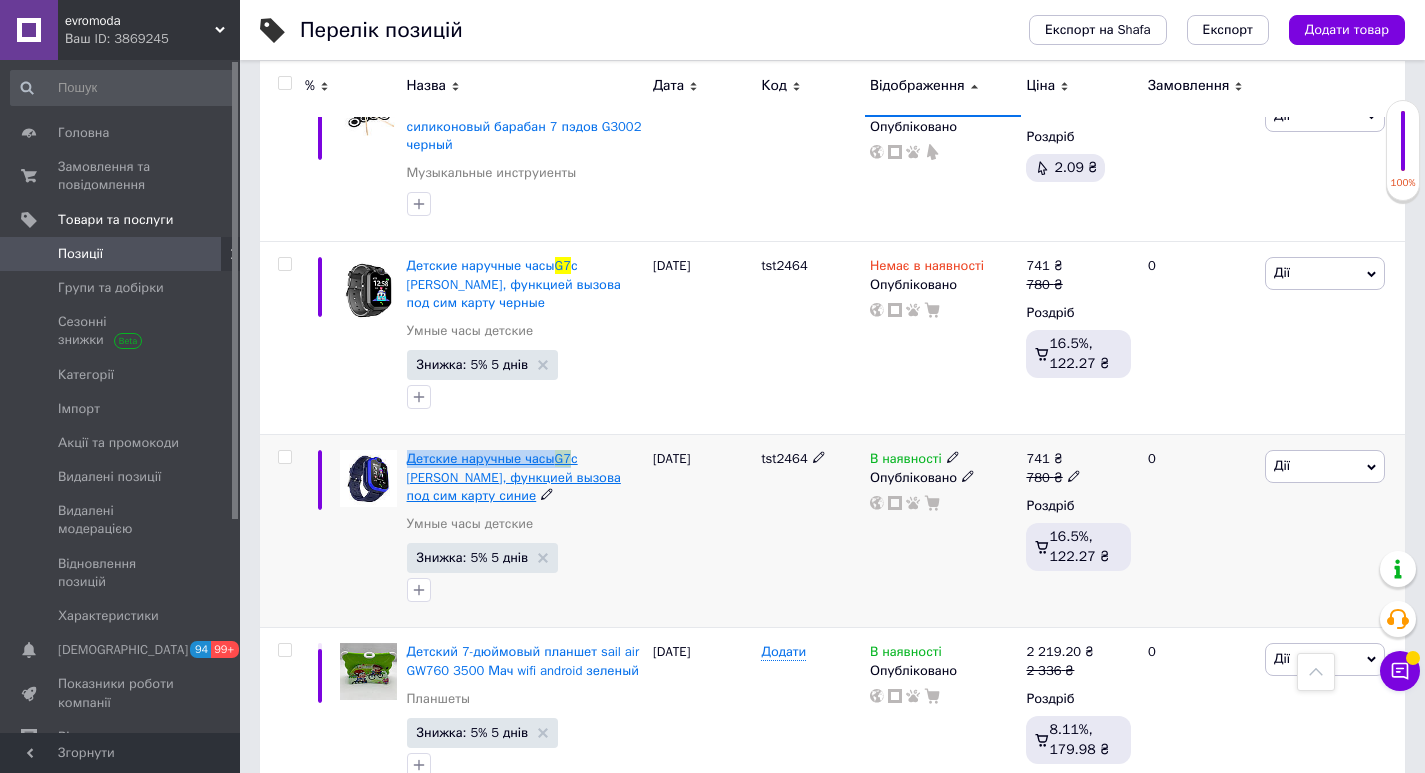 click on "Детские наручные часы  G7  с [PERSON_NAME], функцией вызова под сим карту синие Умные часы детские Знижка: 5% 5 днів" at bounding box center [525, 531] 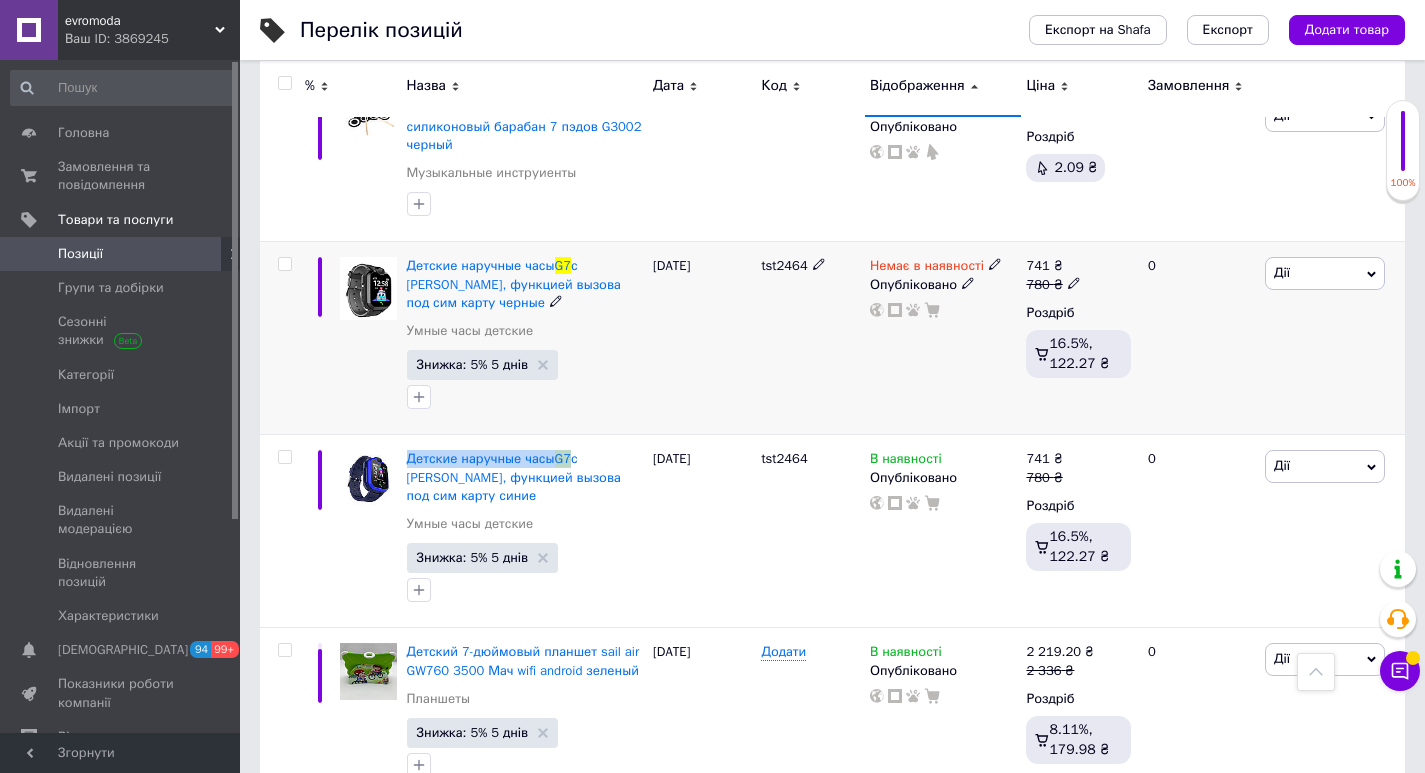 copy on "Детские наручные часы  G7" 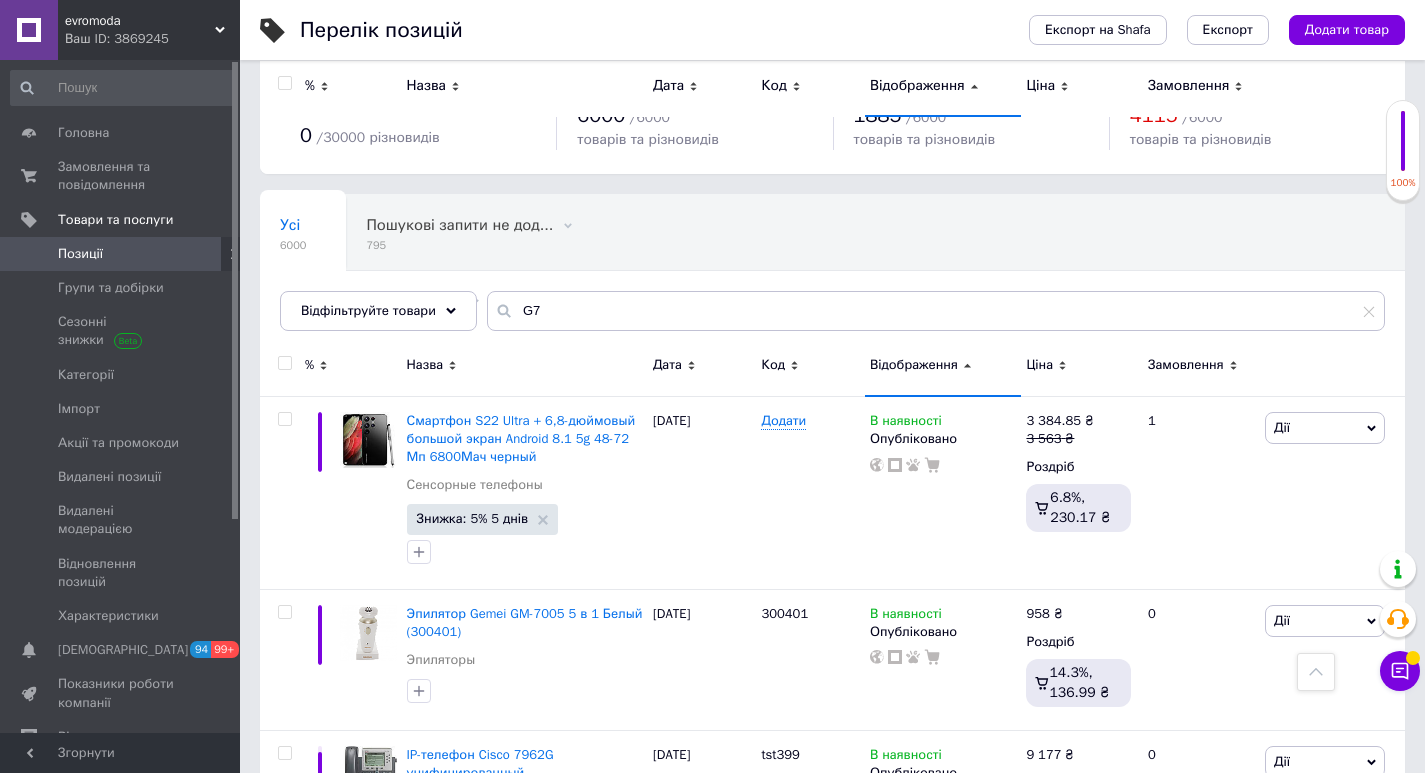 scroll, scrollTop: 0, scrollLeft: 0, axis: both 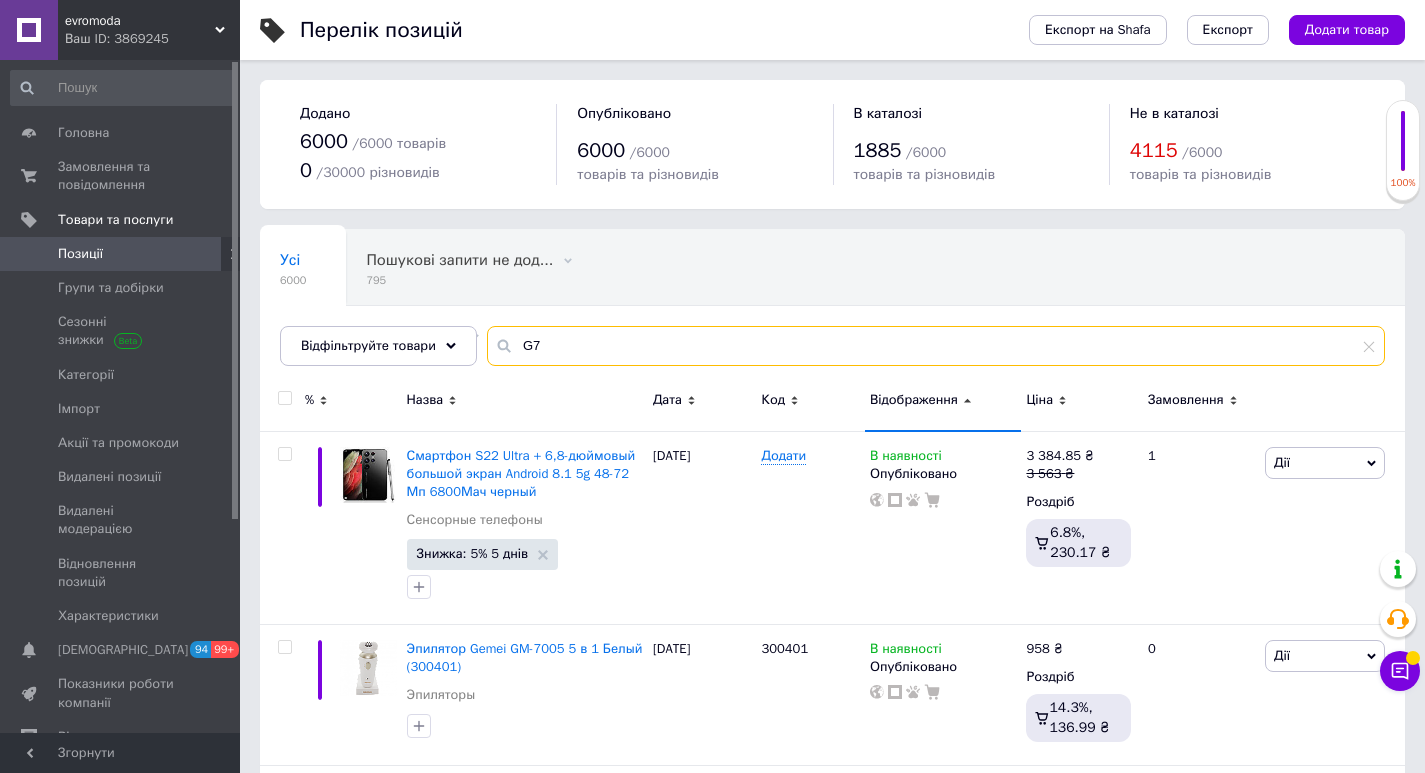 click on "G7" at bounding box center [936, 346] 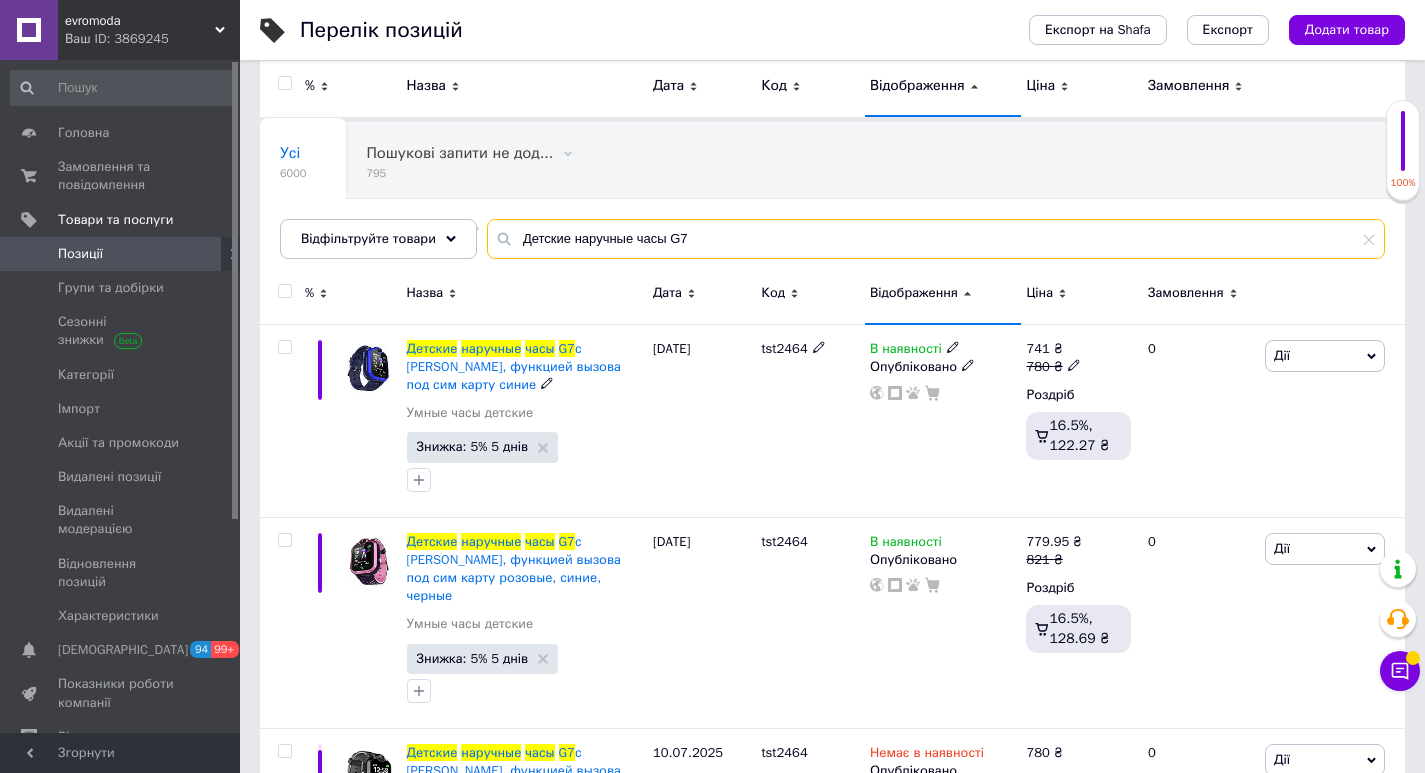 scroll, scrollTop: 0, scrollLeft: 0, axis: both 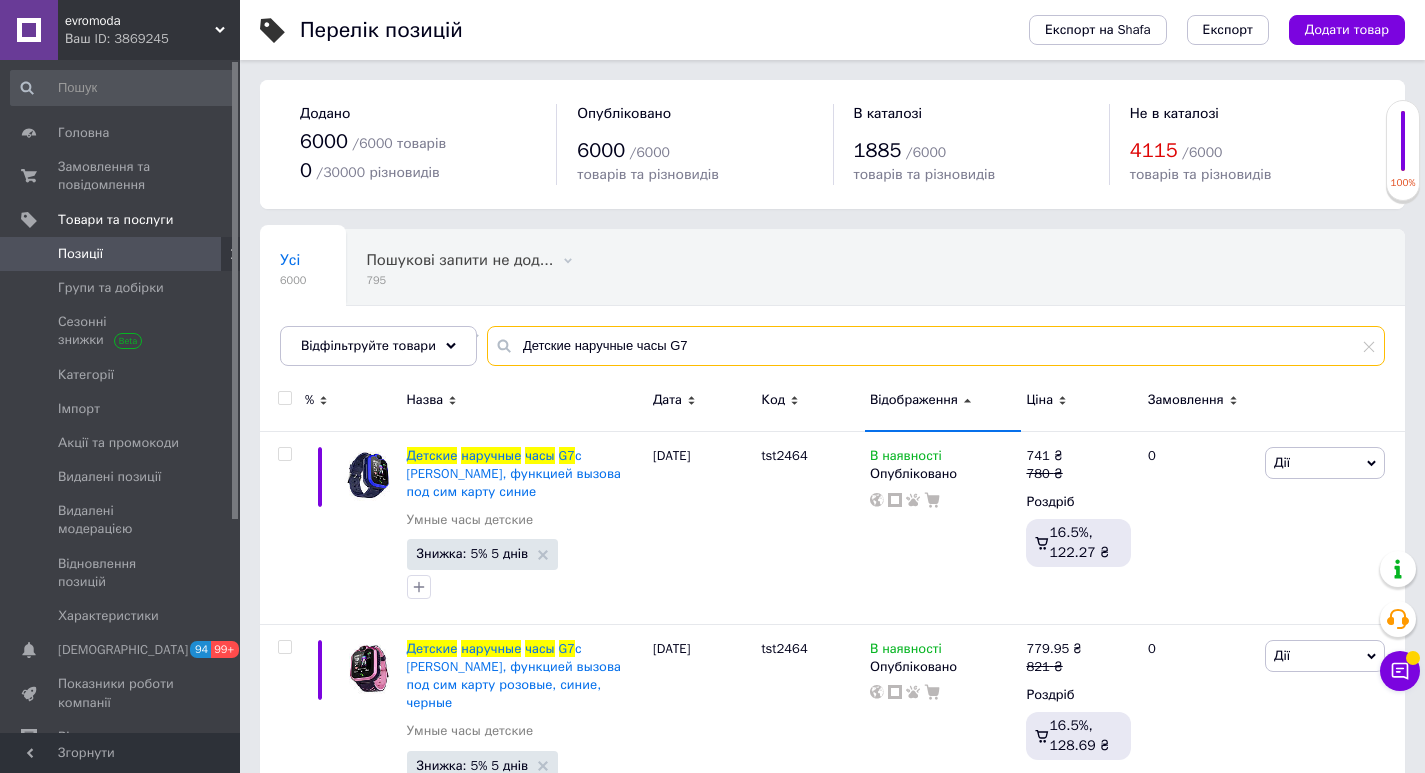 click on "Детские наручные часы G7" at bounding box center [936, 346] 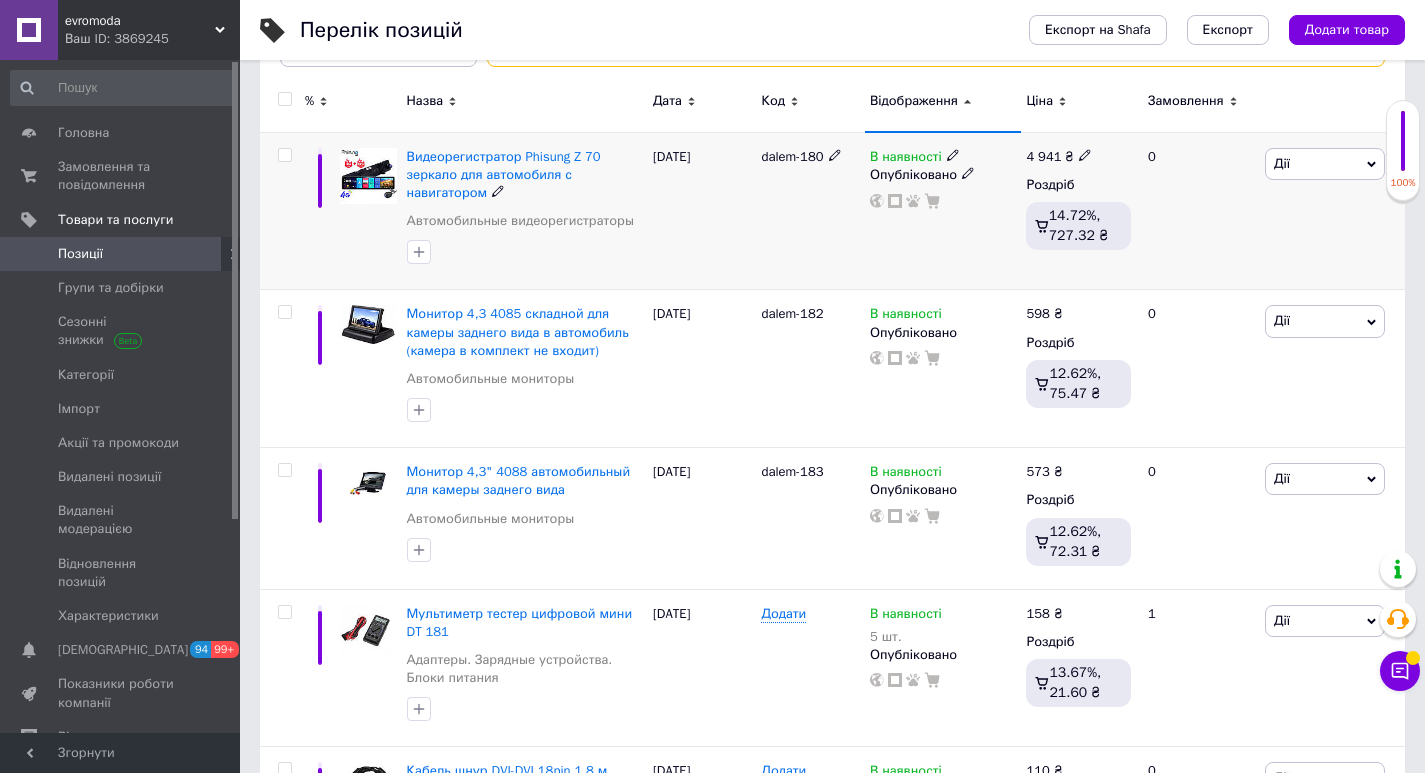 scroll, scrollTop: 300, scrollLeft: 0, axis: vertical 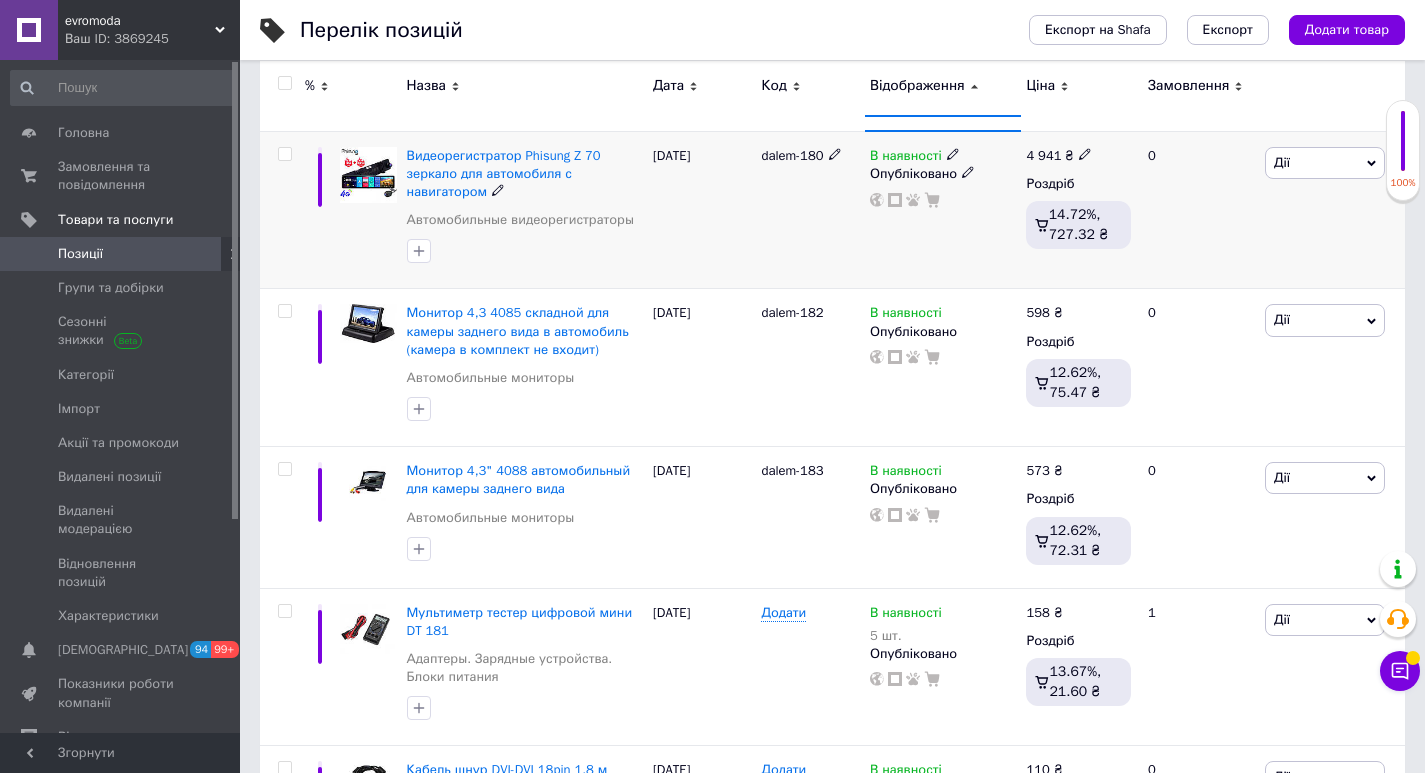 type on "D18" 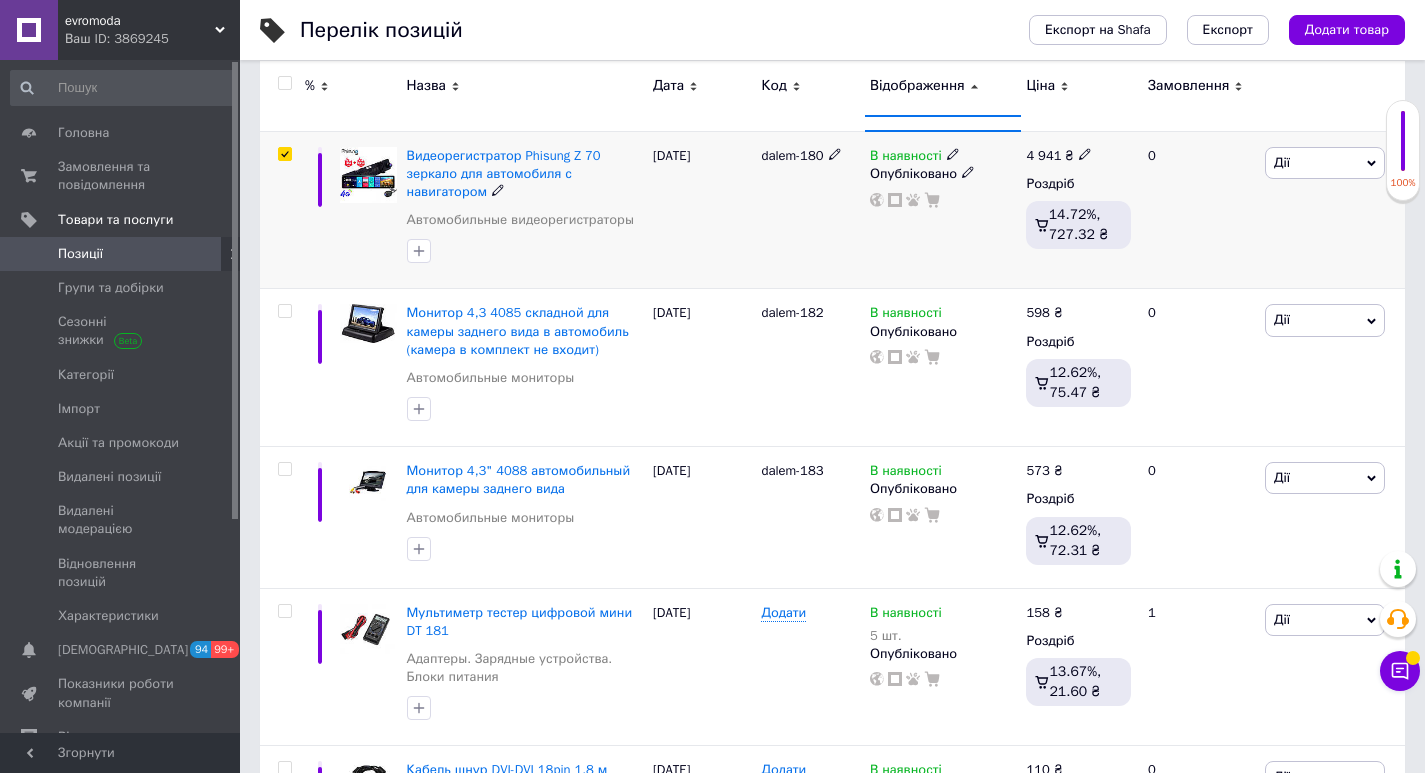 checkbox on "true" 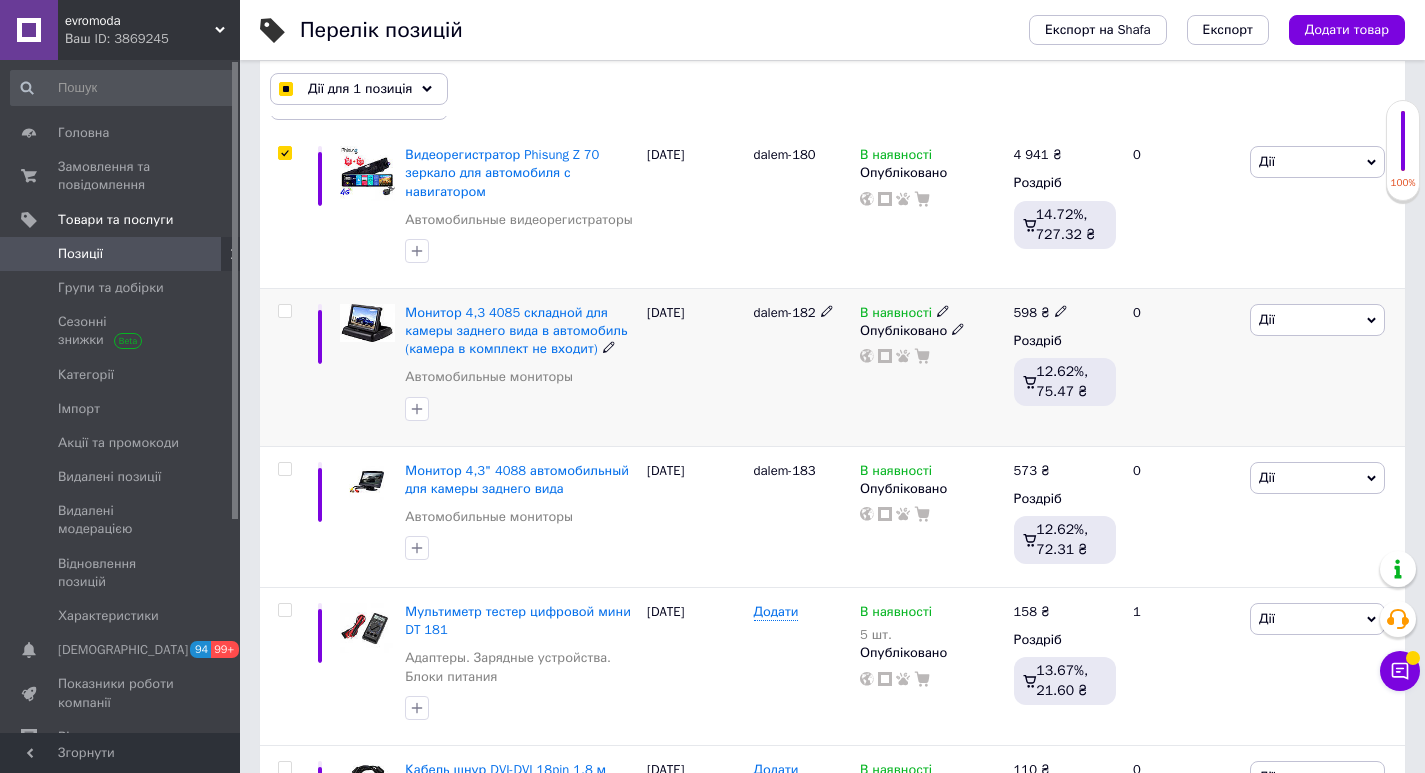 click at bounding box center (285, 311) 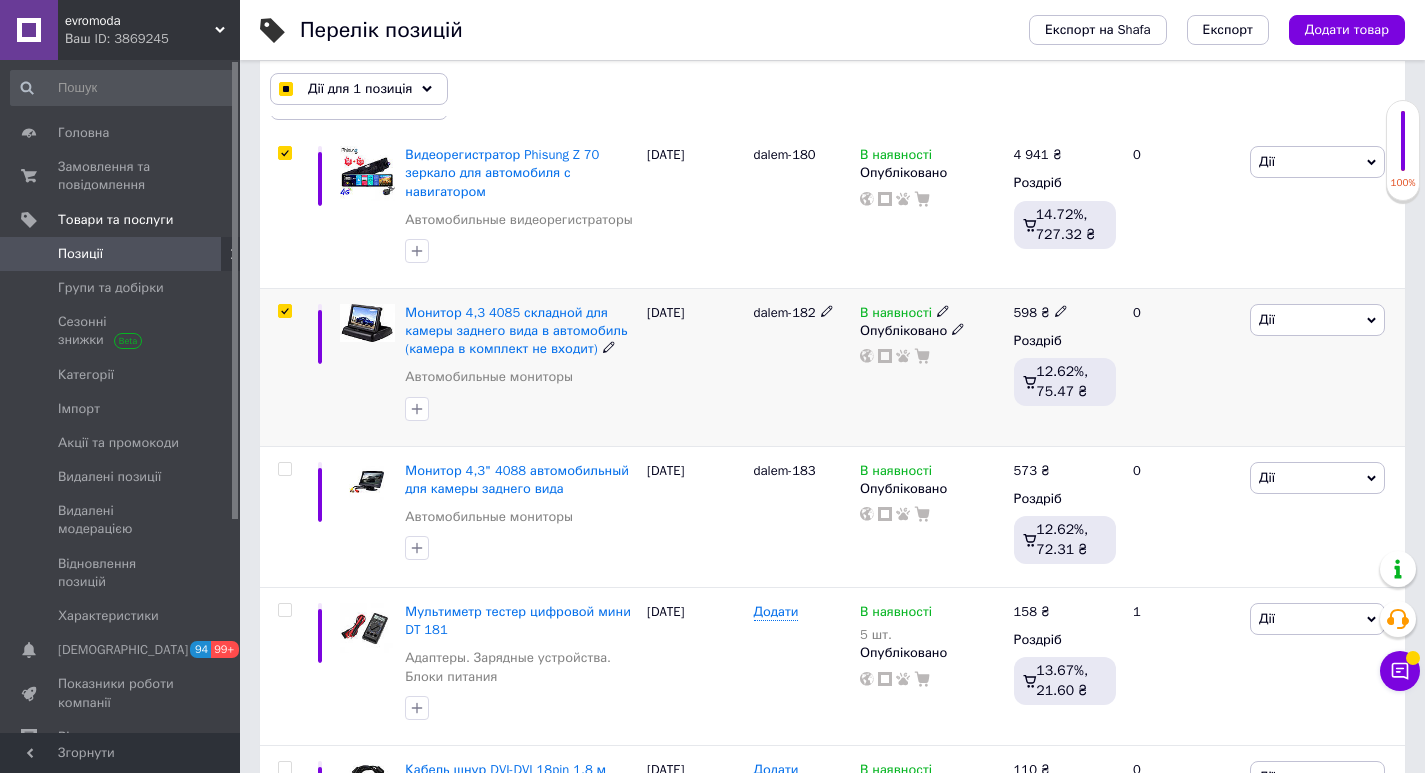 checkbox on "true" 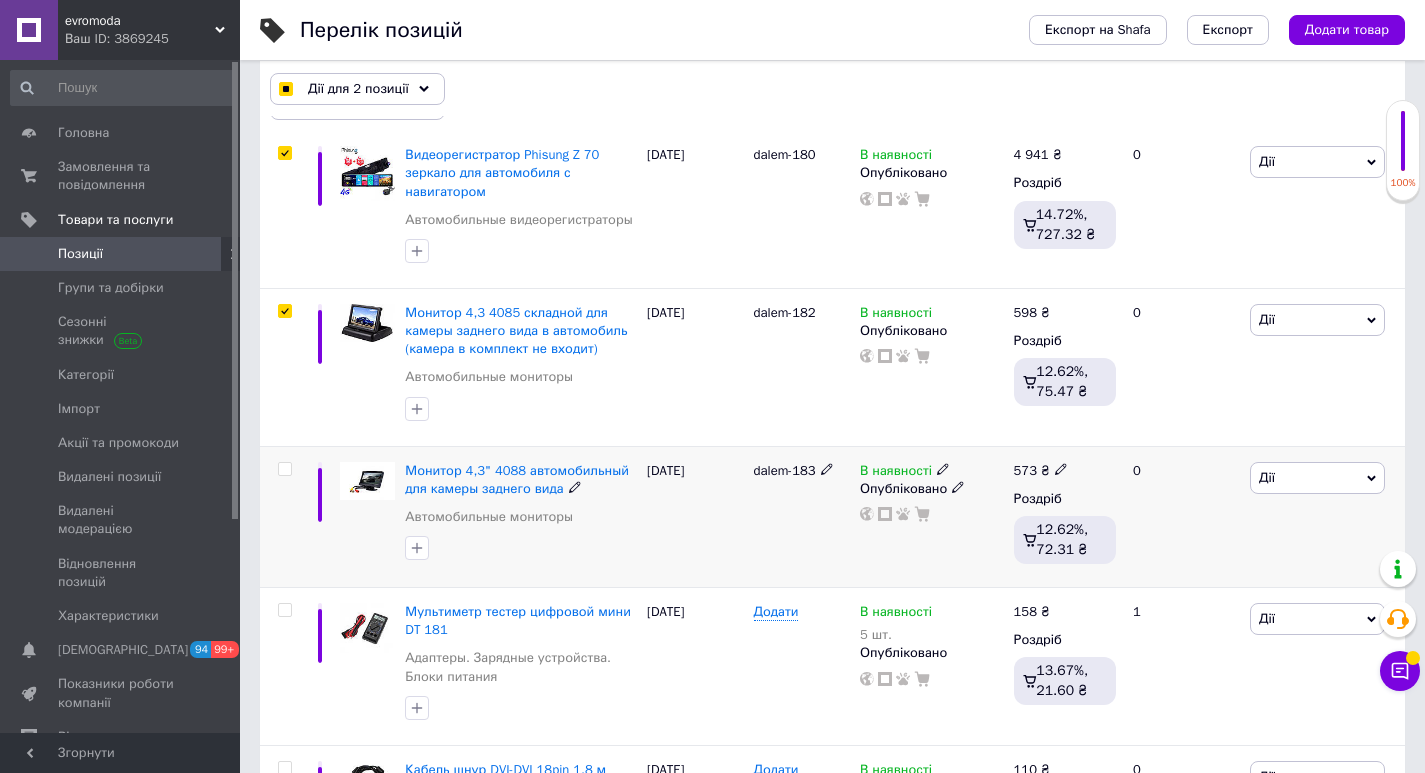 click at bounding box center (284, 469) 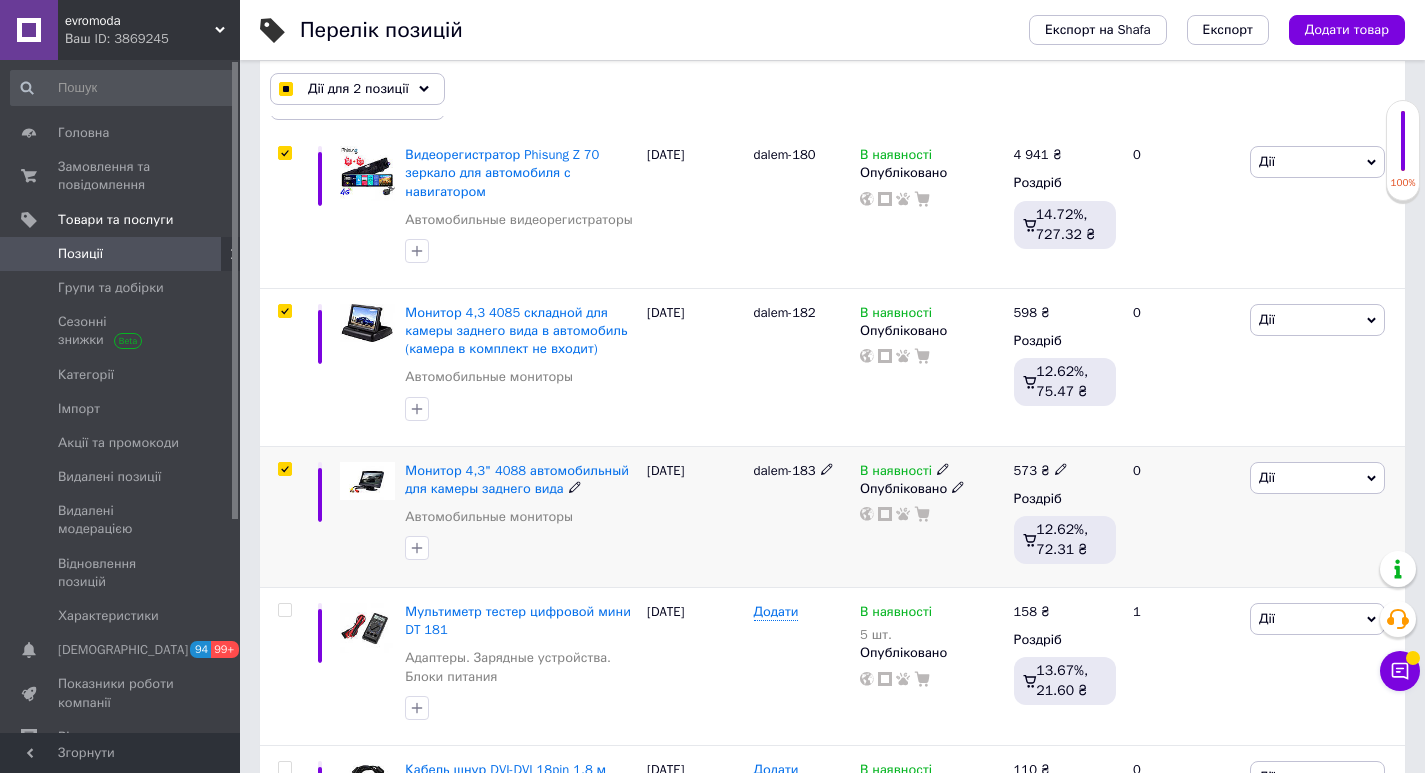 checkbox on "true" 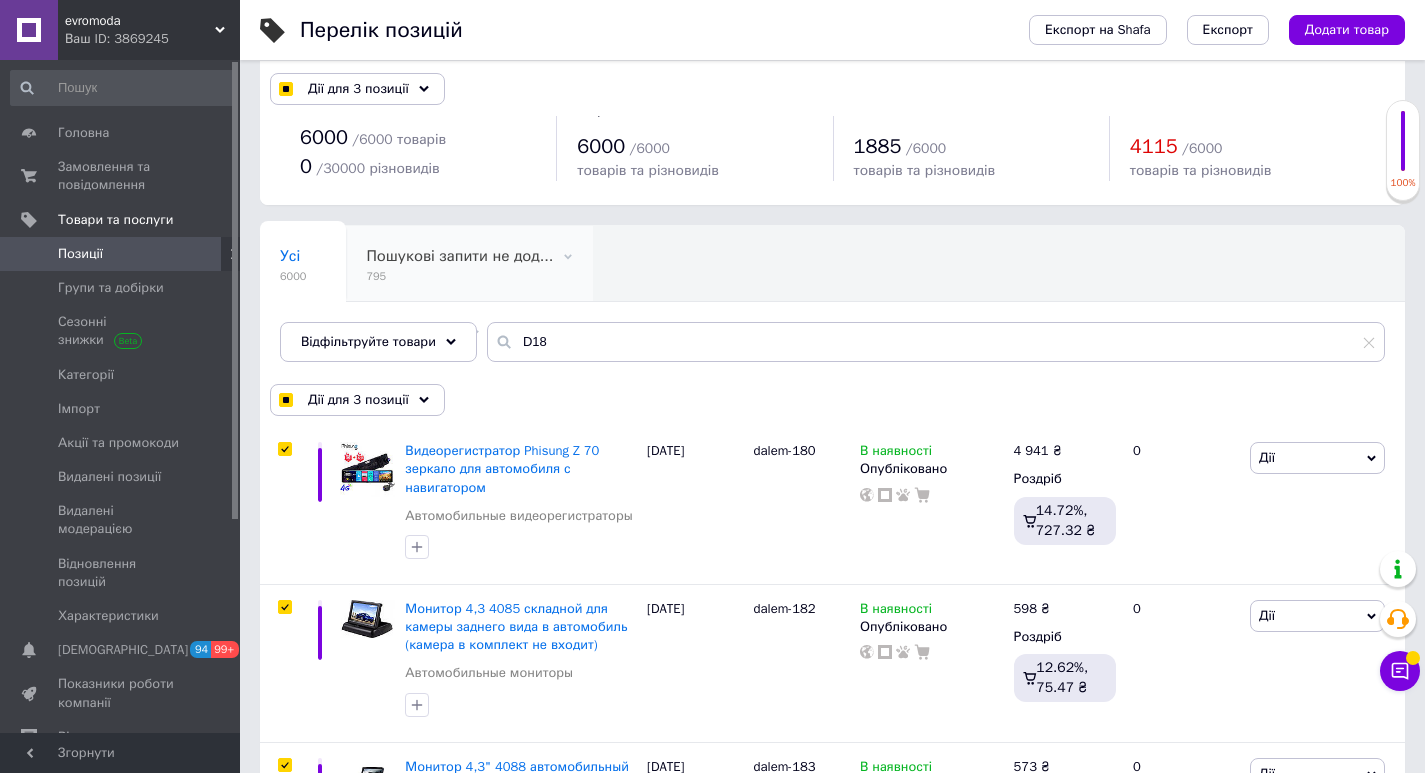 scroll, scrollTop: 0, scrollLeft: 0, axis: both 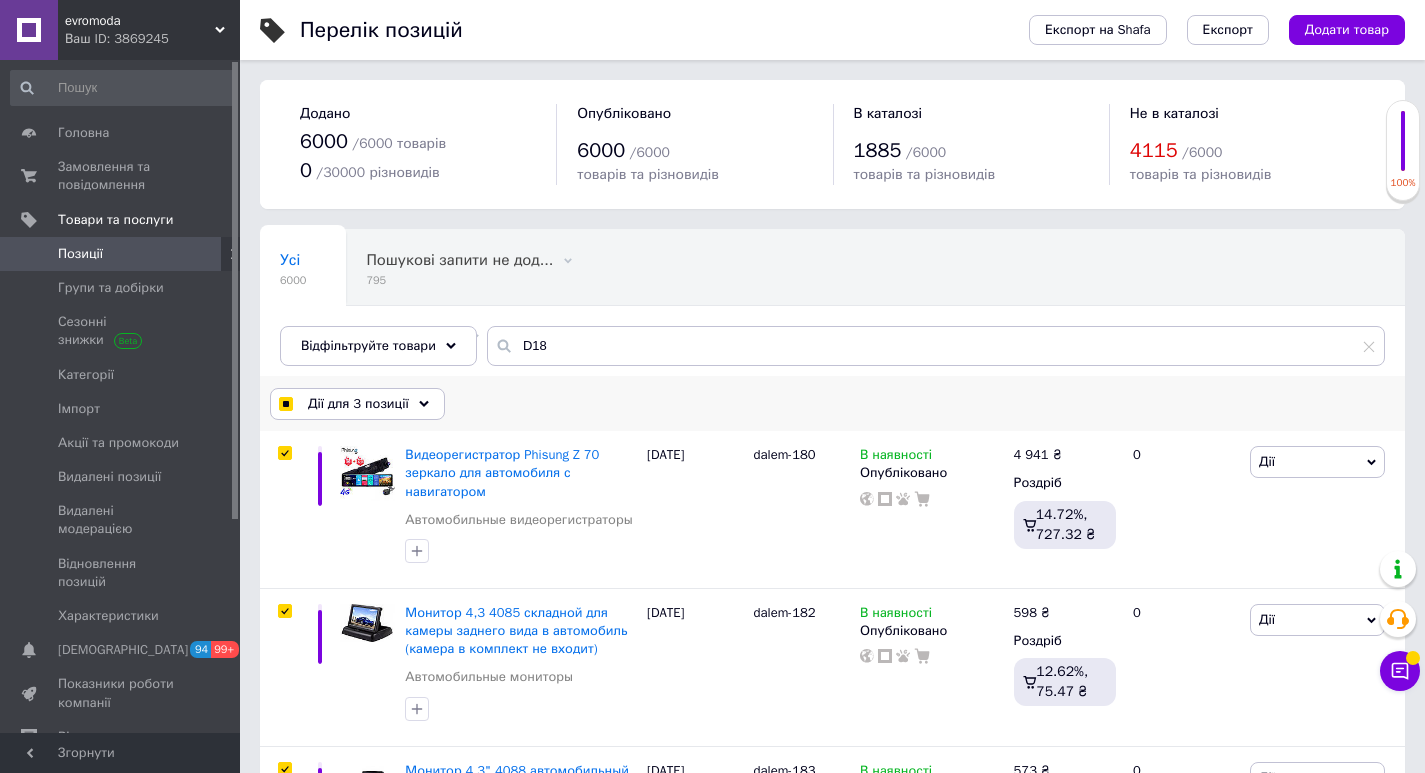 click on "Дії для 3 позиції" at bounding box center [358, 404] 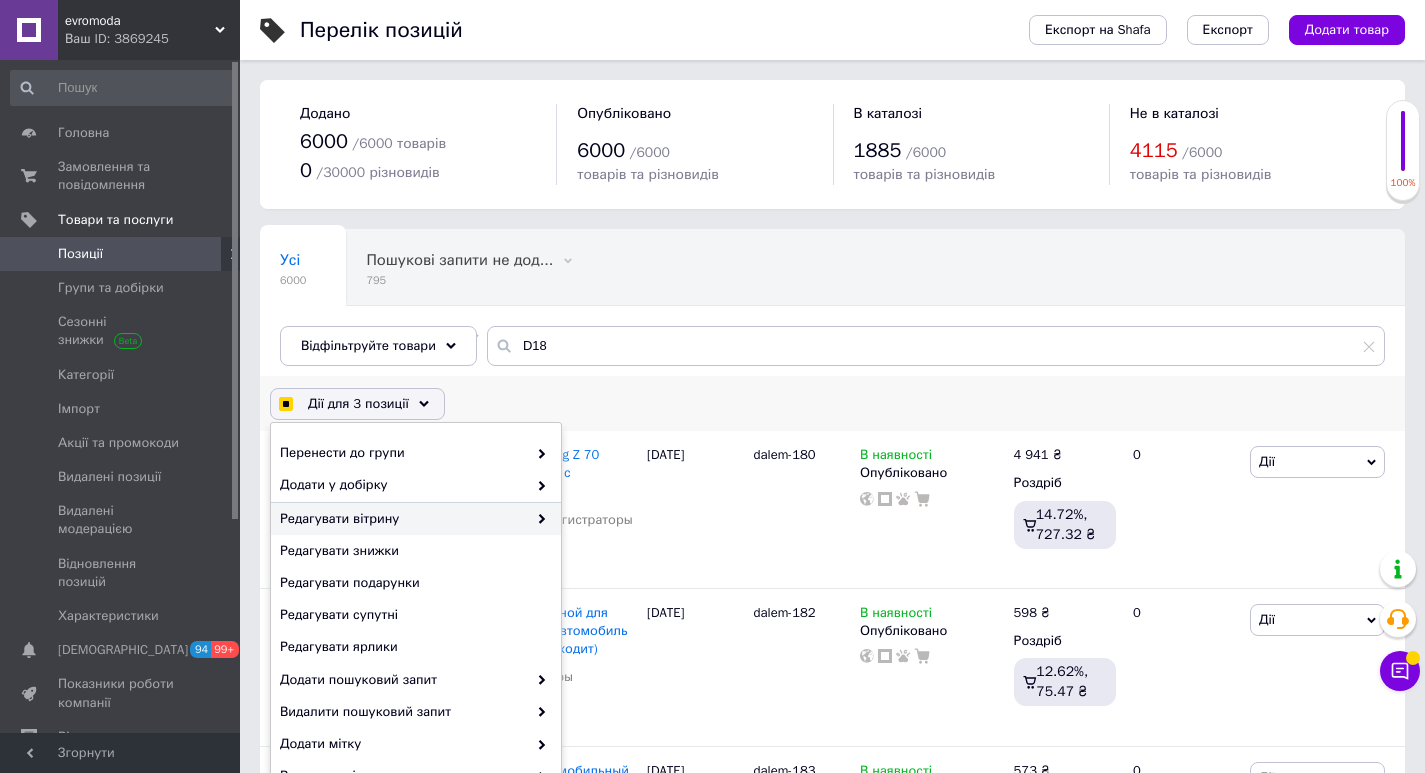 scroll, scrollTop: 100, scrollLeft: 0, axis: vertical 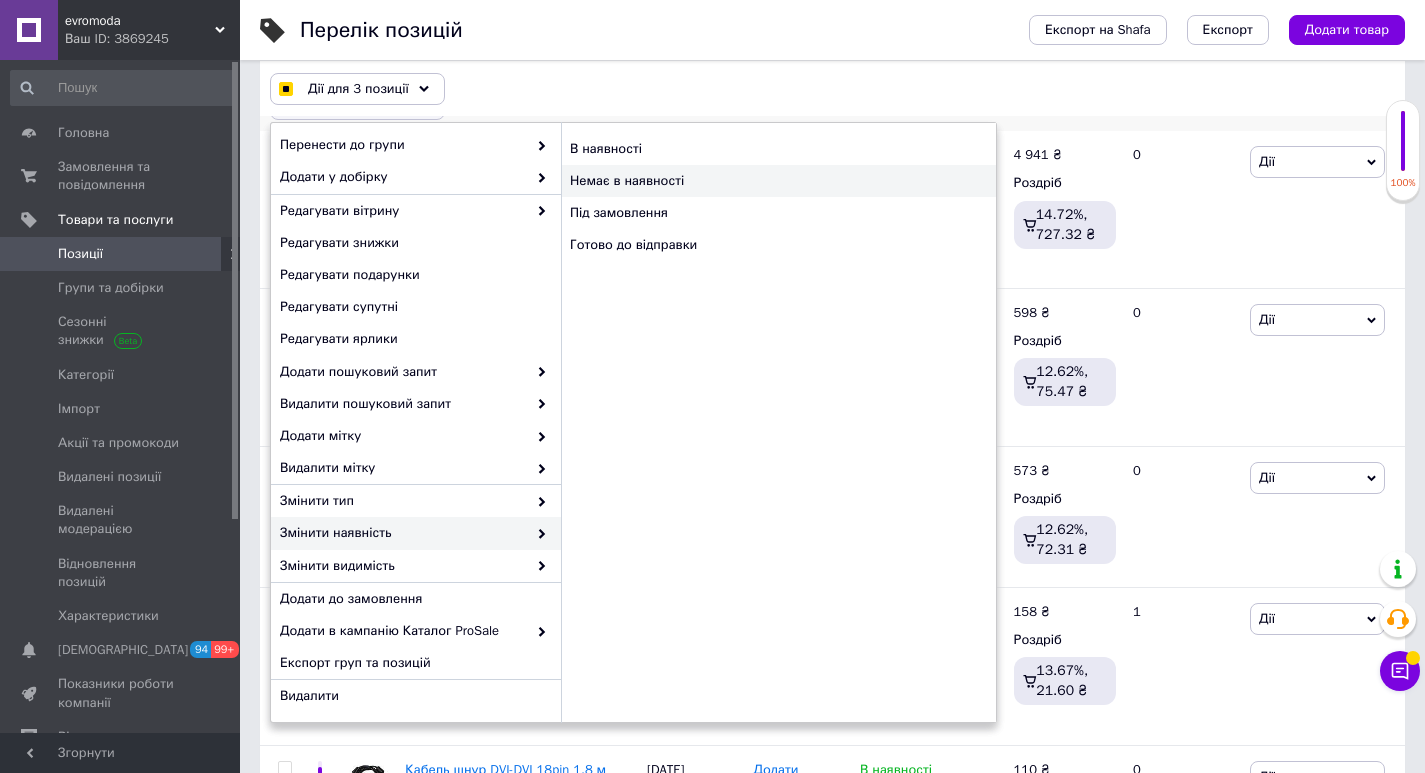 click on "Немає в наявності" at bounding box center (778, 181) 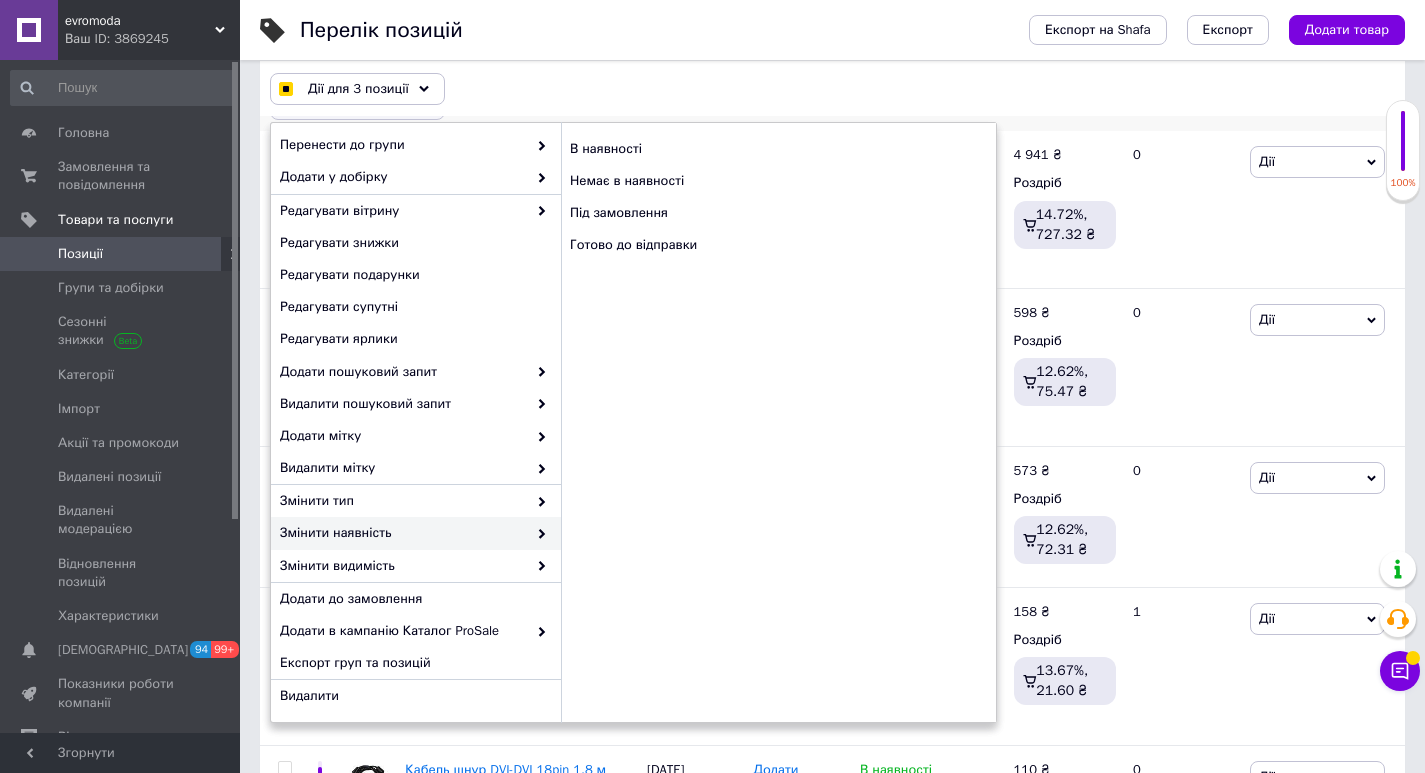 checkbox on "true" 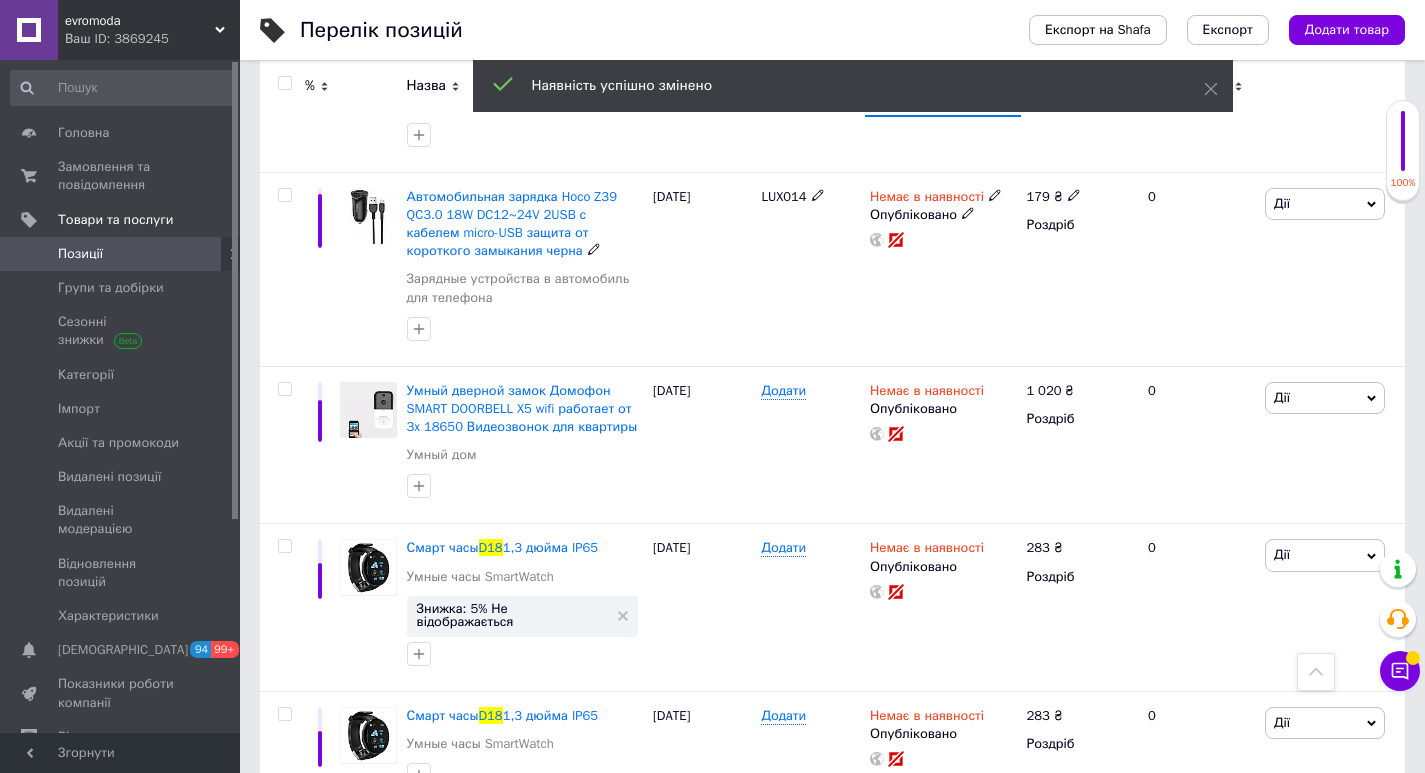 scroll, scrollTop: 1834, scrollLeft: 0, axis: vertical 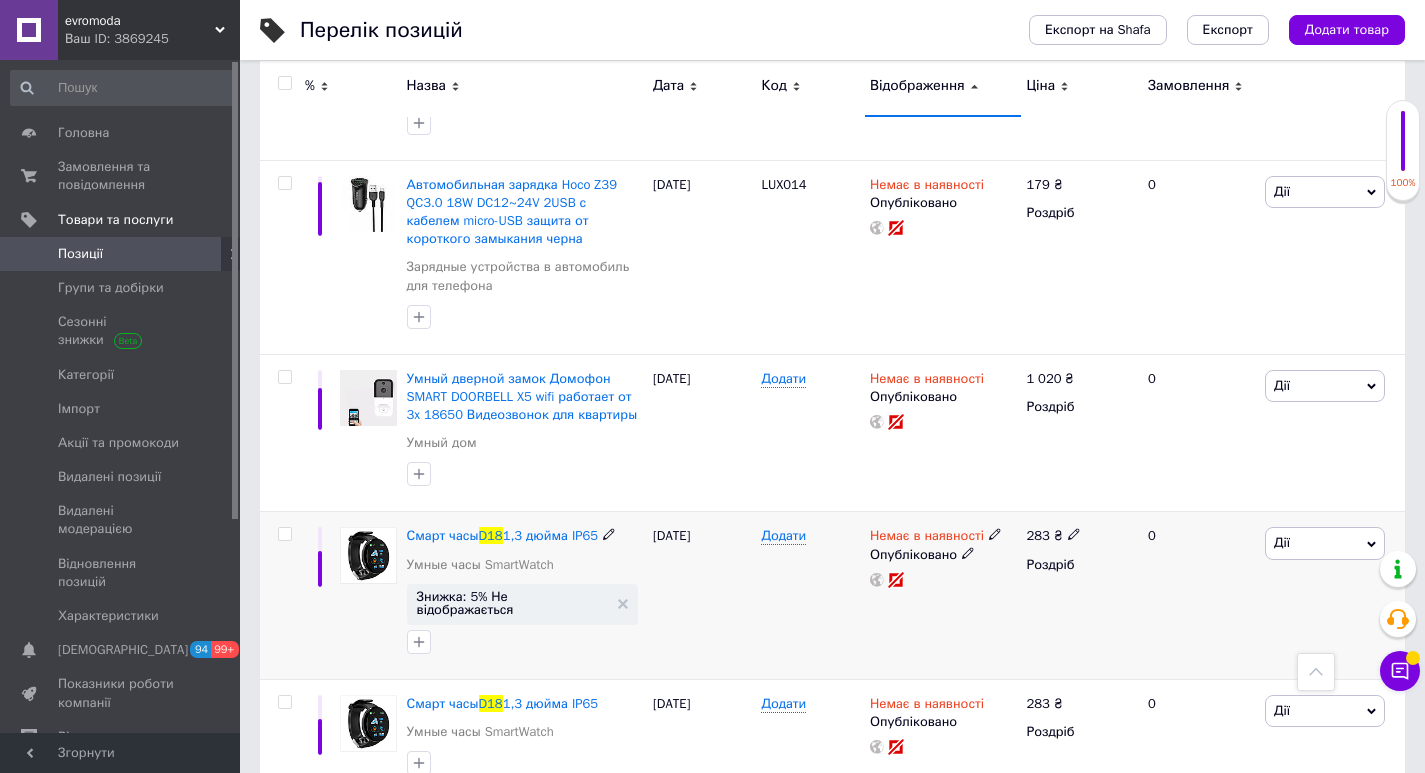 click 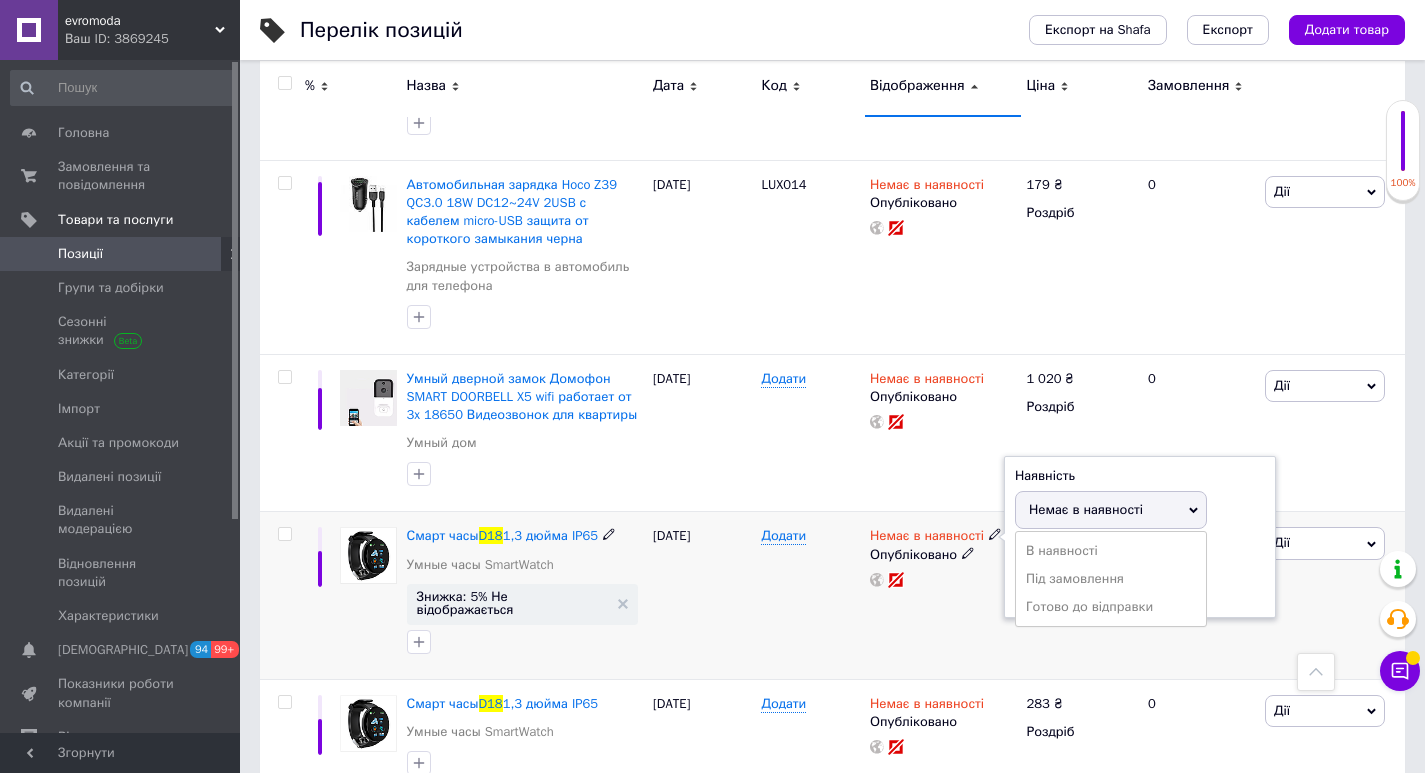click on "В наявності Під замовлення Готово до відправки" at bounding box center (1111, 579) 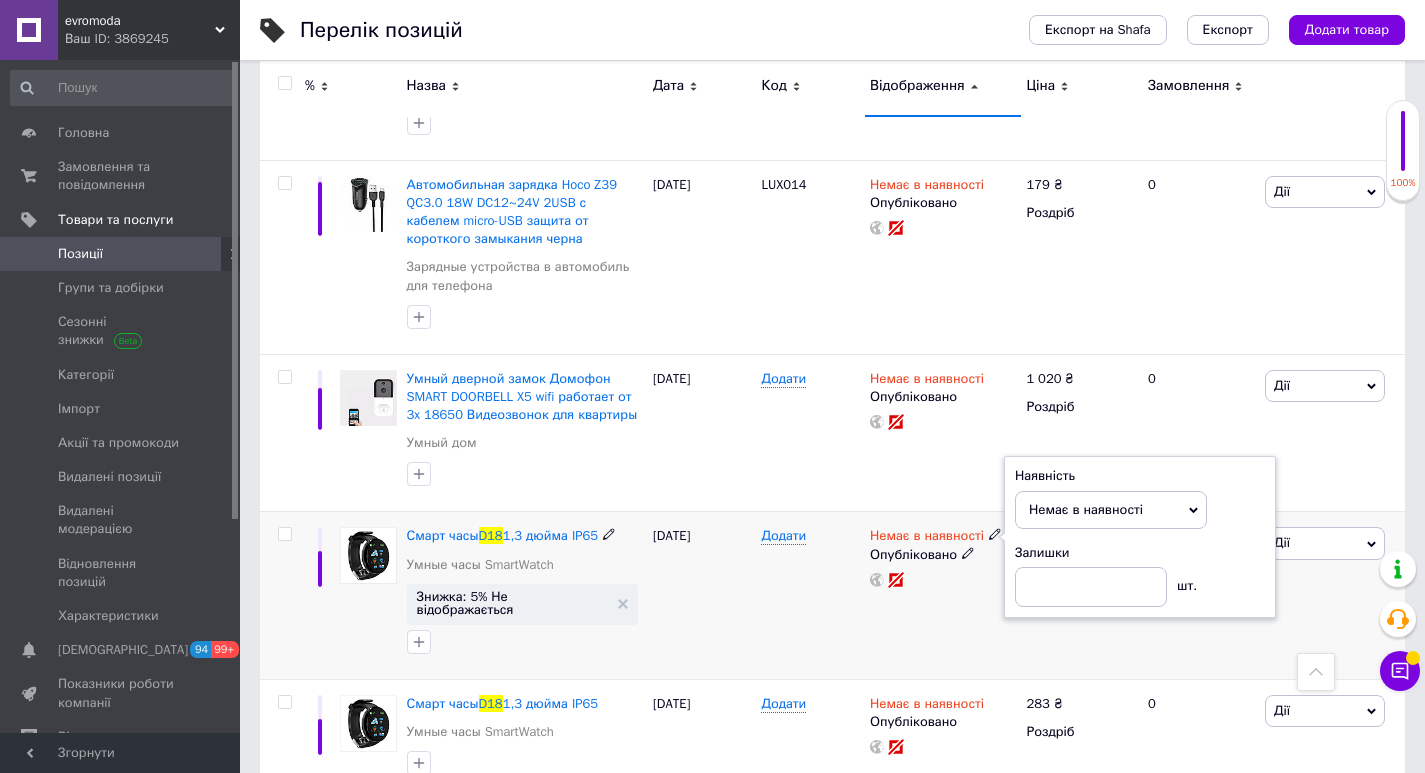click on "Наявність Немає в наявності В наявності Під замовлення Готово до відправки Залишки шт." at bounding box center (1140, 537) 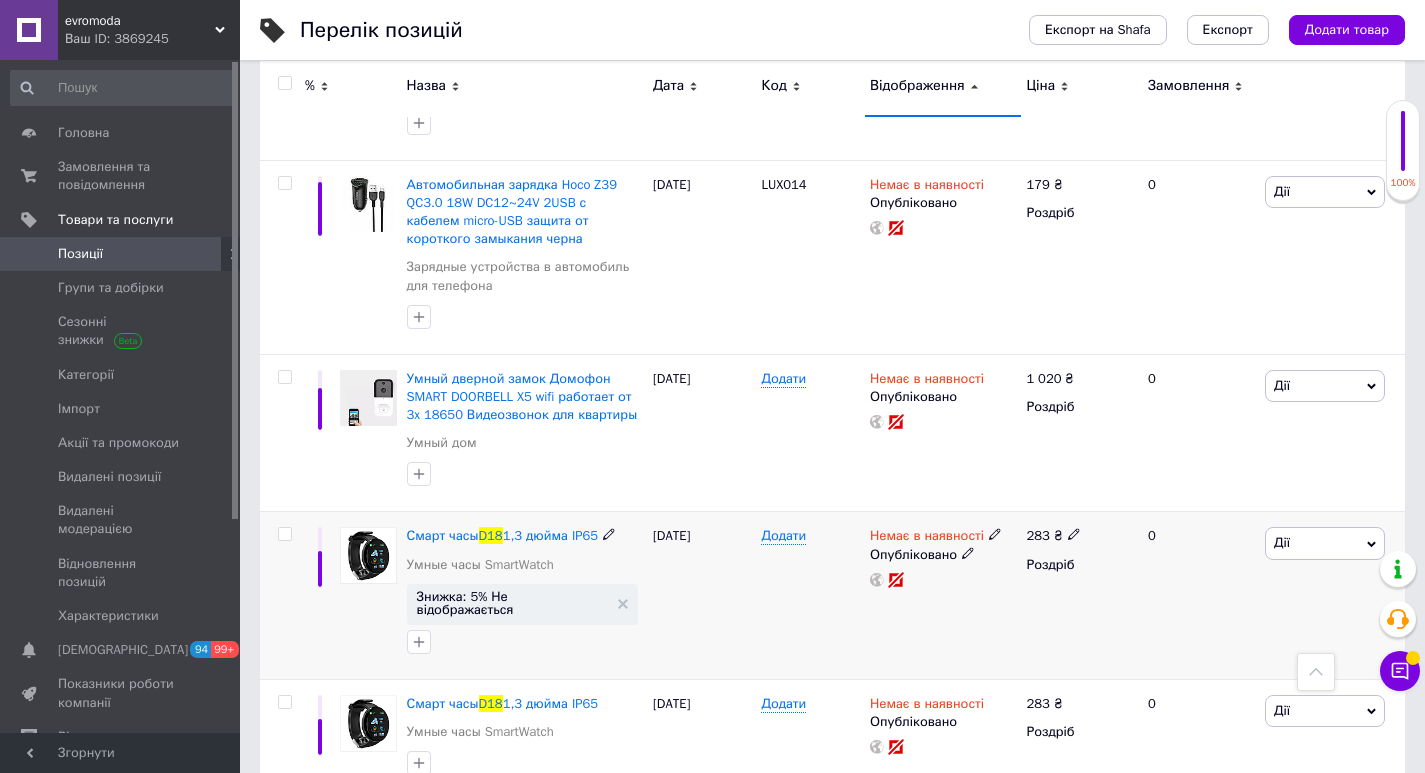 click 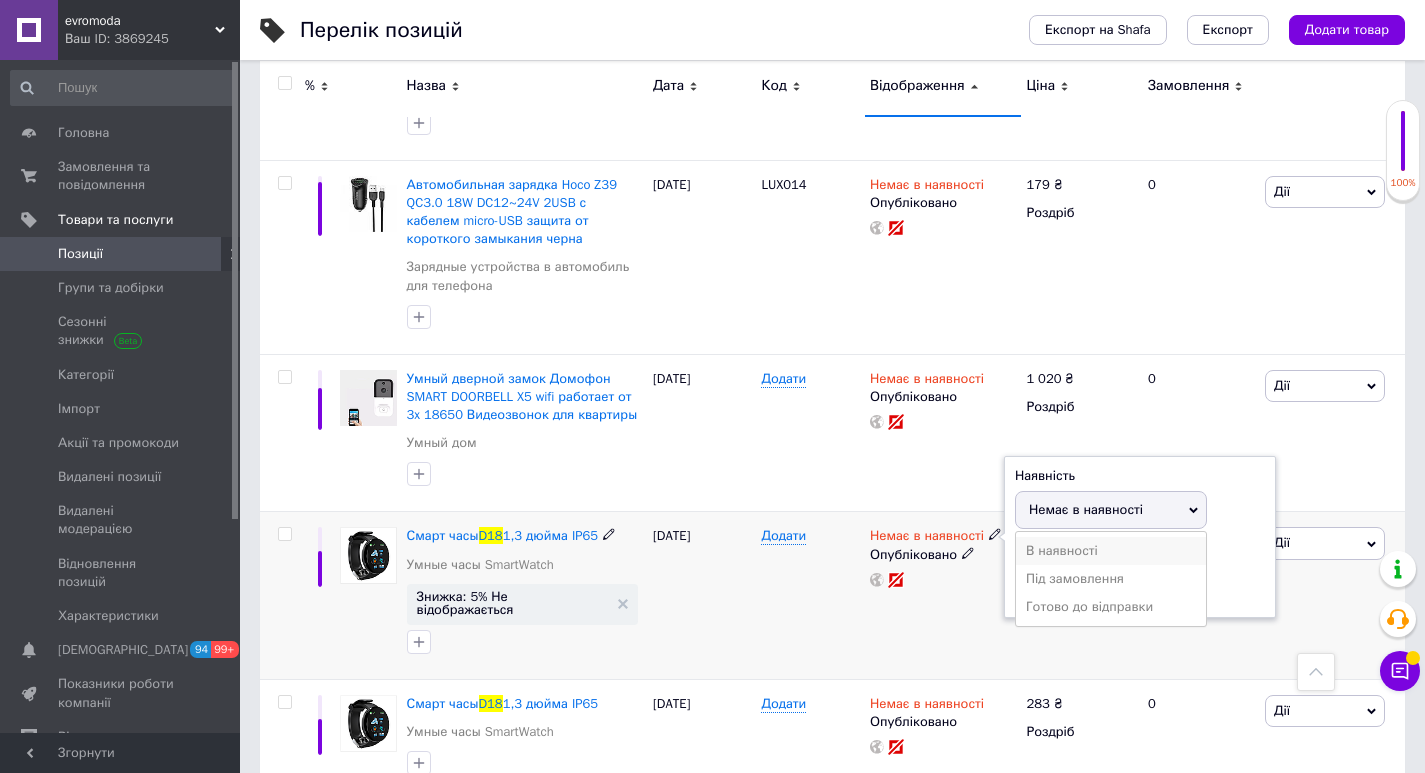 click on "В наявності" at bounding box center [1111, 551] 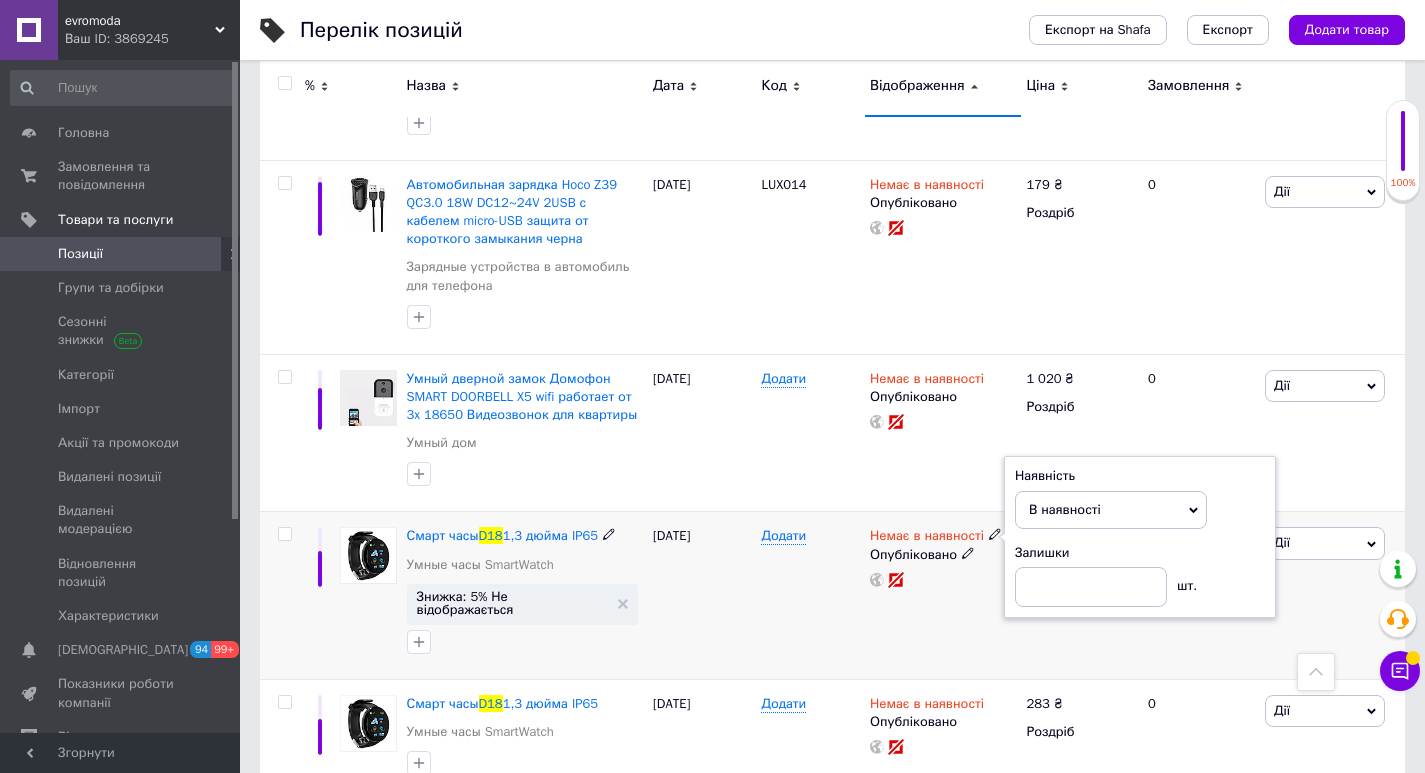 click on "[DATE]" at bounding box center (702, 596) 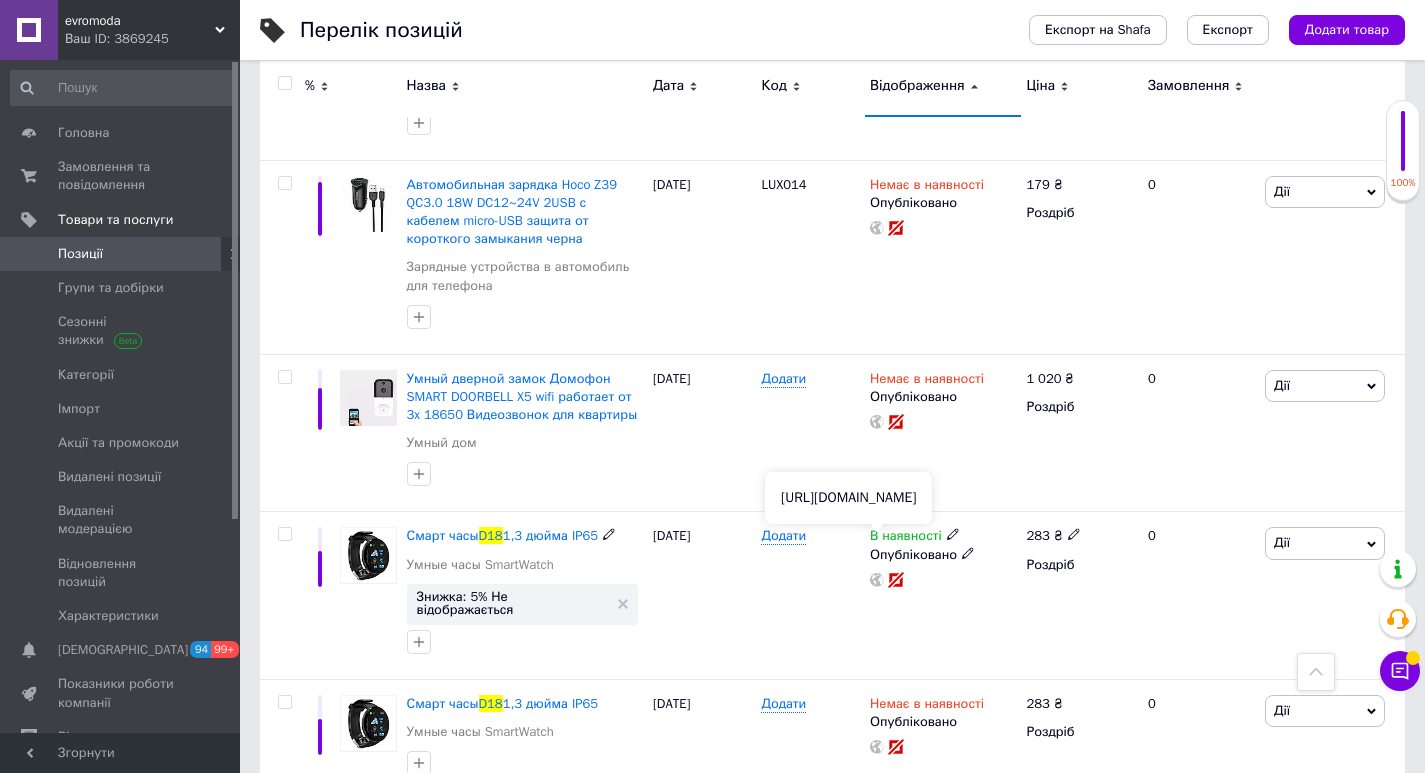 click 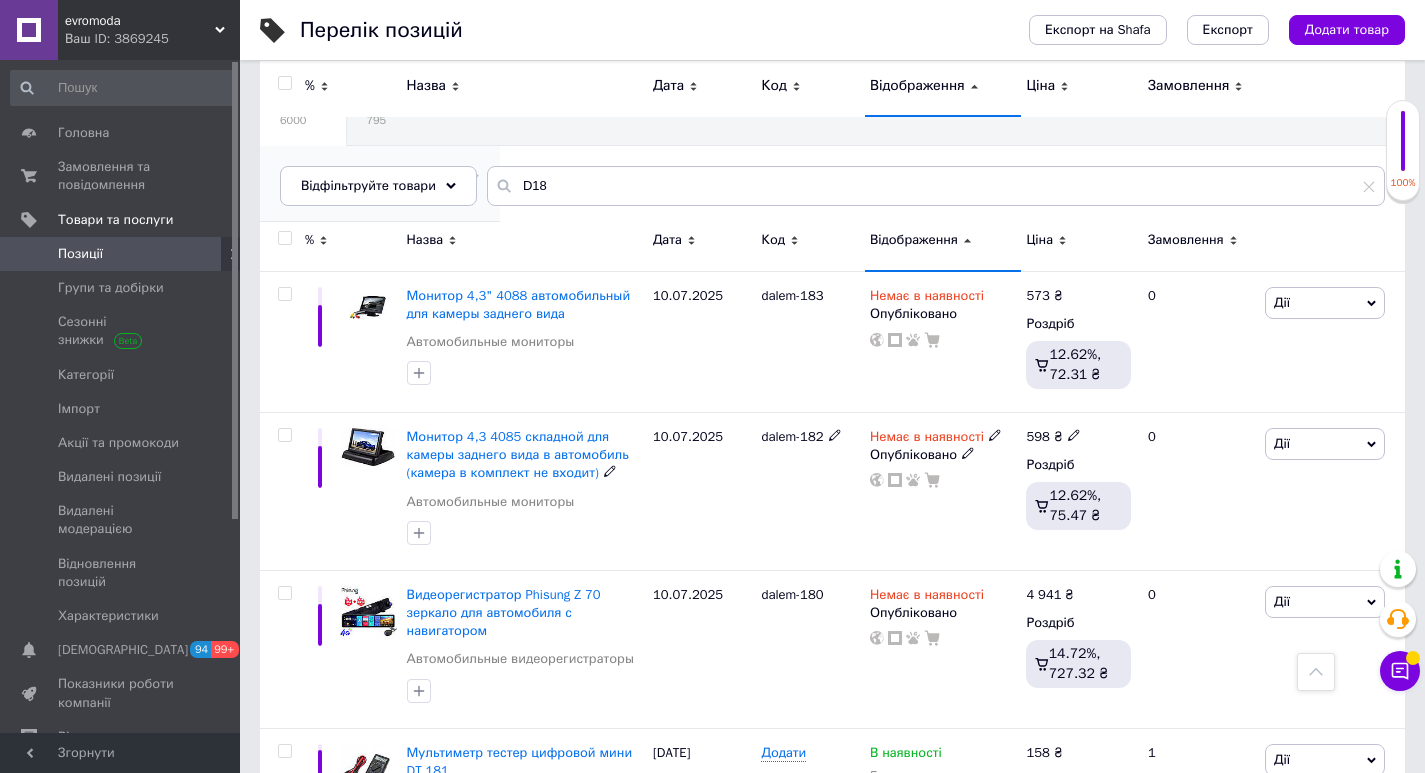 scroll, scrollTop: 0, scrollLeft: 0, axis: both 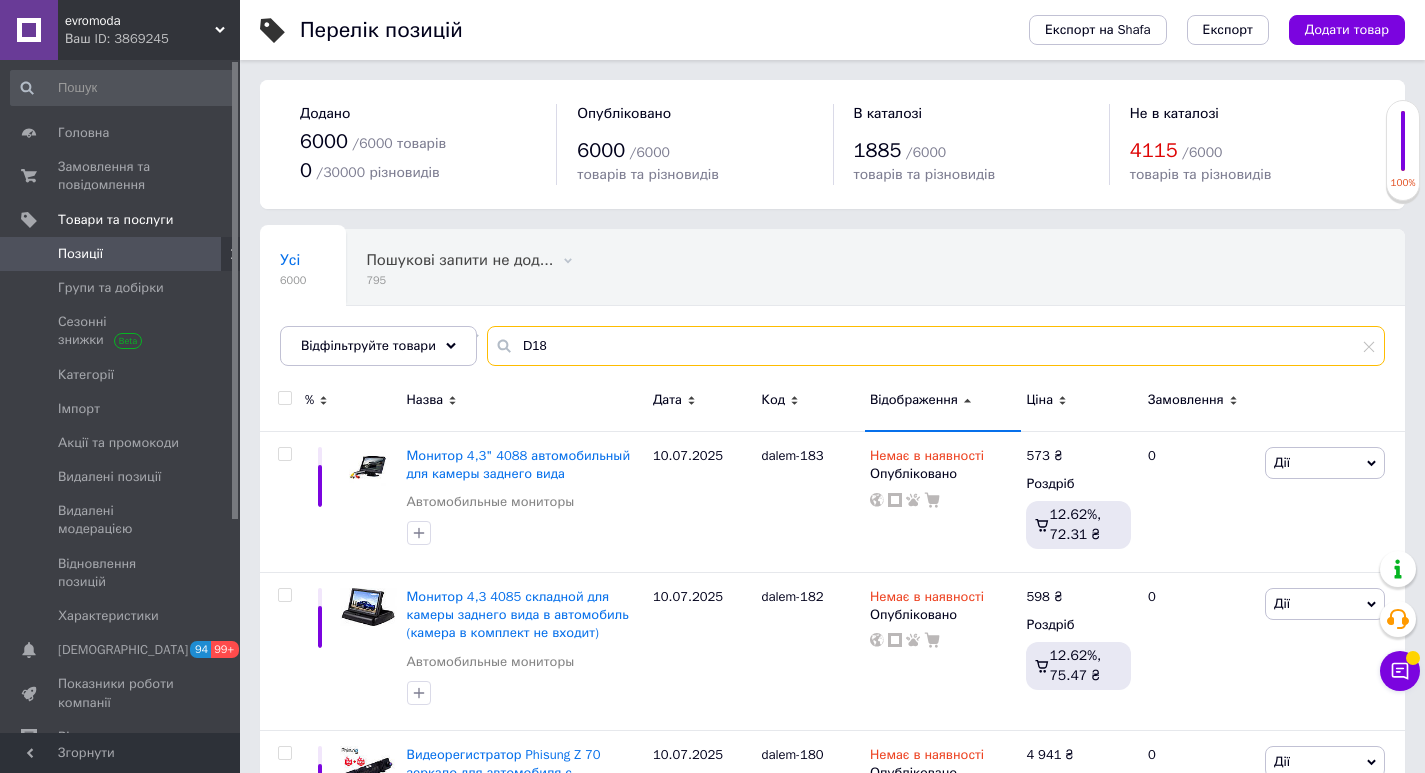 drag, startPoint x: 596, startPoint y: 336, endPoint x: 597, endPoint y: 351, distance: 15.033297 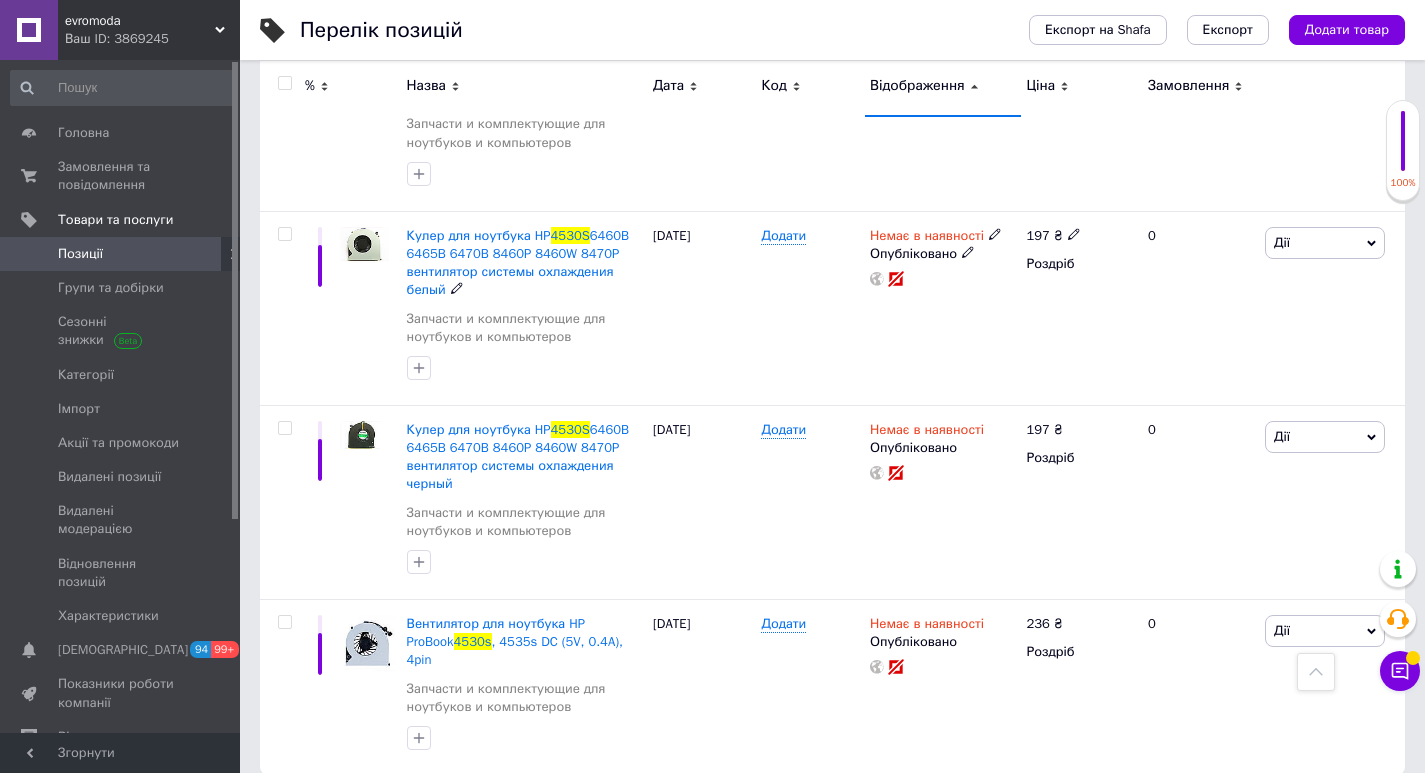 scroll, scrollTop: 418, scrollLeft: 0, axis: vertical 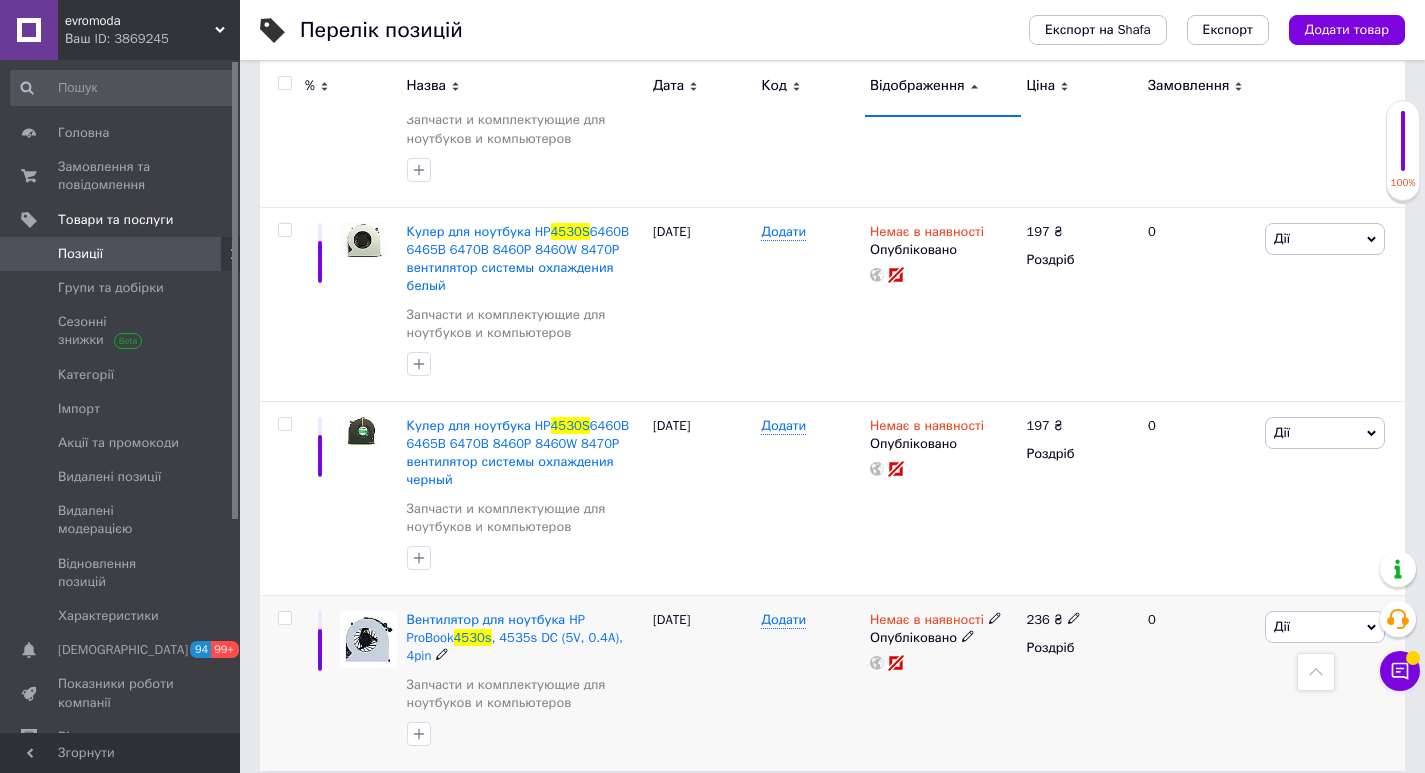 click 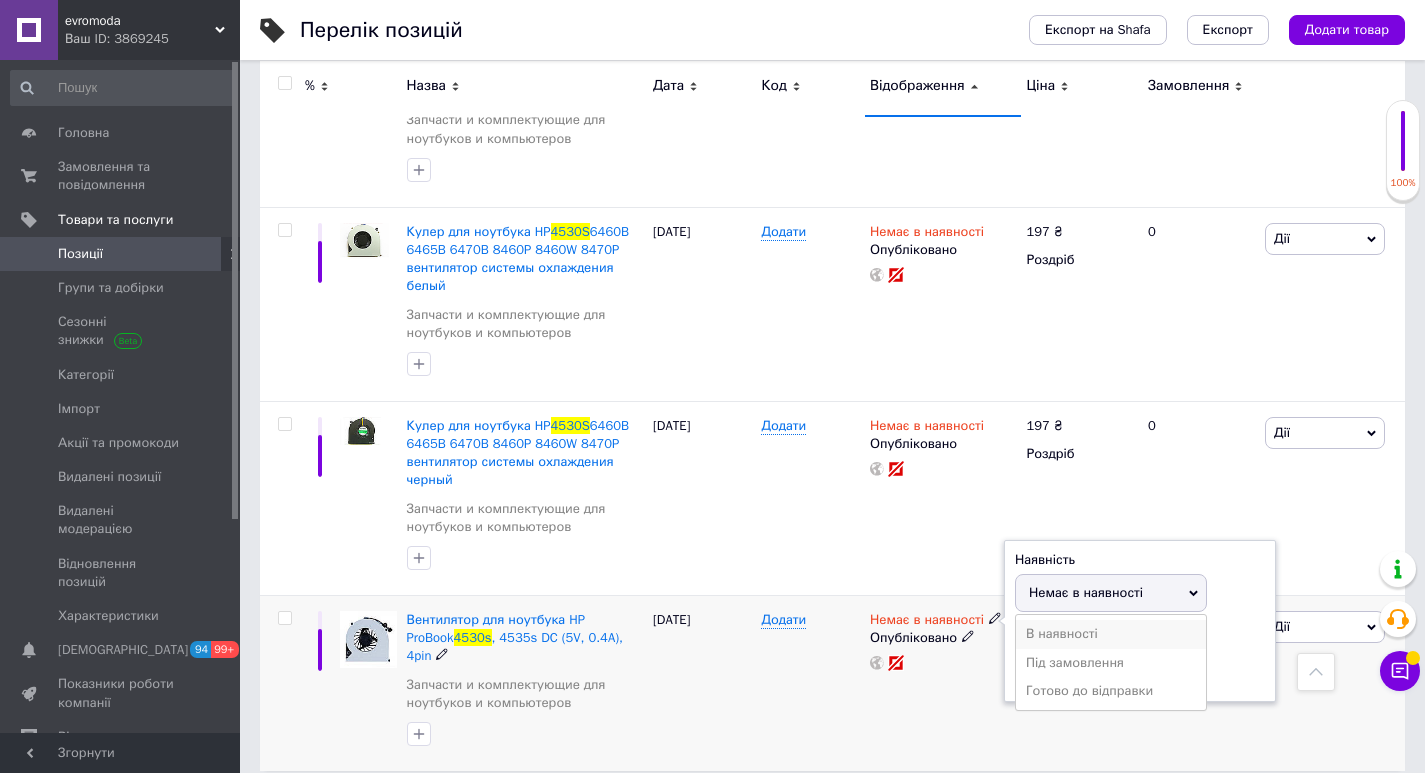 click on "В наявності" at bounding box center [1111, 634] 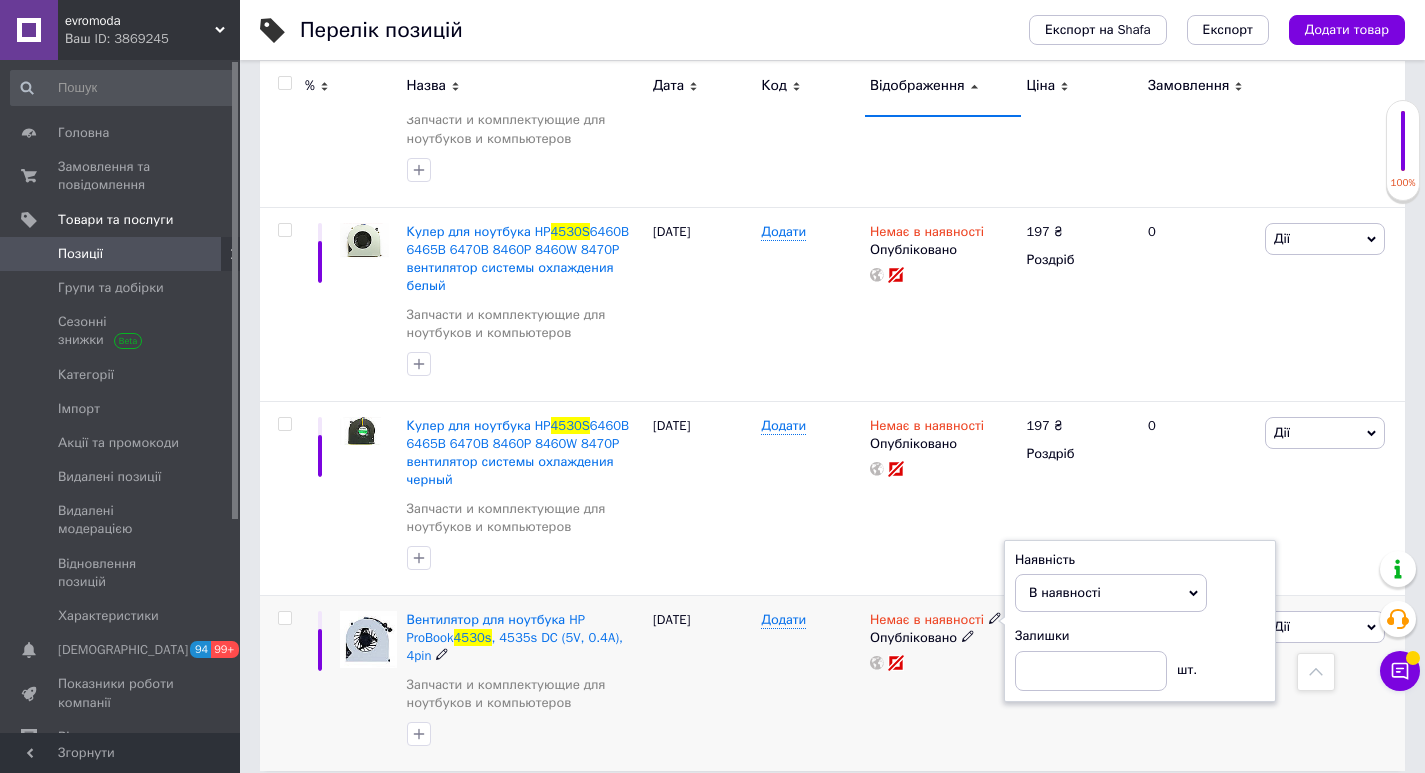click 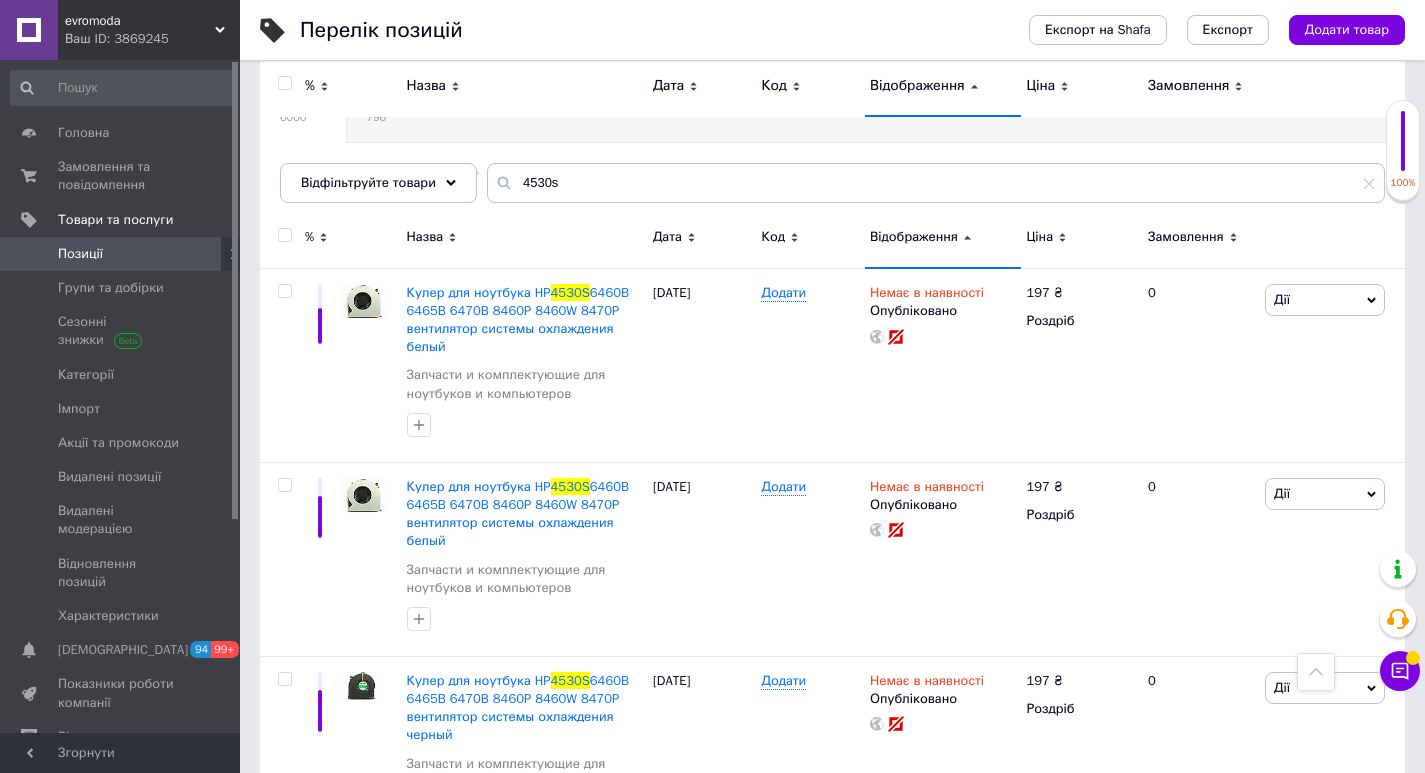 scroll, scrollTop: 0, scrollLeft: 0, axis: both 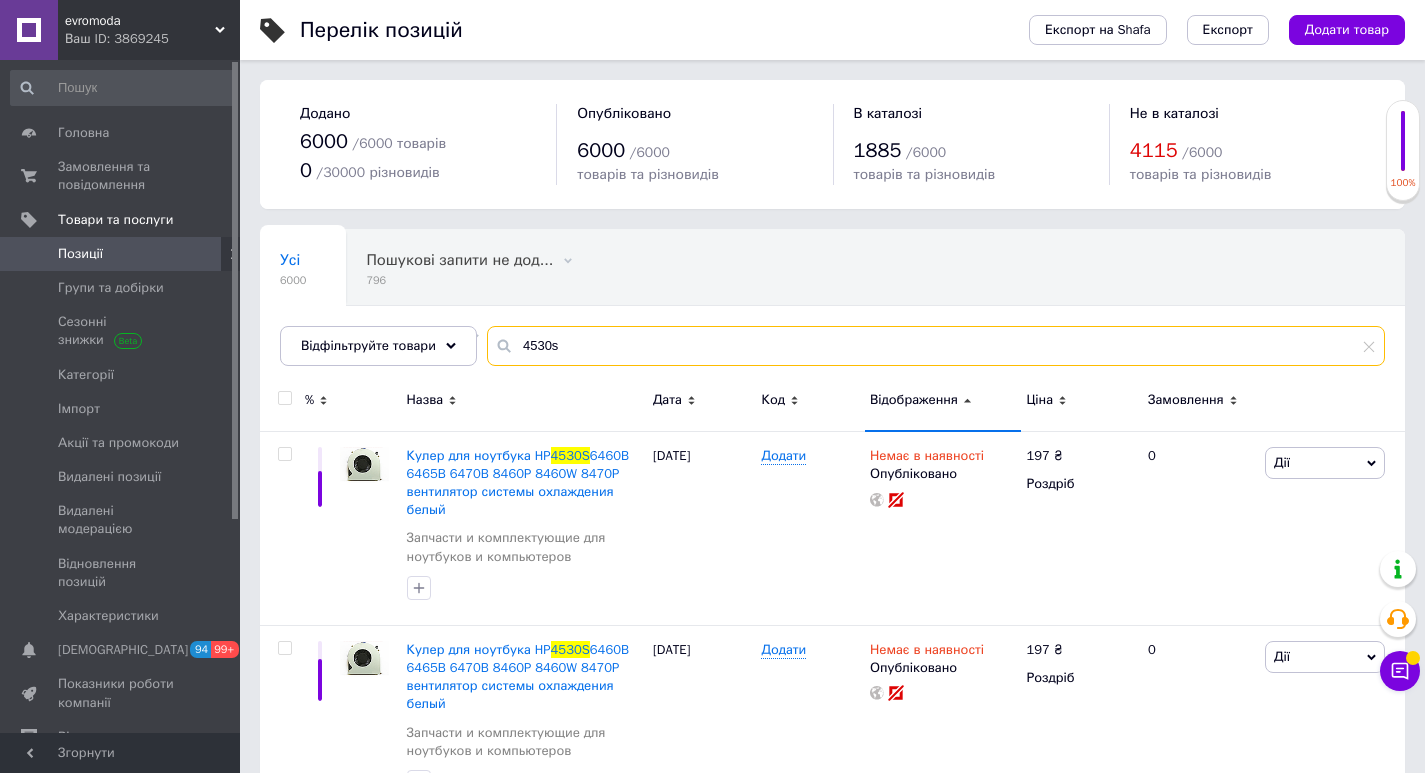click on "4530s" at bounding box center [936, 346] 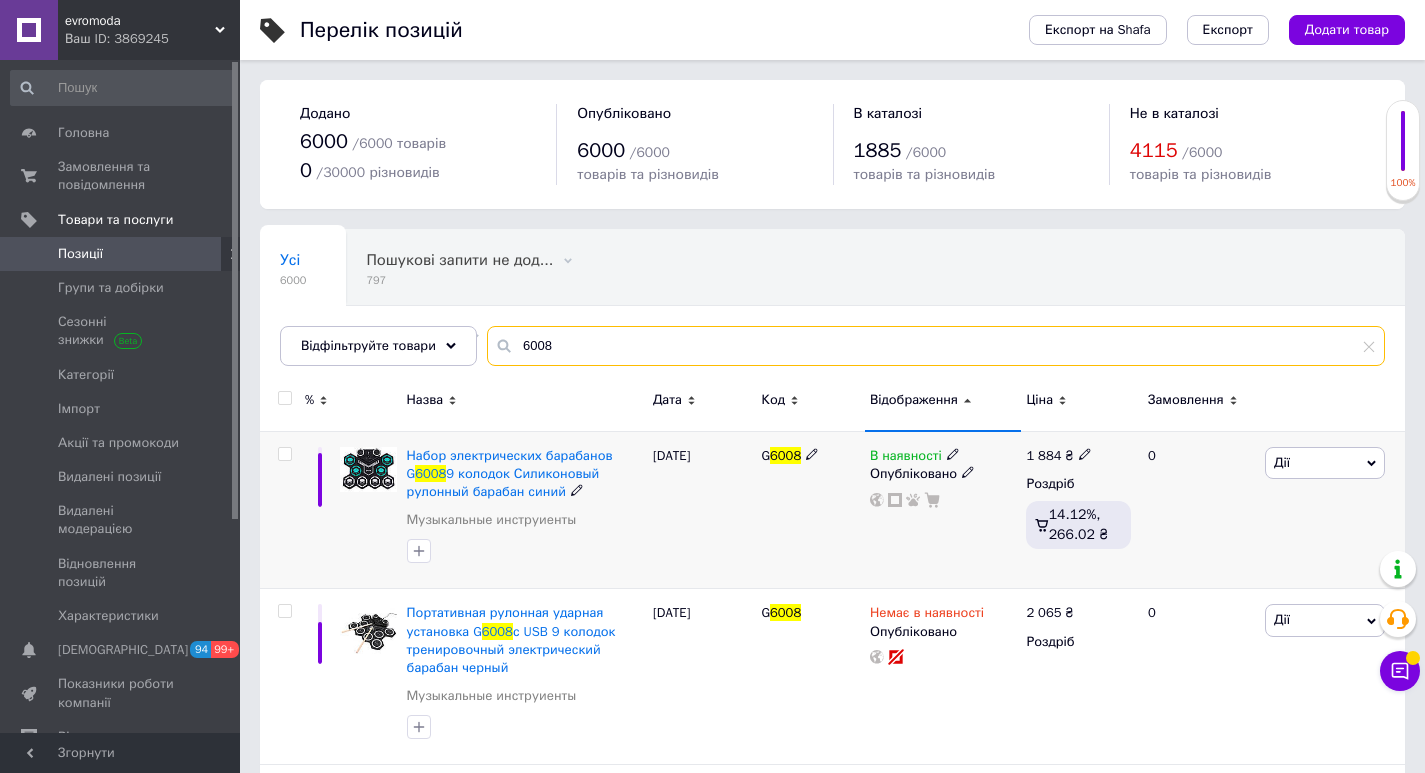 scroll, scrollTop: 187, scrollLeft: 0, axis: vertical 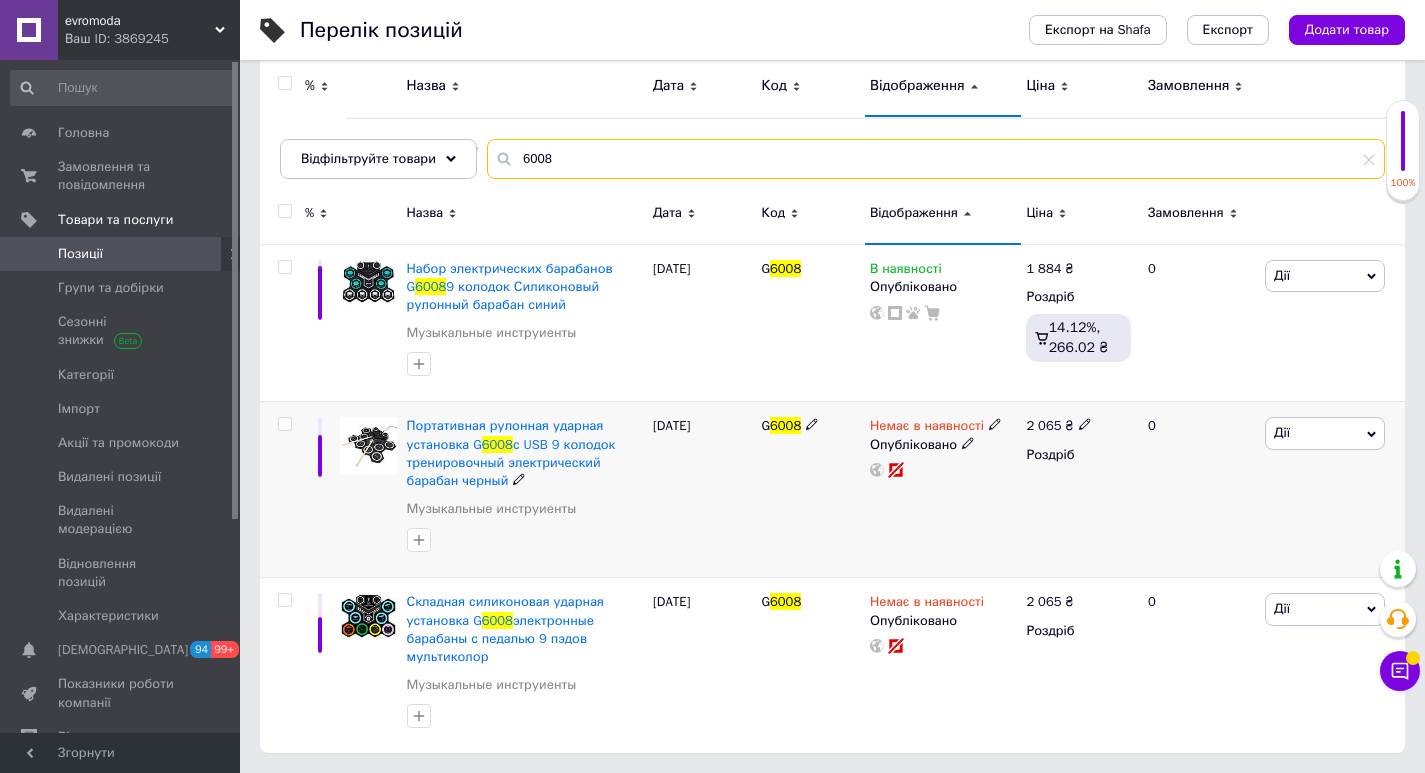 type on "6008" 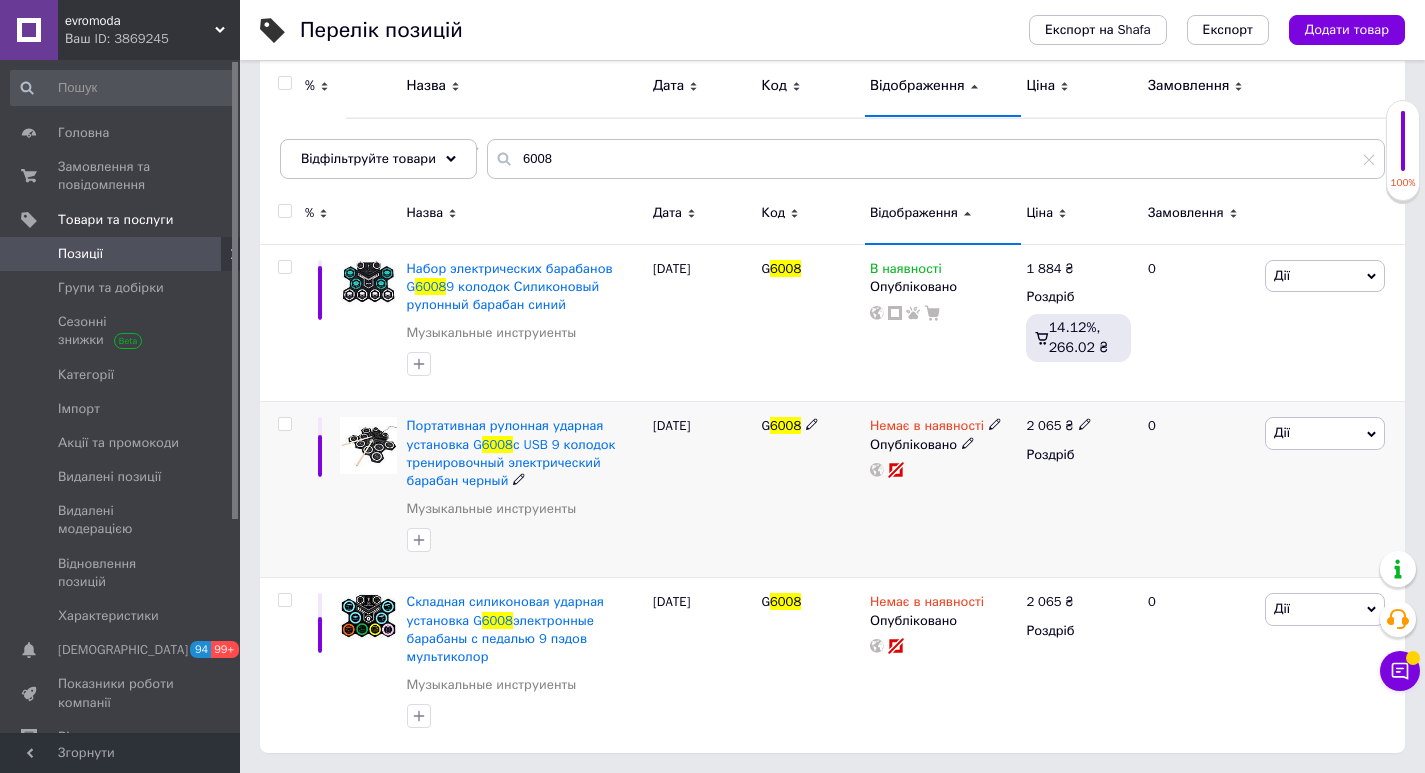 click 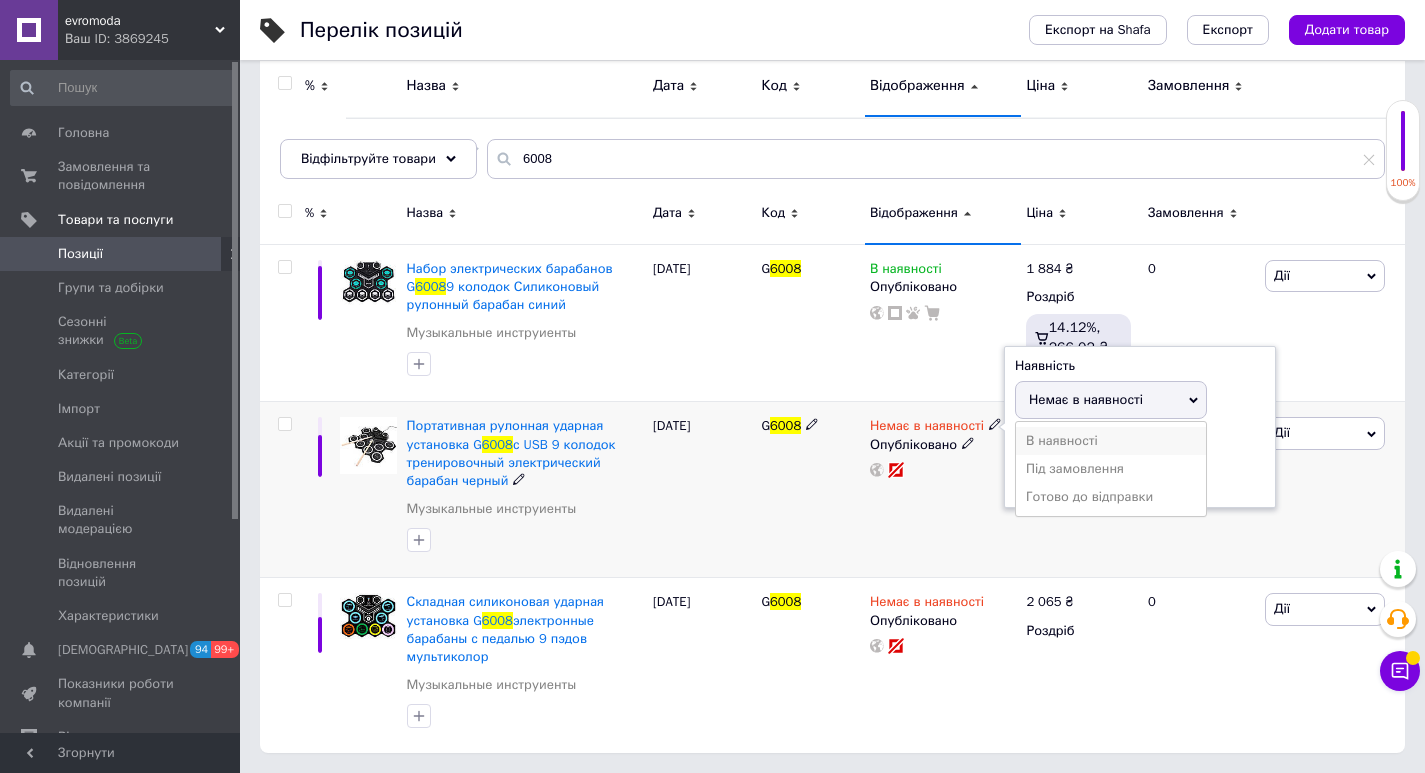click on "В наявності" at bounding box center [1111, 441] 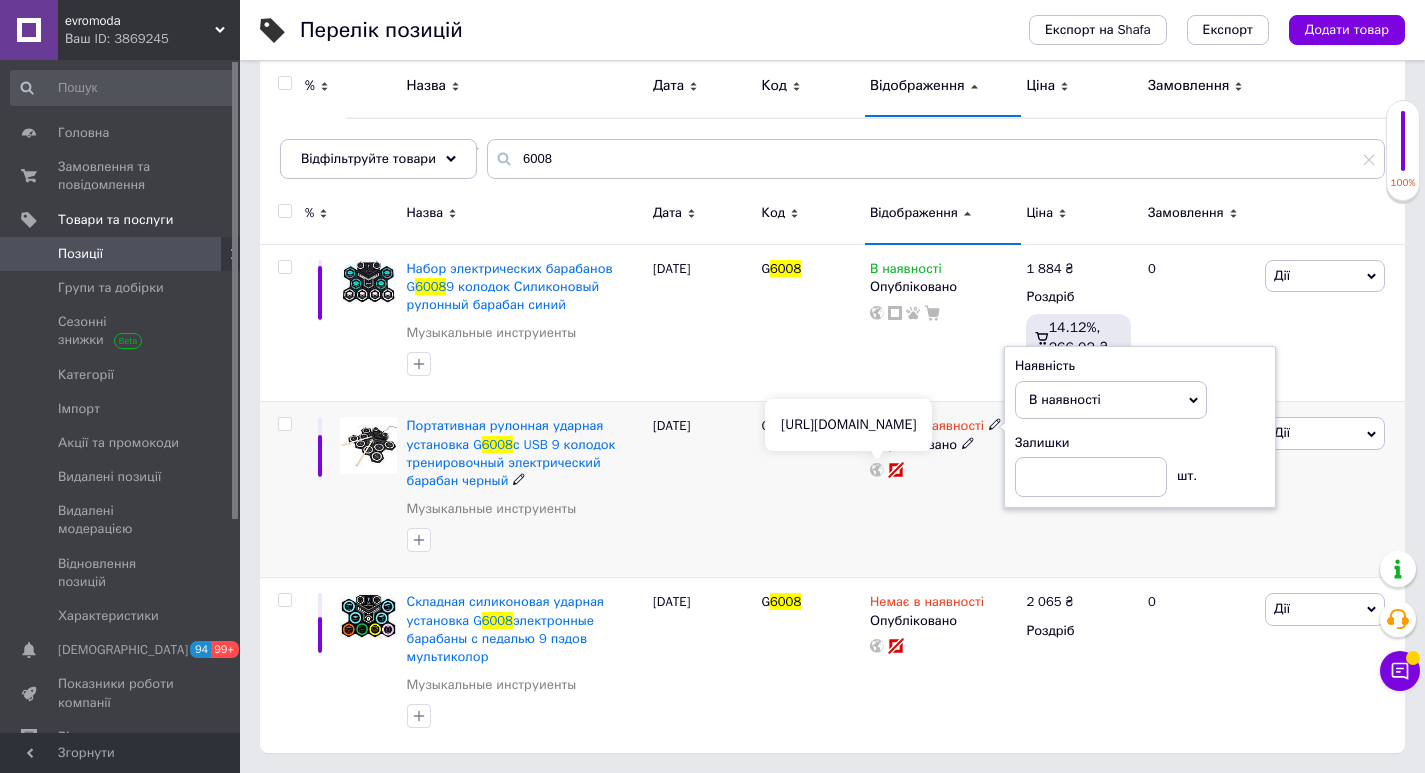 click 